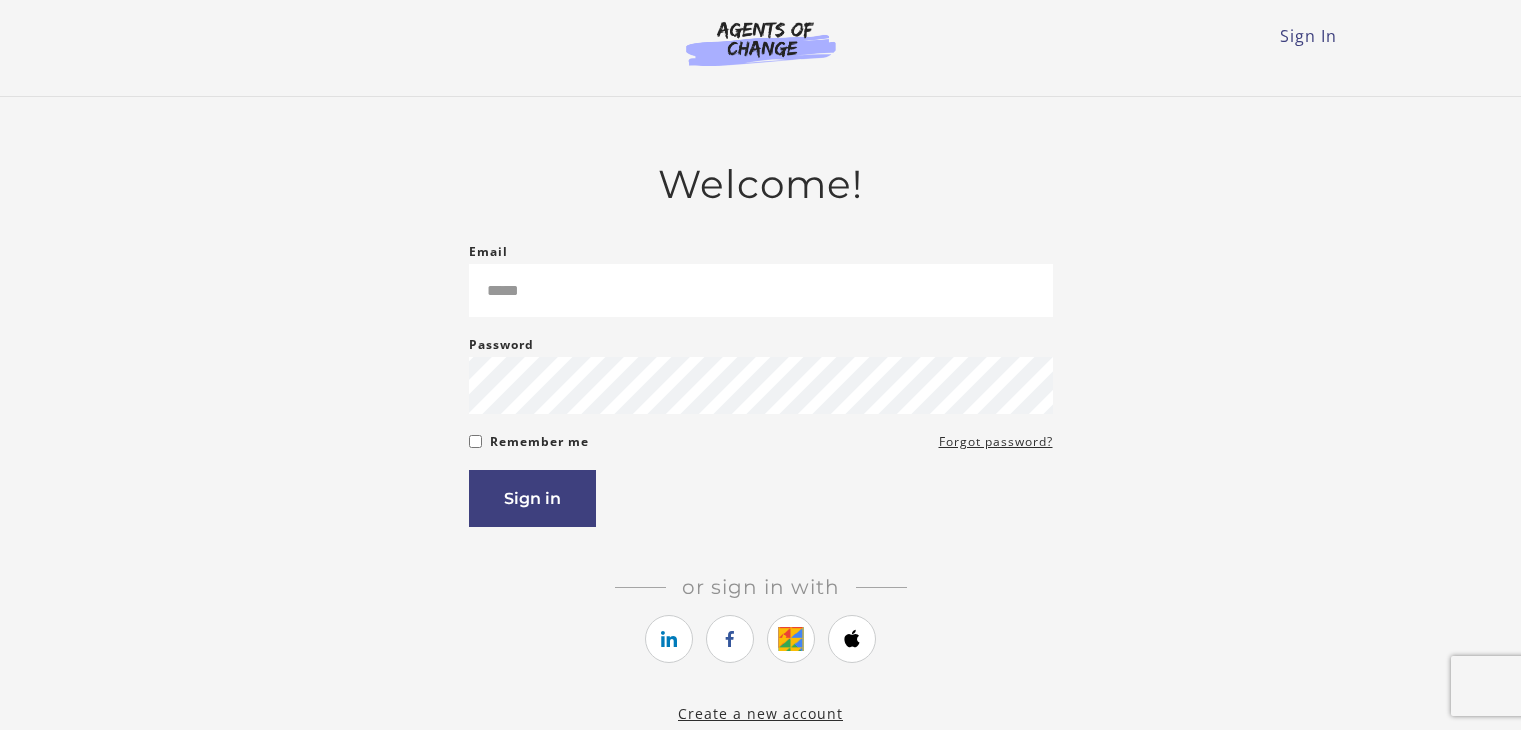 scroll, scrollTop: 0, scrollLeft: 0, axis: both 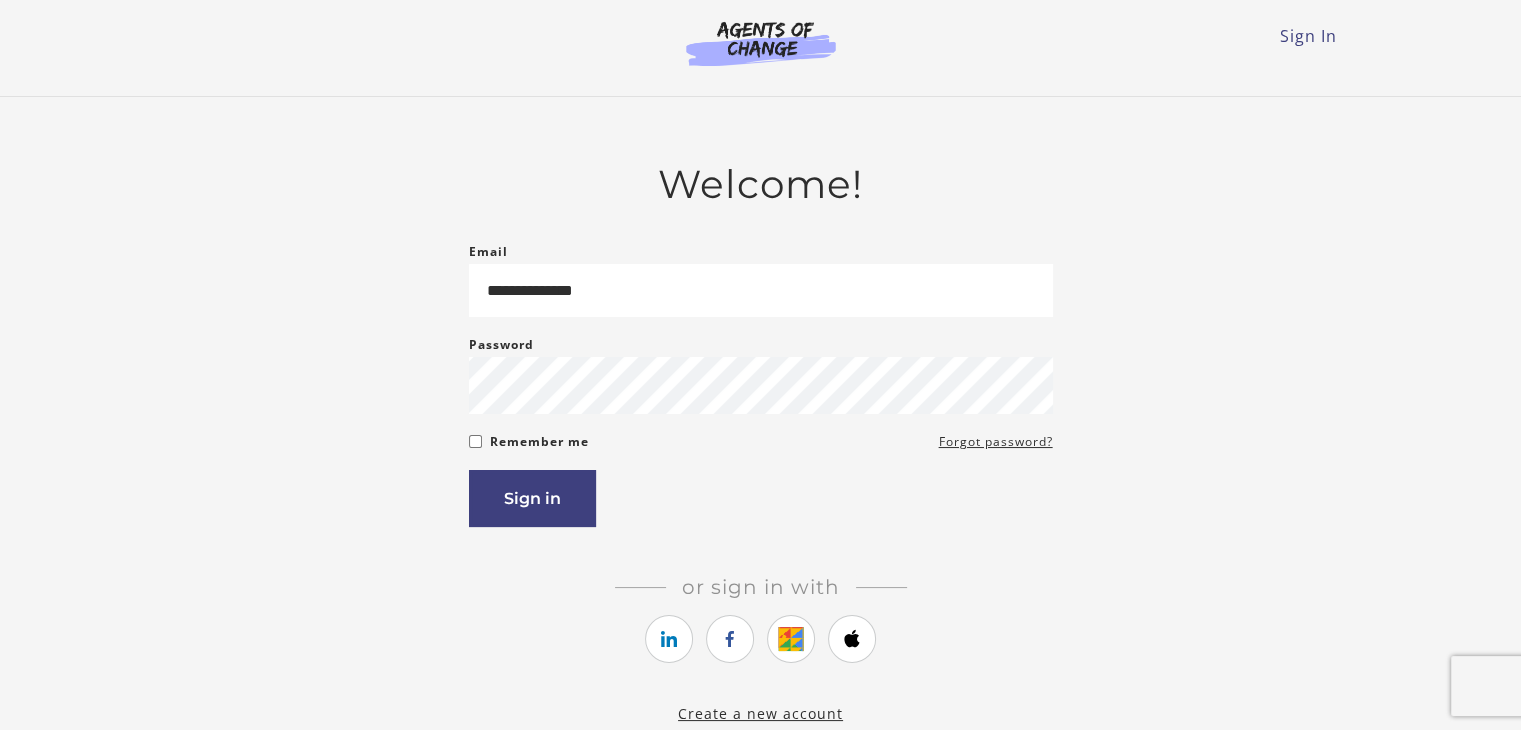 type on "**********" 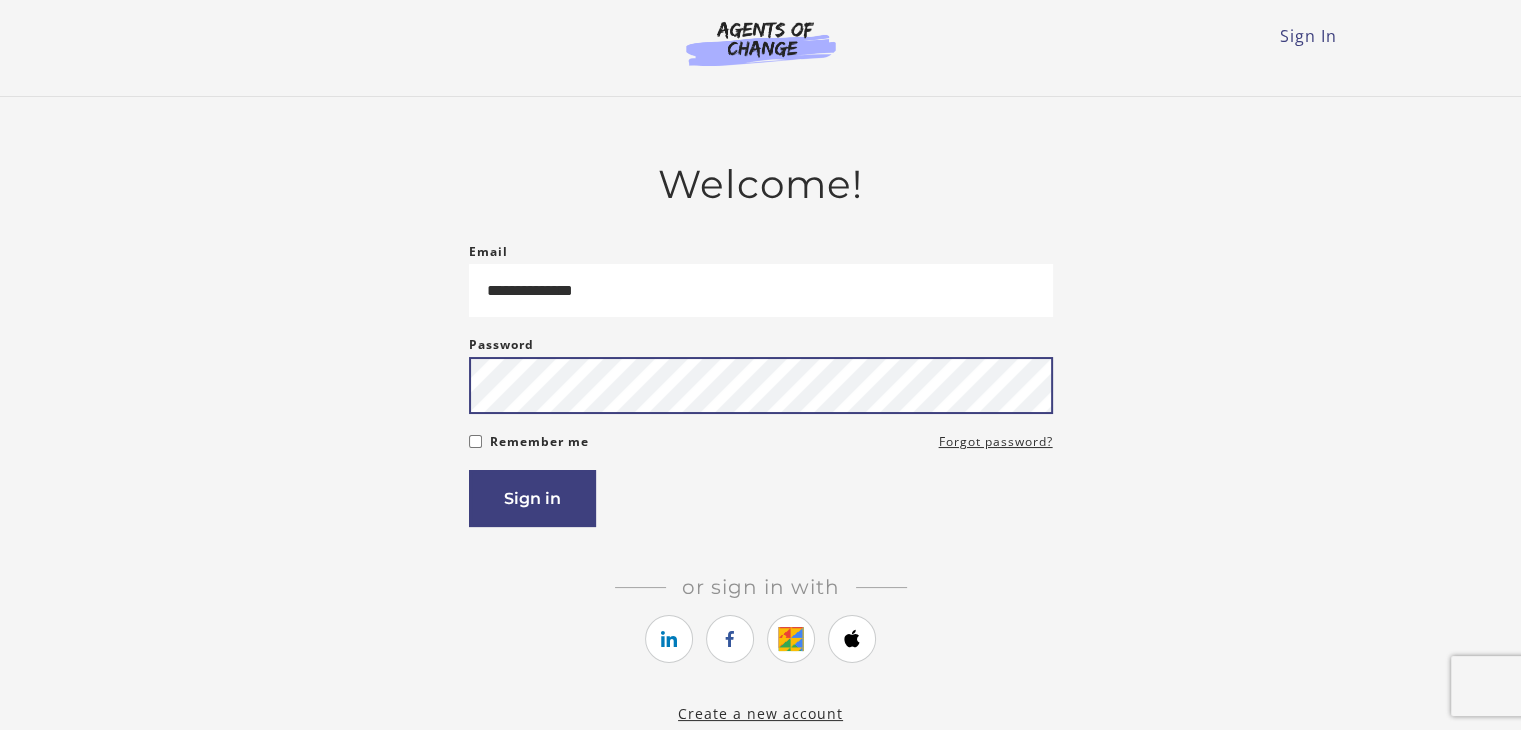 click on "Sign in" at bounding box center [532, 498] 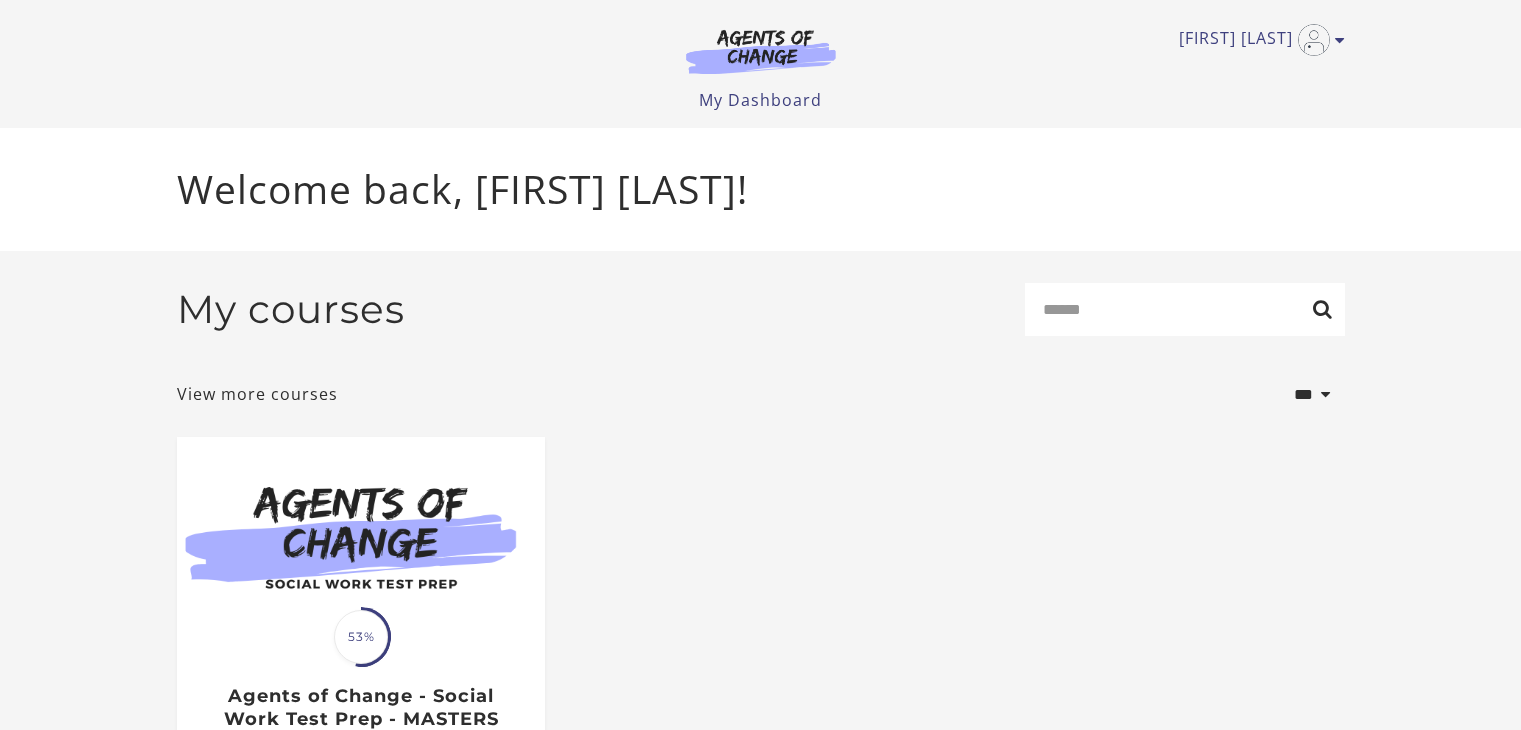scroll, scrollTop: 0, scrollLeft: 0, axis: both 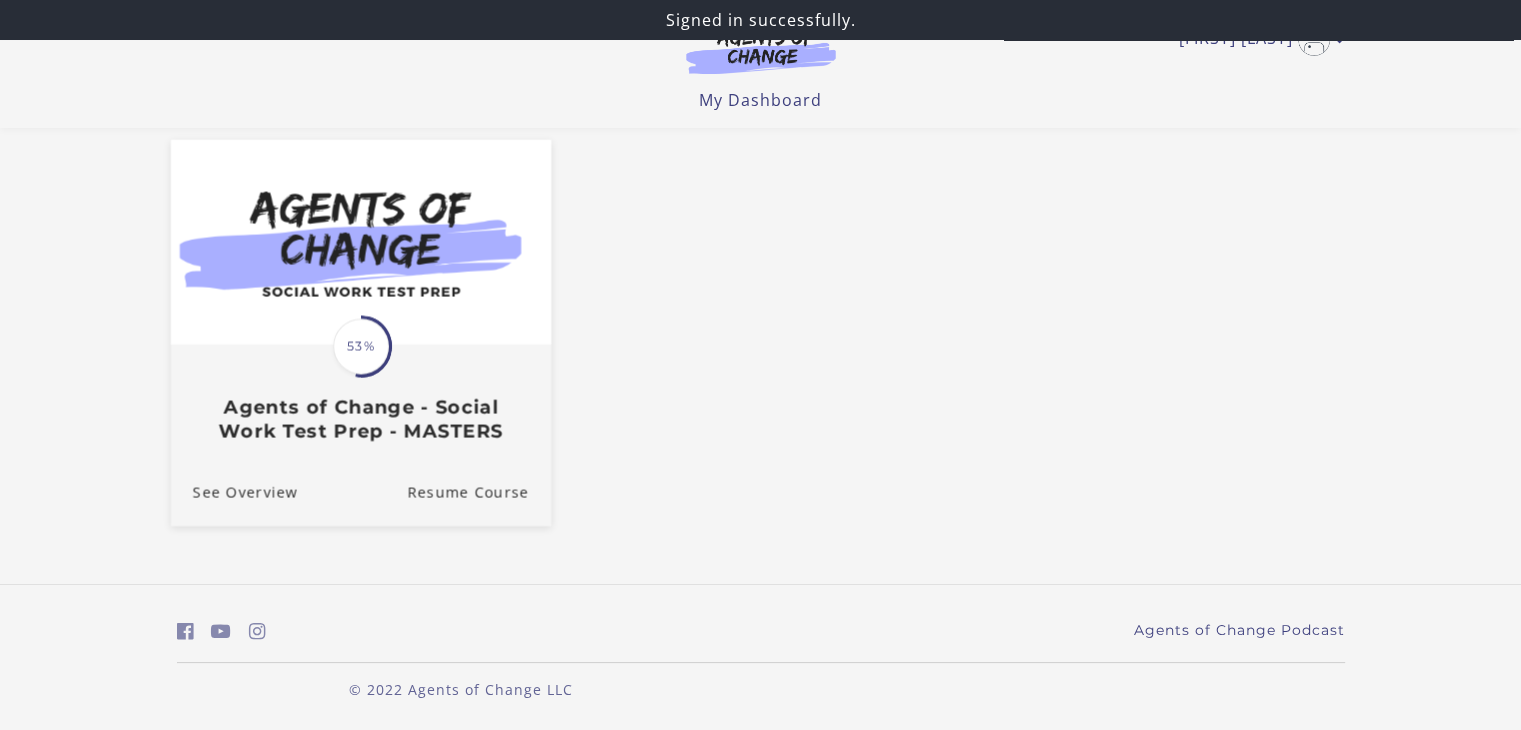click at bounding box center [360, 242] 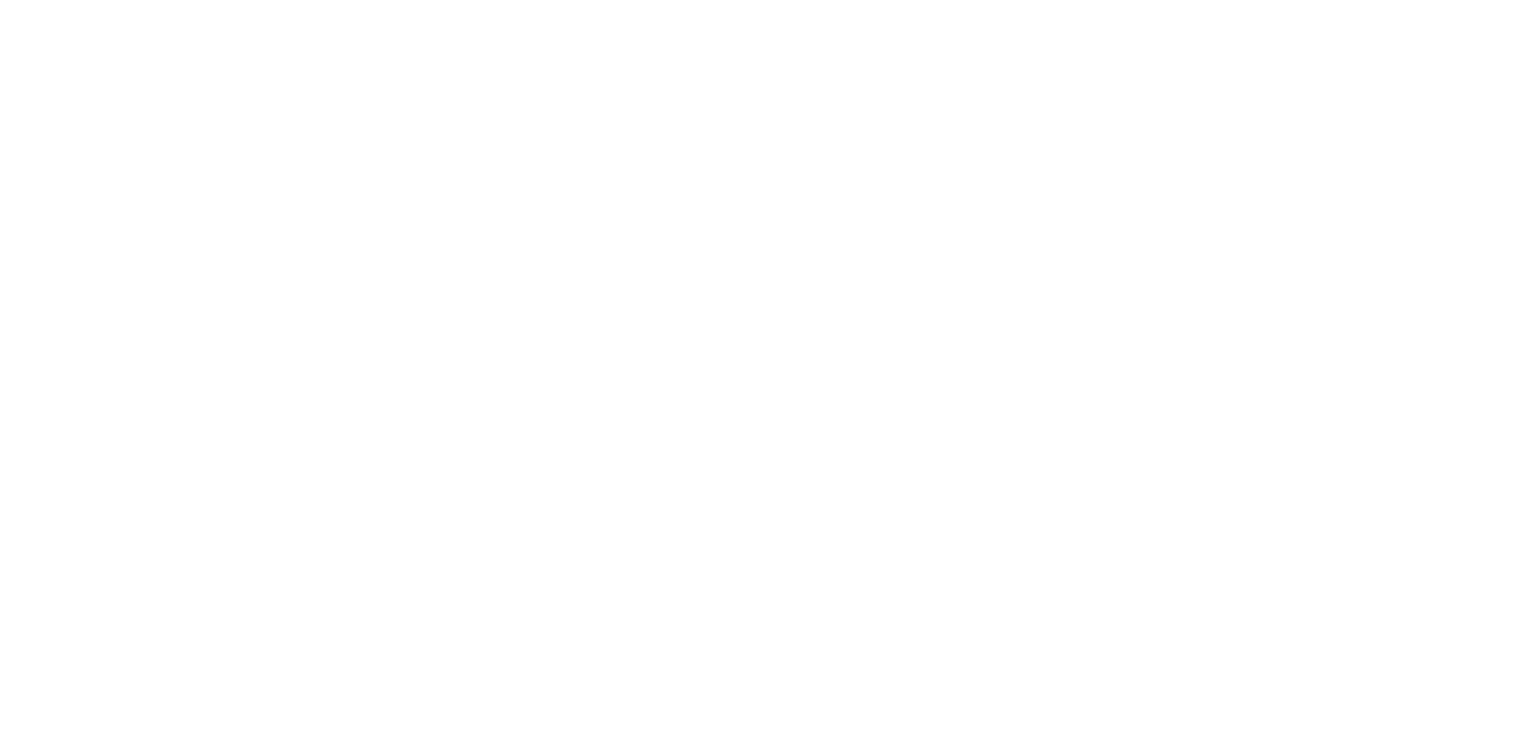 scroll, scrollTop: 0, scrollLeft: 0, axis: both 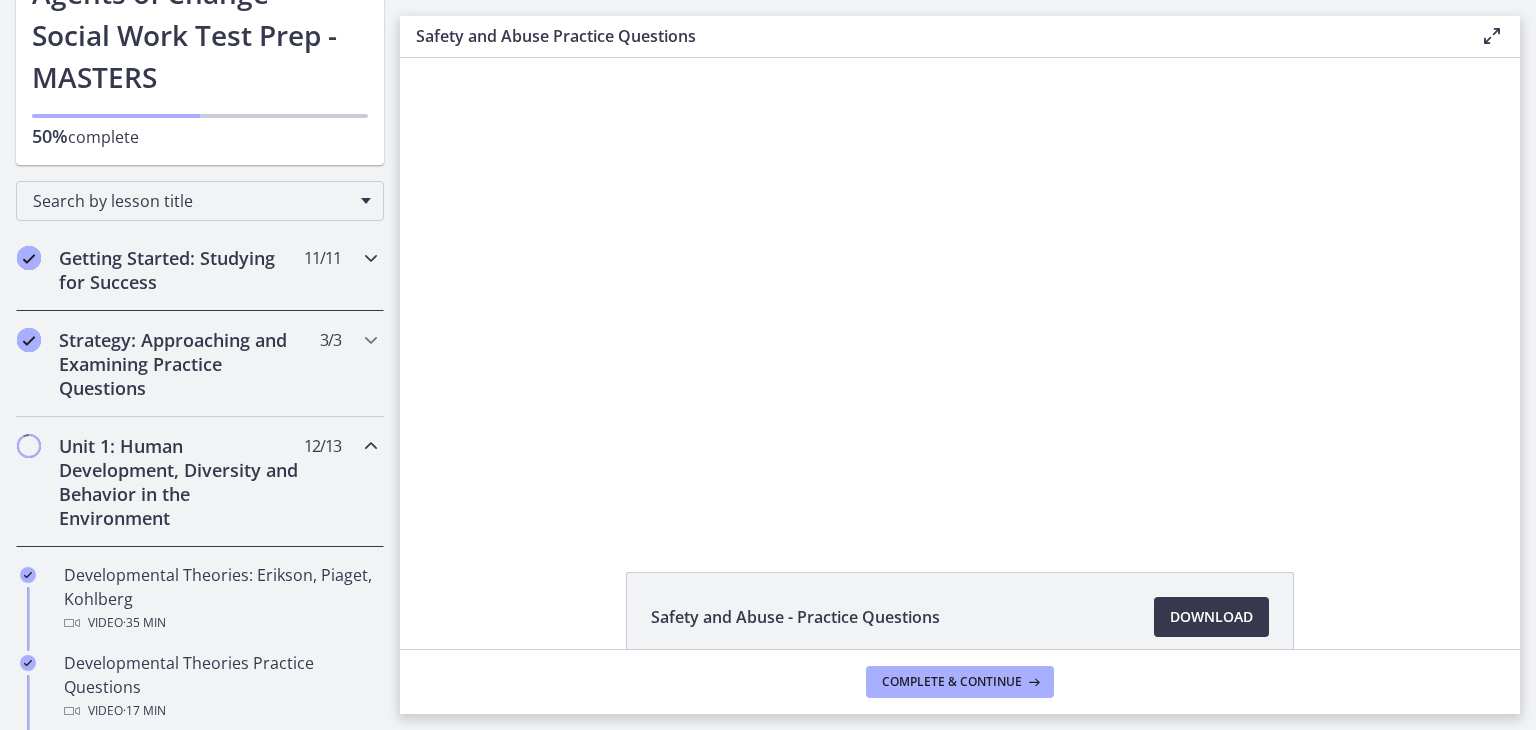 click on "Getting Started: Studying for Success" at bounding box center [181, 270] 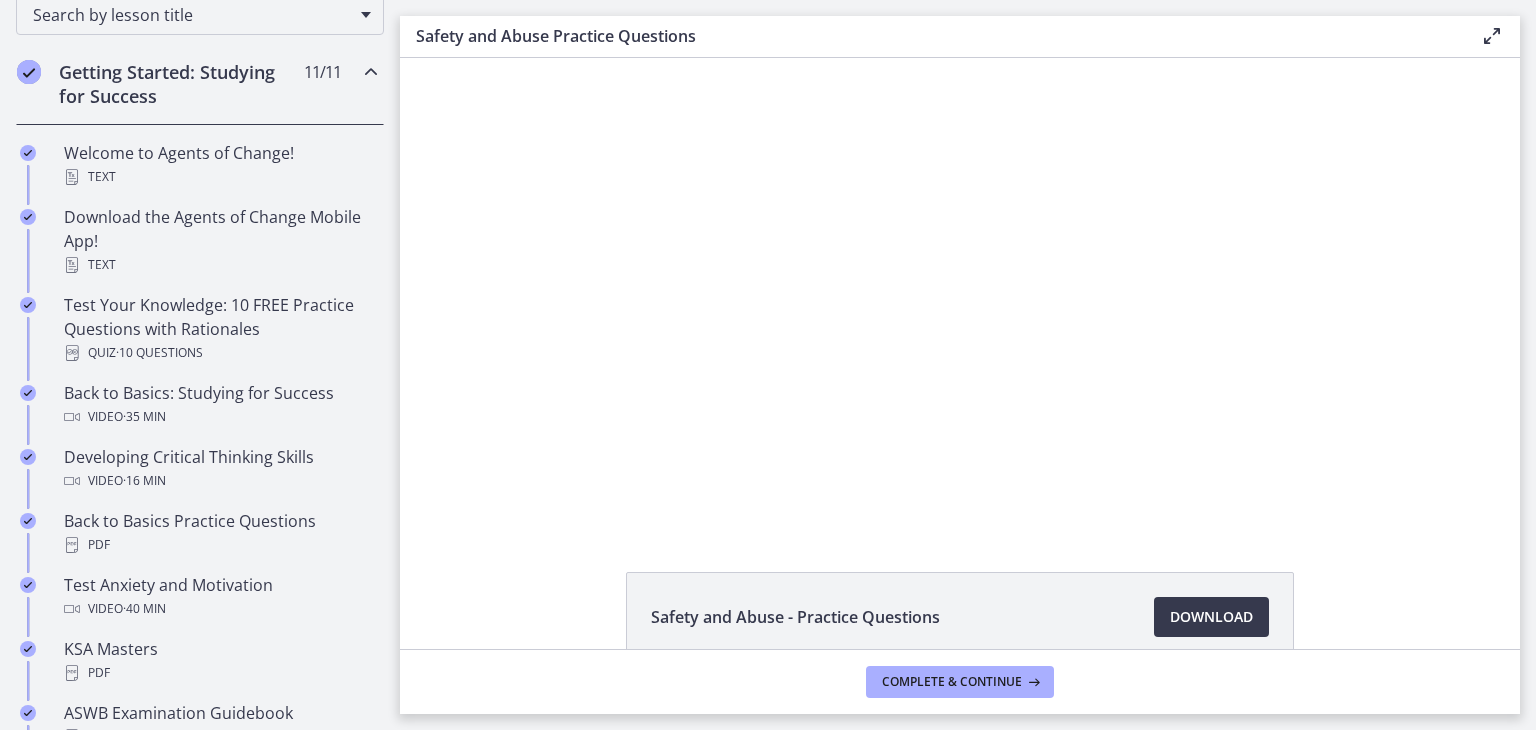 scroll, scrollTop: 0, scrollLeft: 0, axis: both 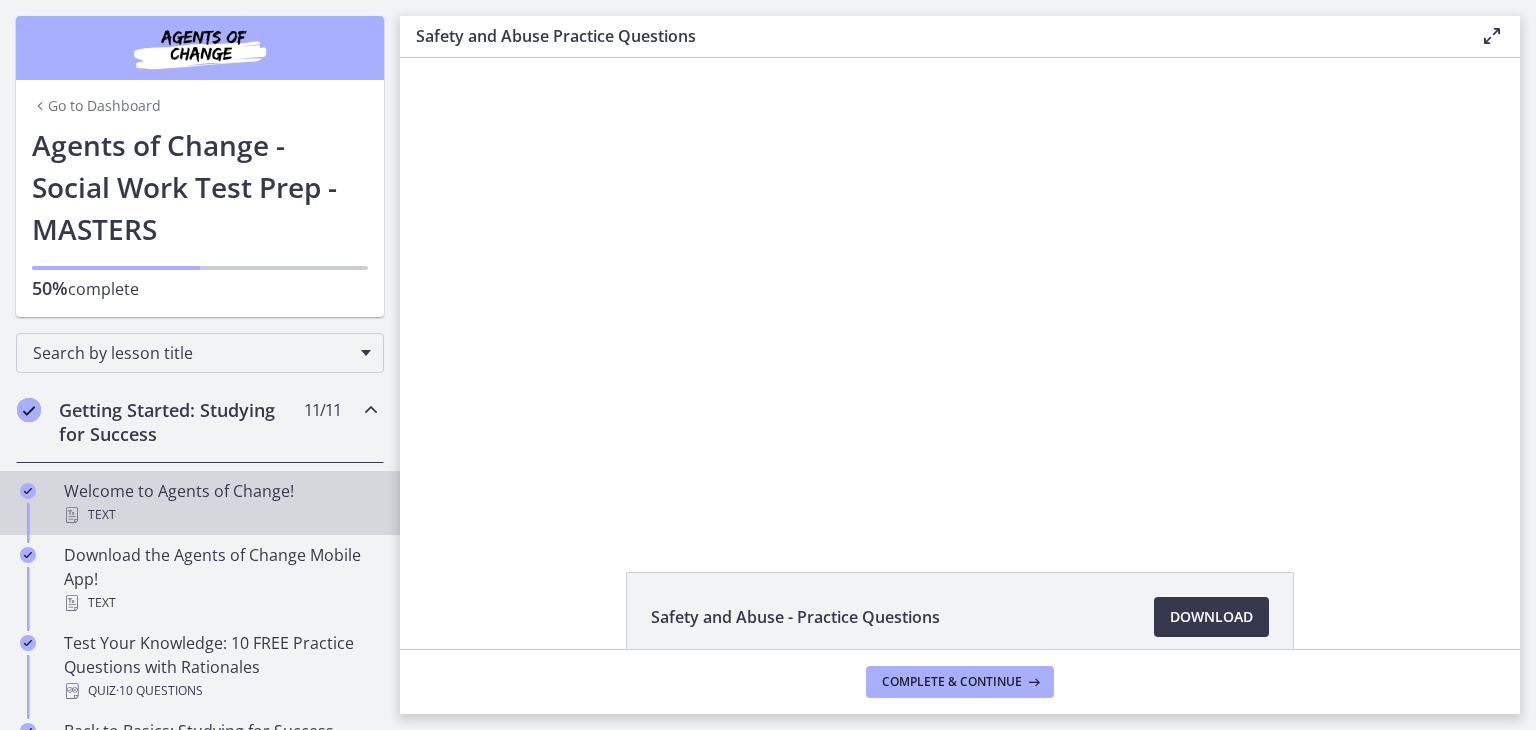 click on "Welcome to Agents of Change!
Text" at bounding box center (200, 503) 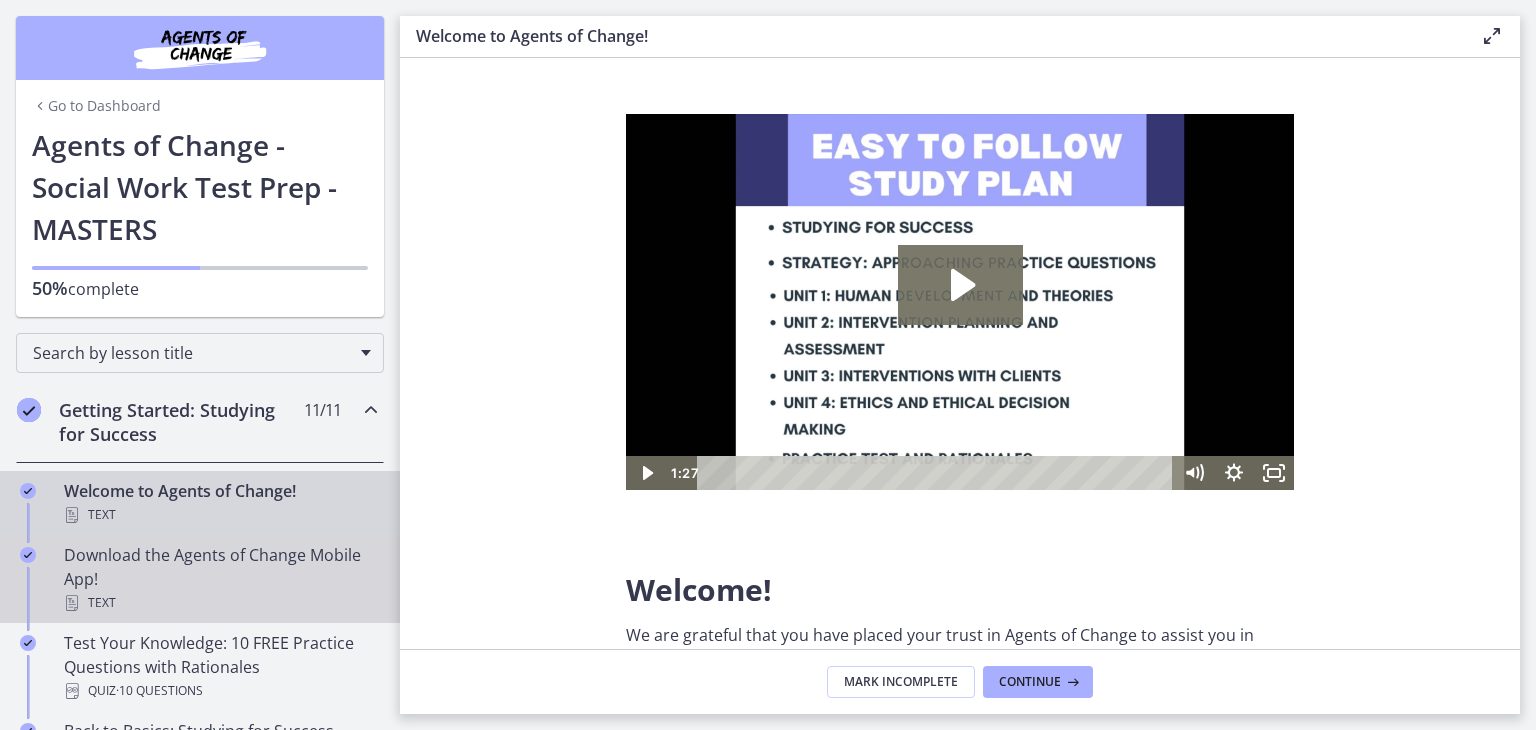 scroll, scrollTop: 0, scrollLeft: 0, axis: both 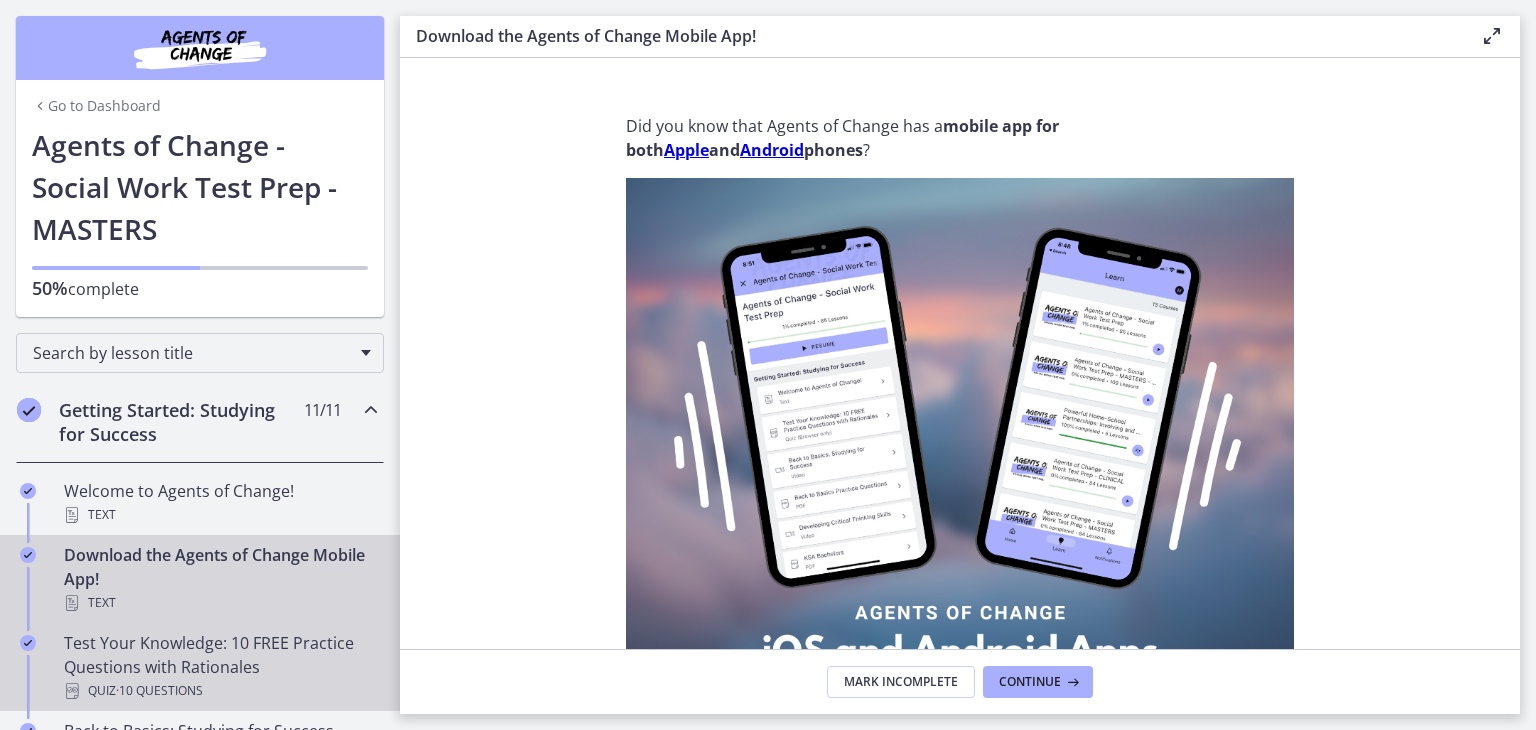 click on "Test Your Knowledge: 10 FREE Practice Questions with Rationales
Quiz
·  10 Questions" at bounding box center (220, 667) 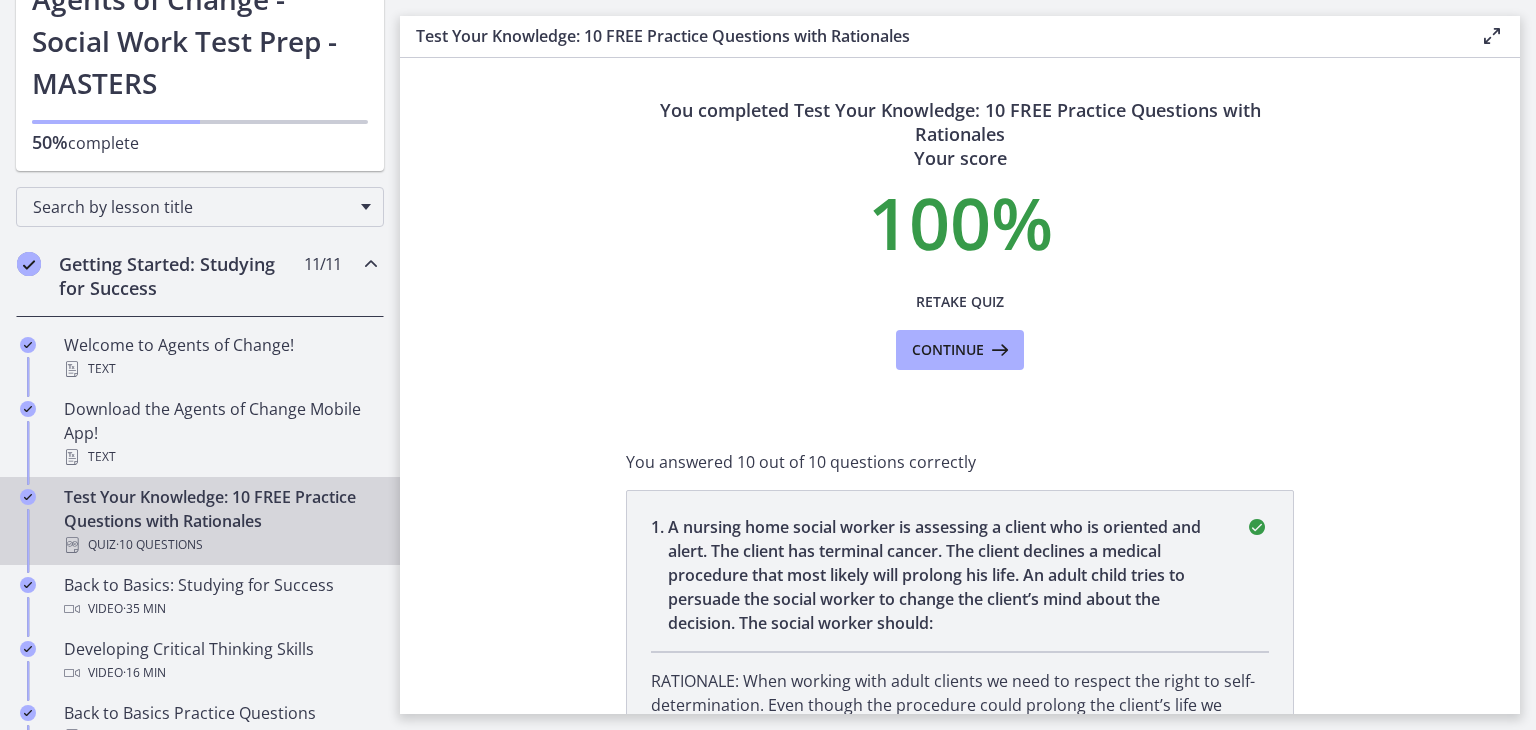 scroll, scrollTop: 155, scrollLeft: 0, axis: vertical 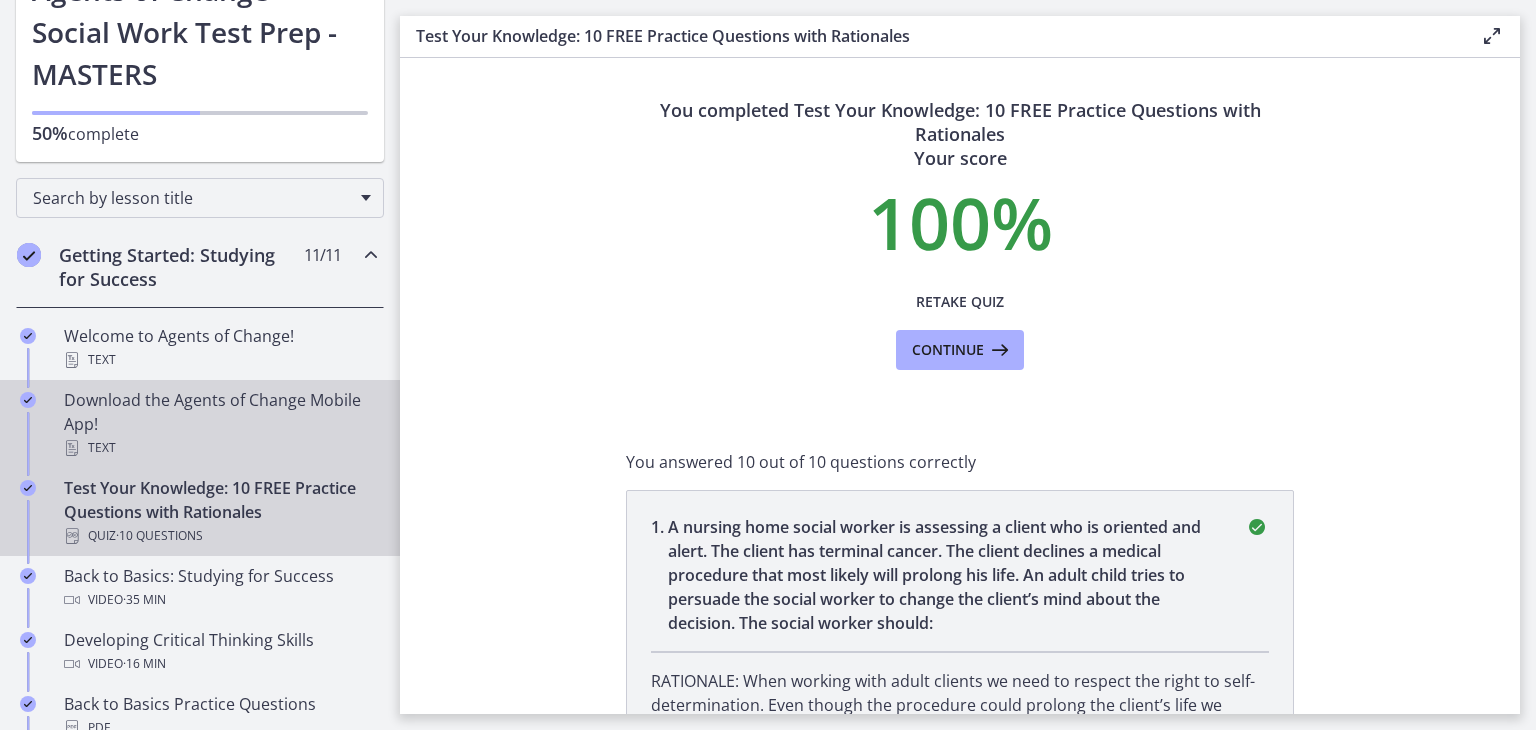 click on "Download the Agents of Change Mobile App!
Text" at bounding box center (220, 424) 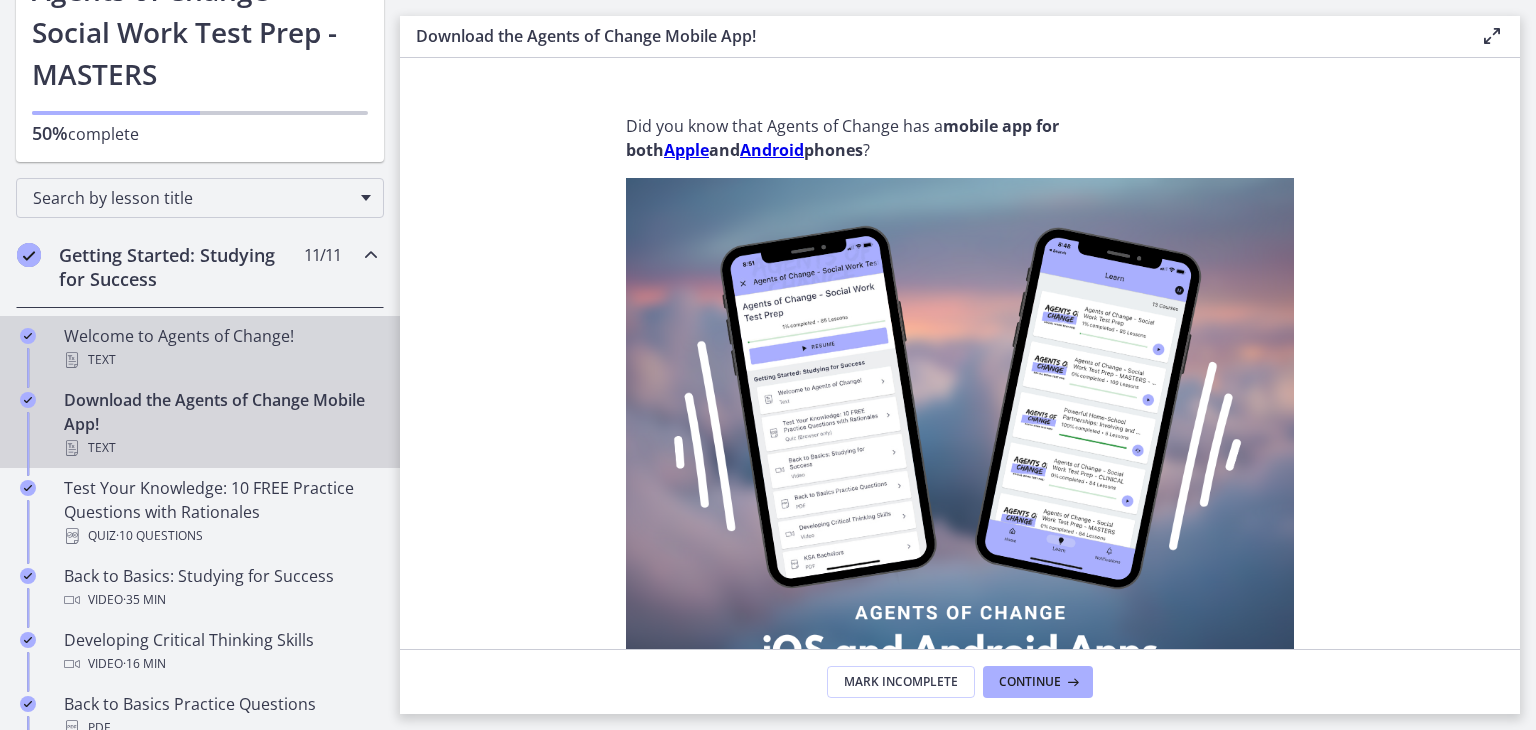 click on "Text" at bounding box center (220, 360) 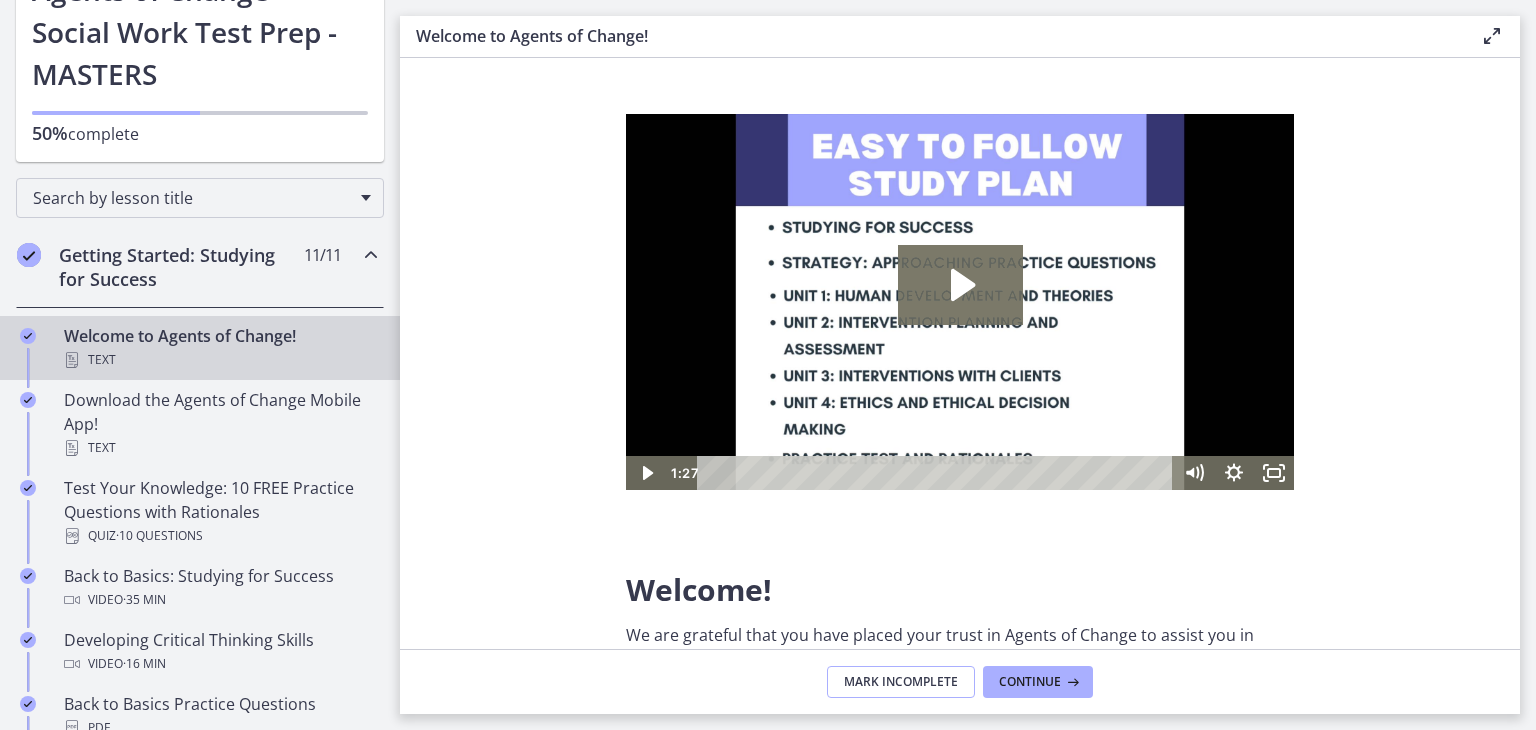 scroll, scrollTop: 0, scrollLeft: 0, axis: both 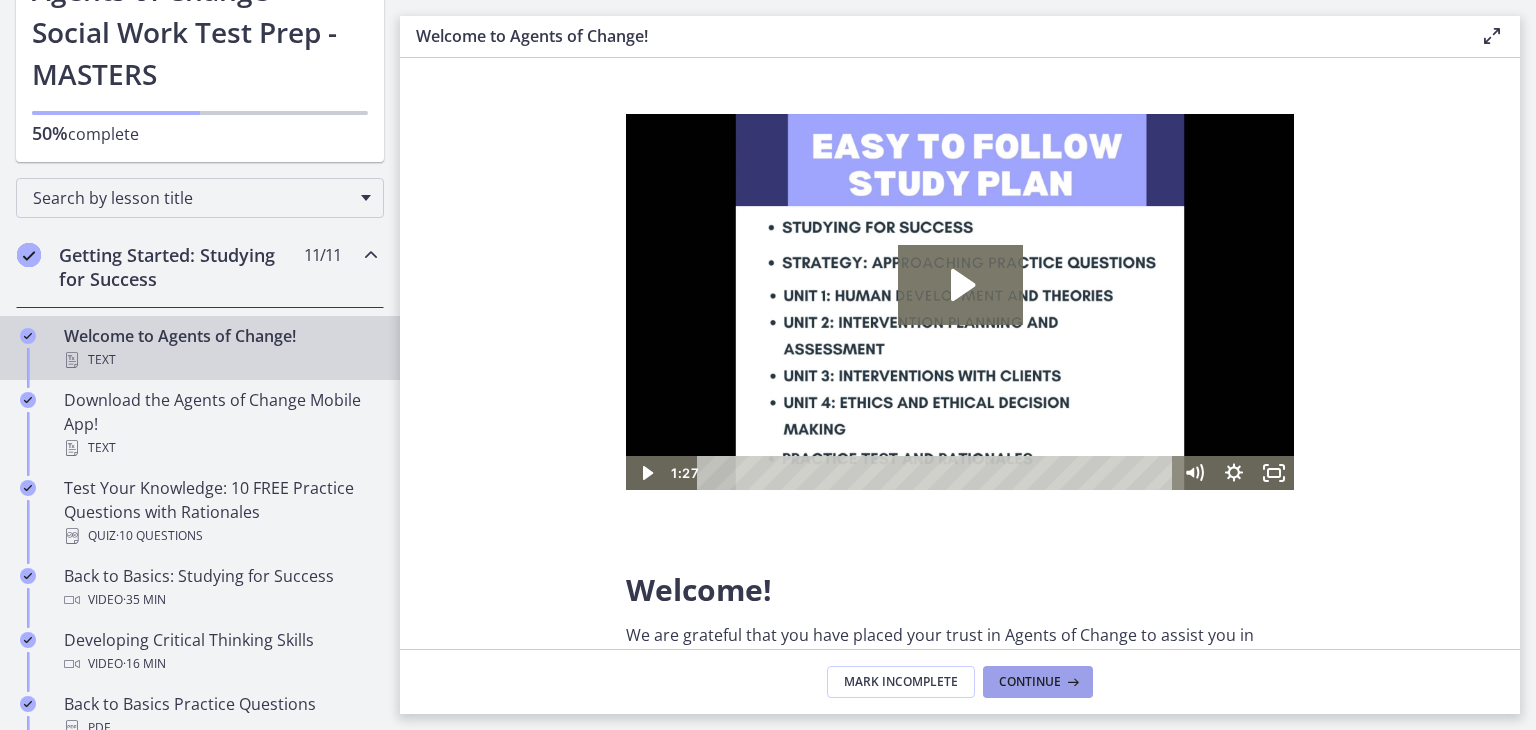 click on "Continue" at bounding box center (1038, 682) 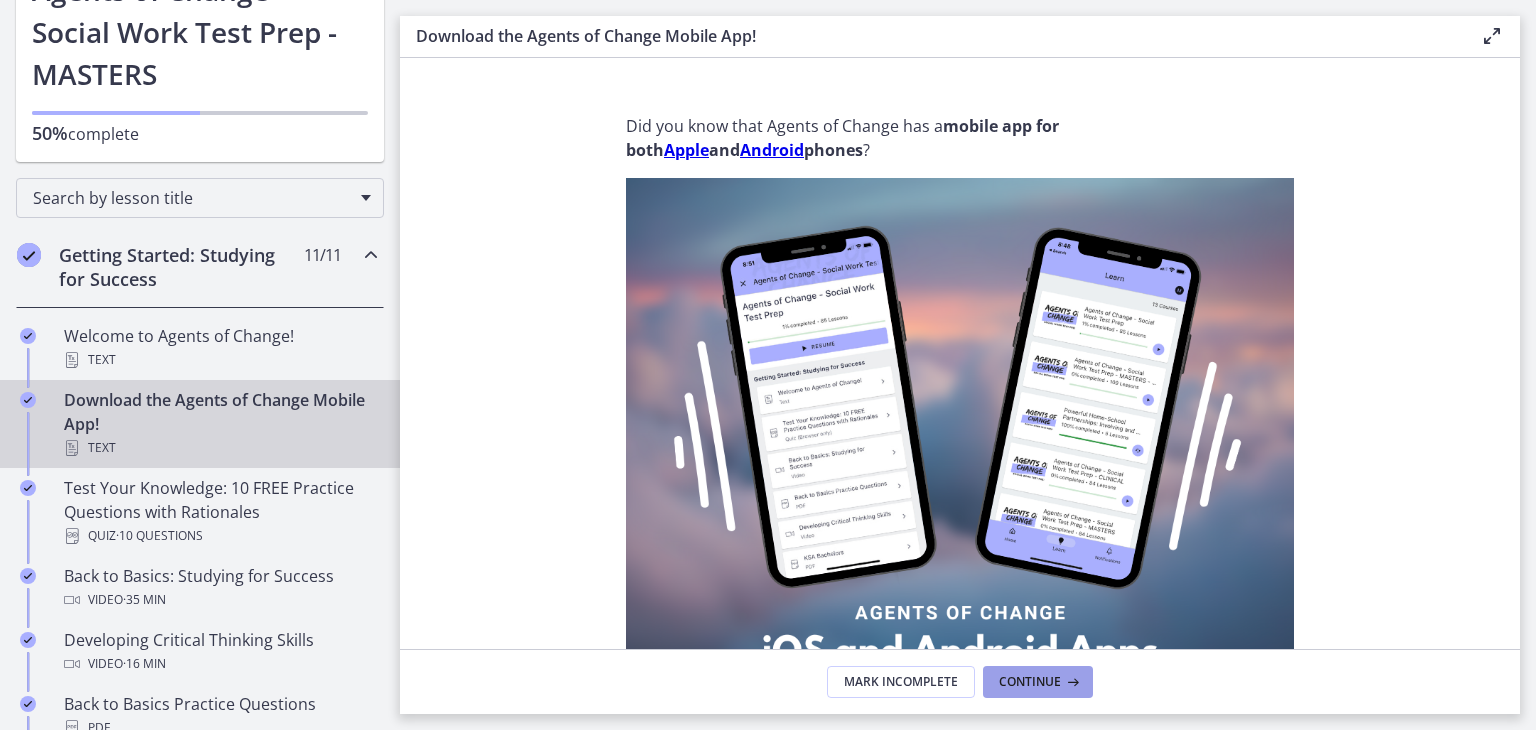 click on "Continue" at bounding box center (1038, 682) 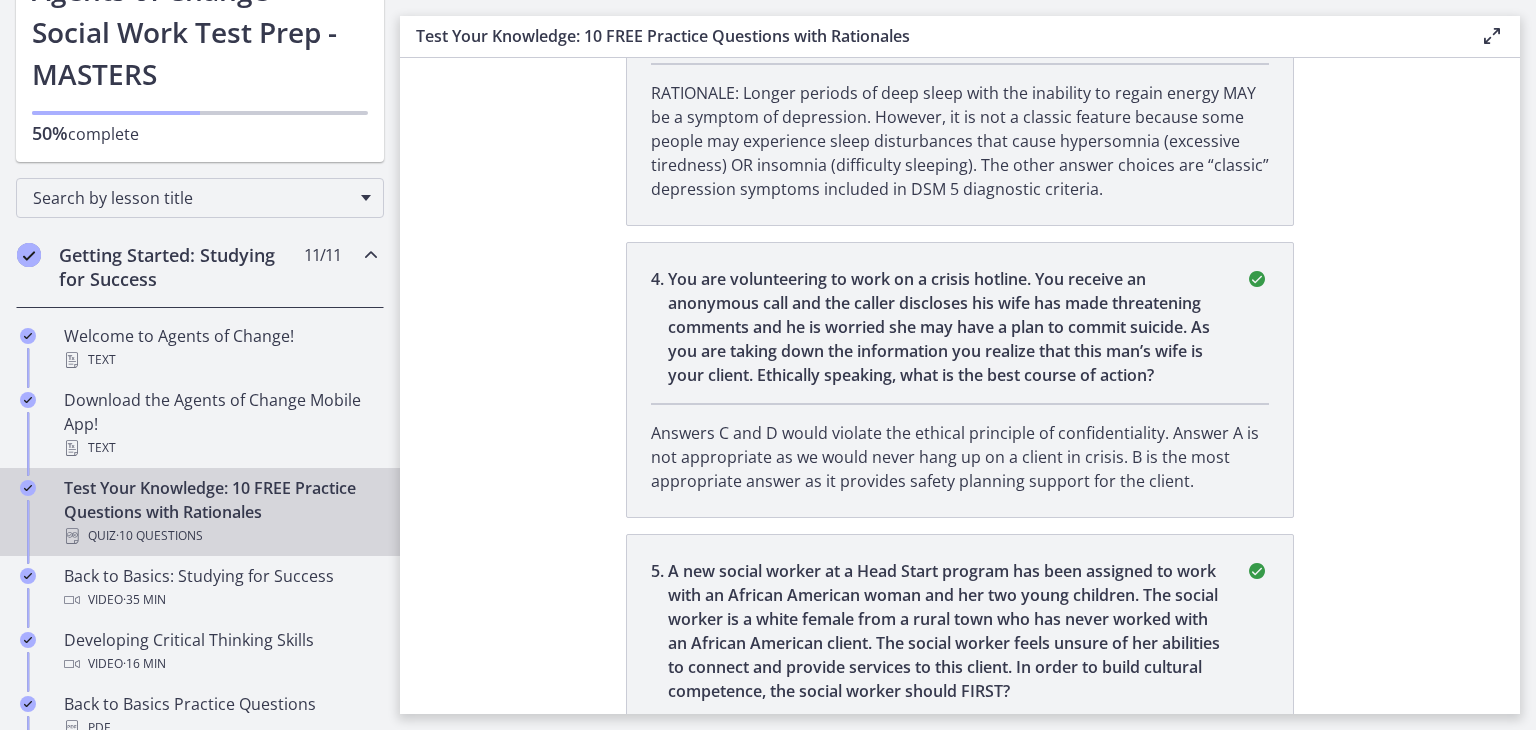 scroll, scrollTop: 0, scrollLeft: 0, axis: both 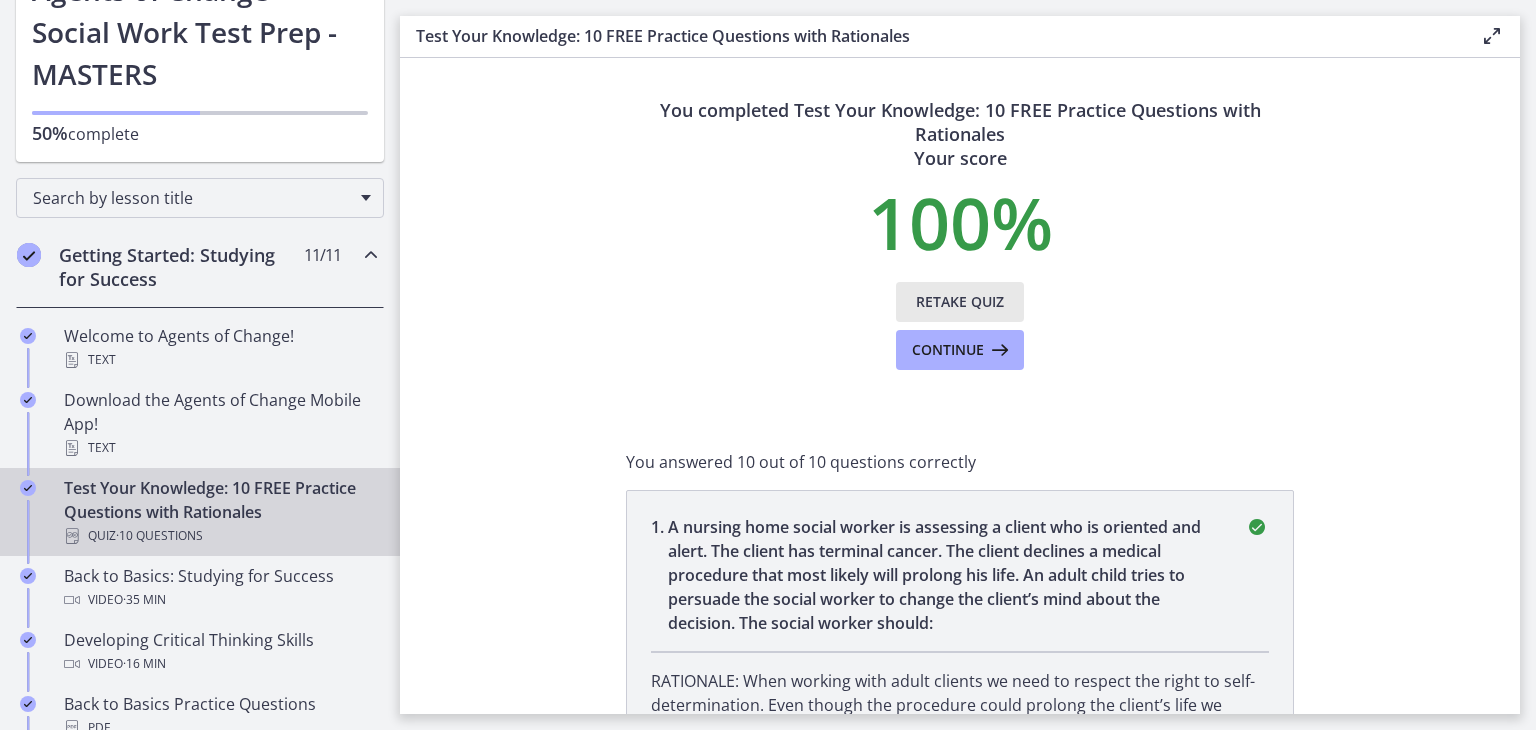click on "Retake Quiz" at bounding box center (960, 302) 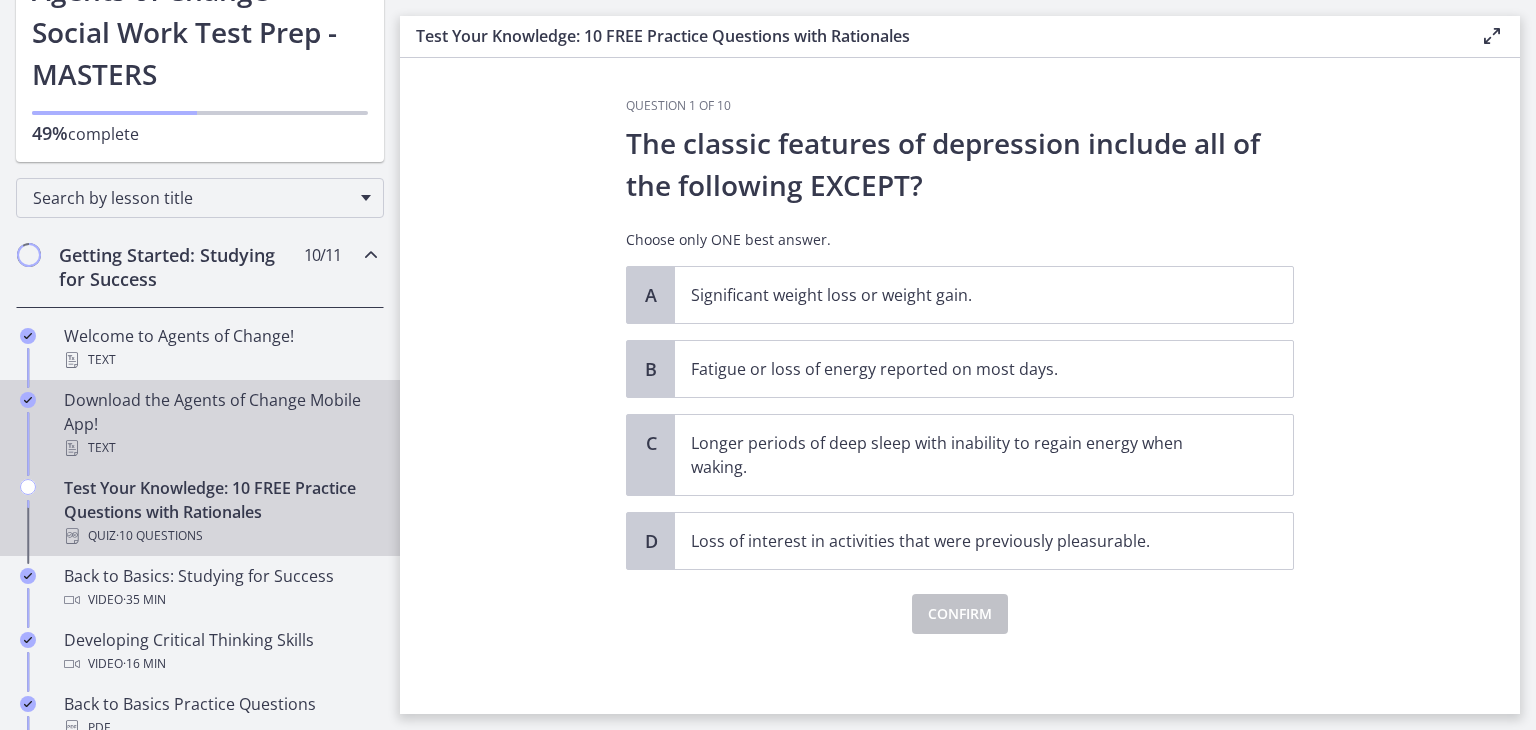 click on "Download the Agents of Change Mobile App!
Text" at bounding box center [220, 424] 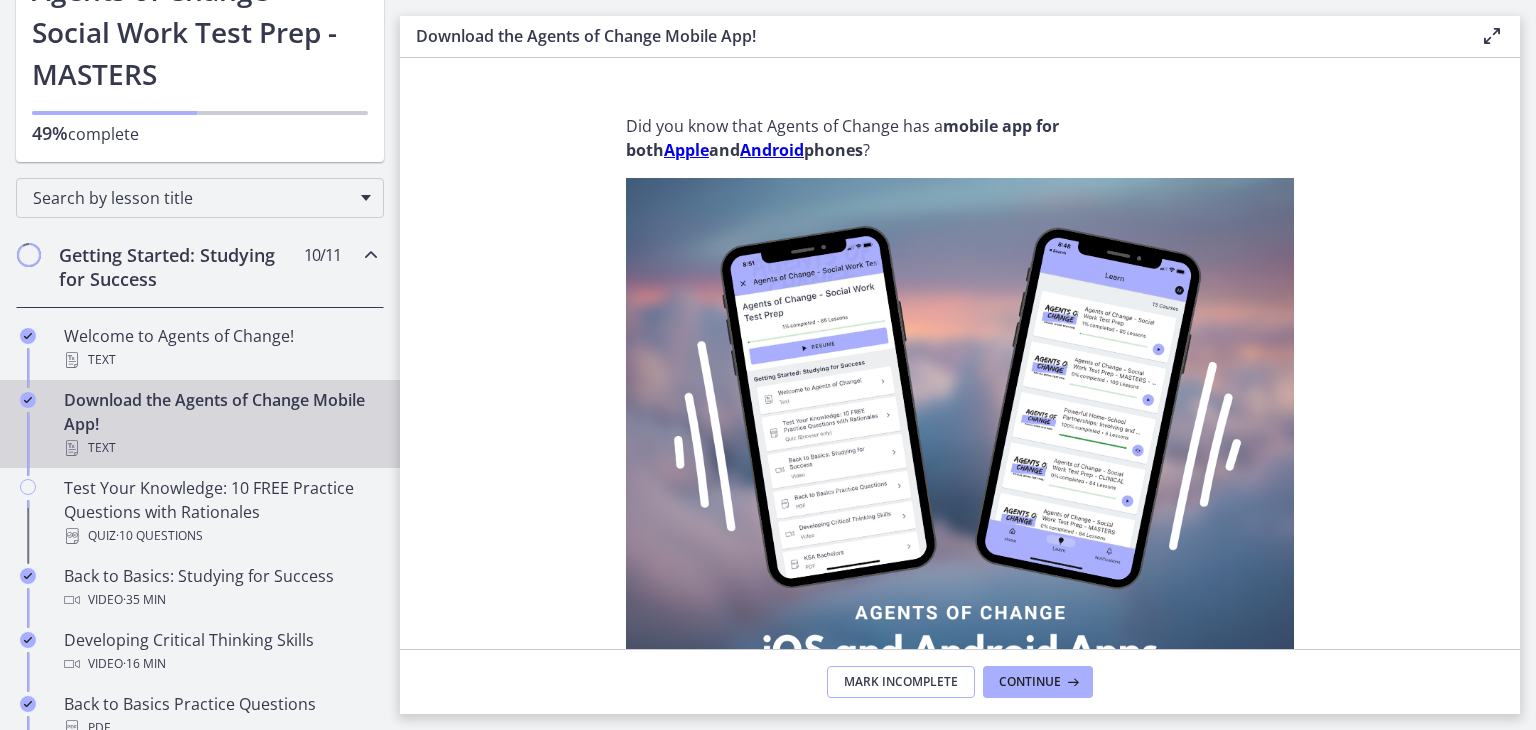 click on "Mark Incomplete" at bounding box center [901, 682] 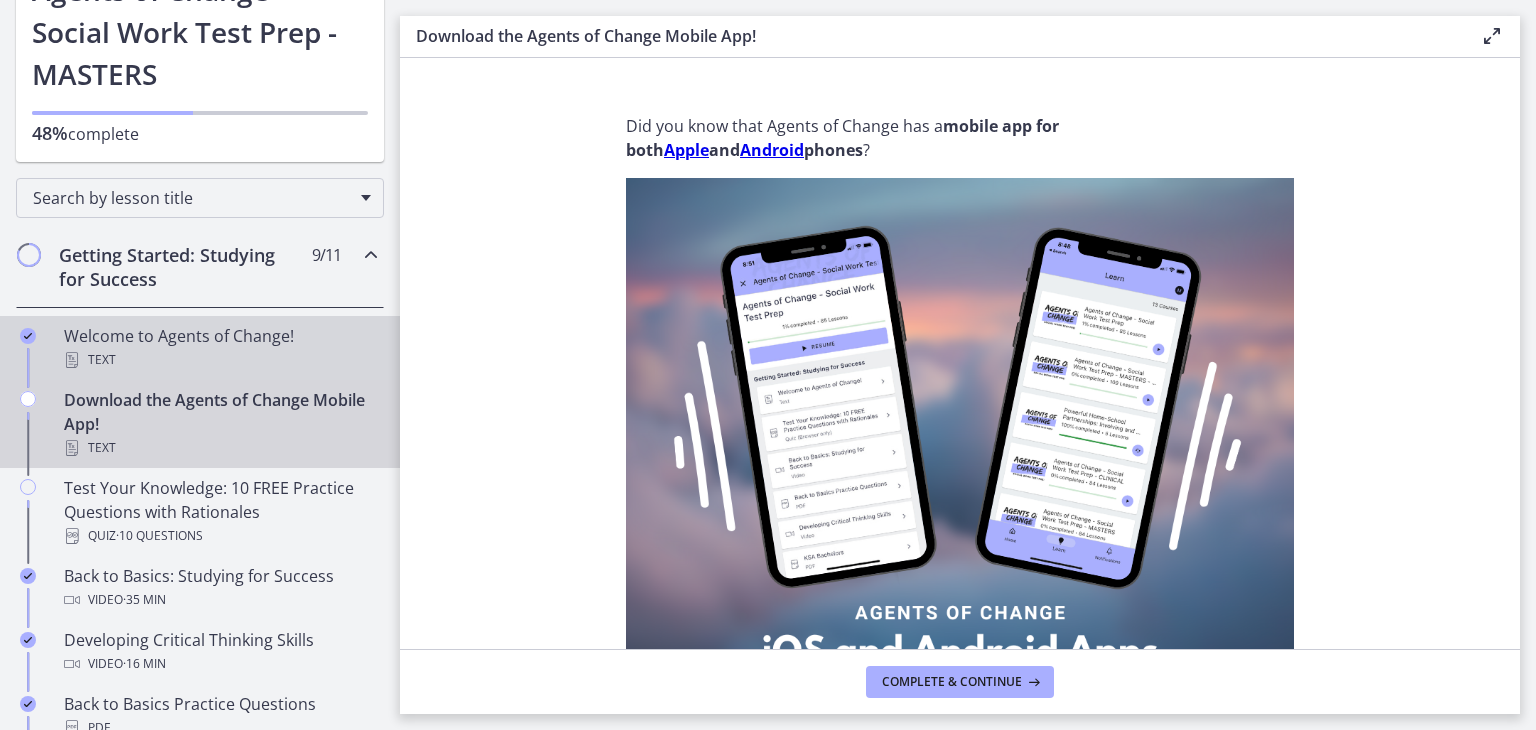 click on "Text" at bounding box center [220, 360] 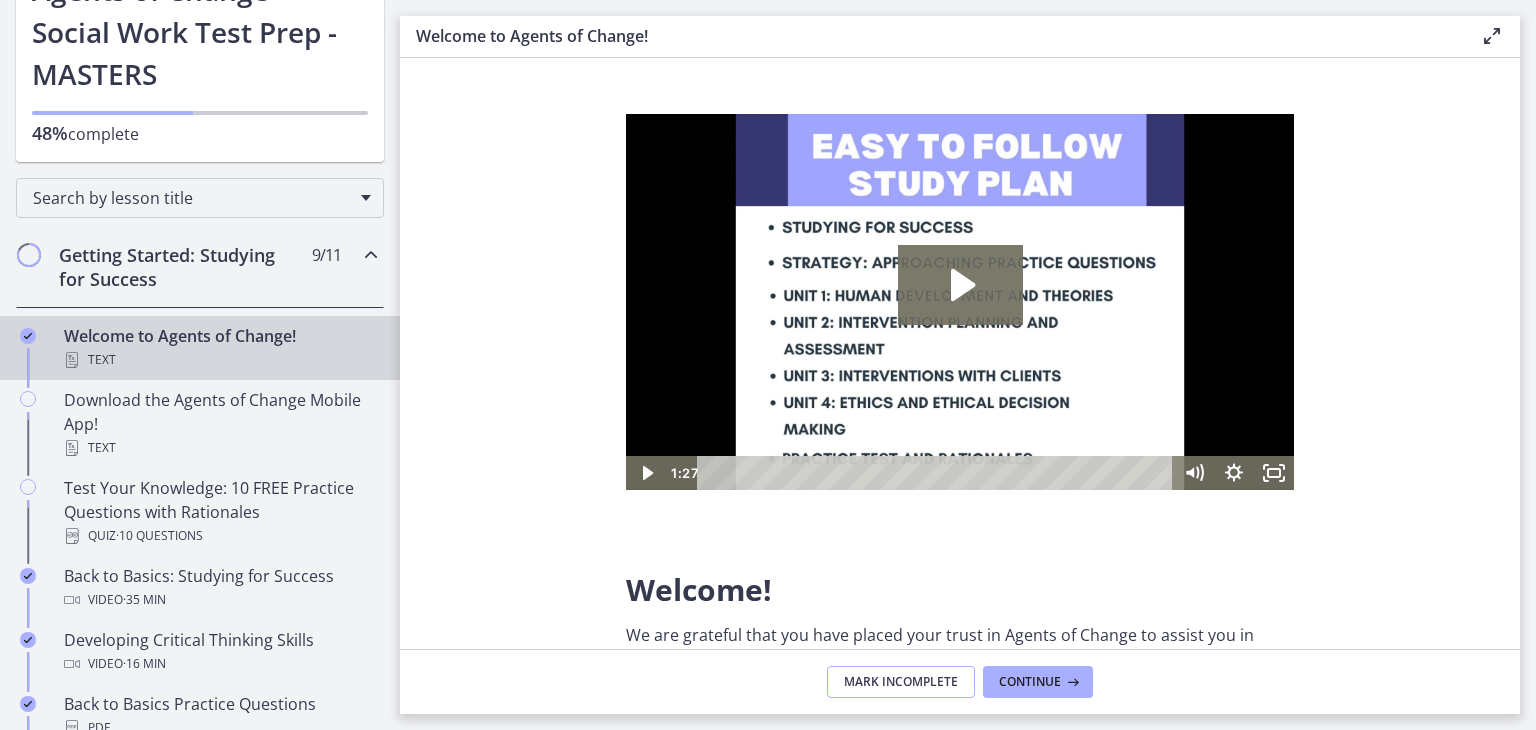 scroll, scrollTop: 0, scrollLeft: 0, axis: both 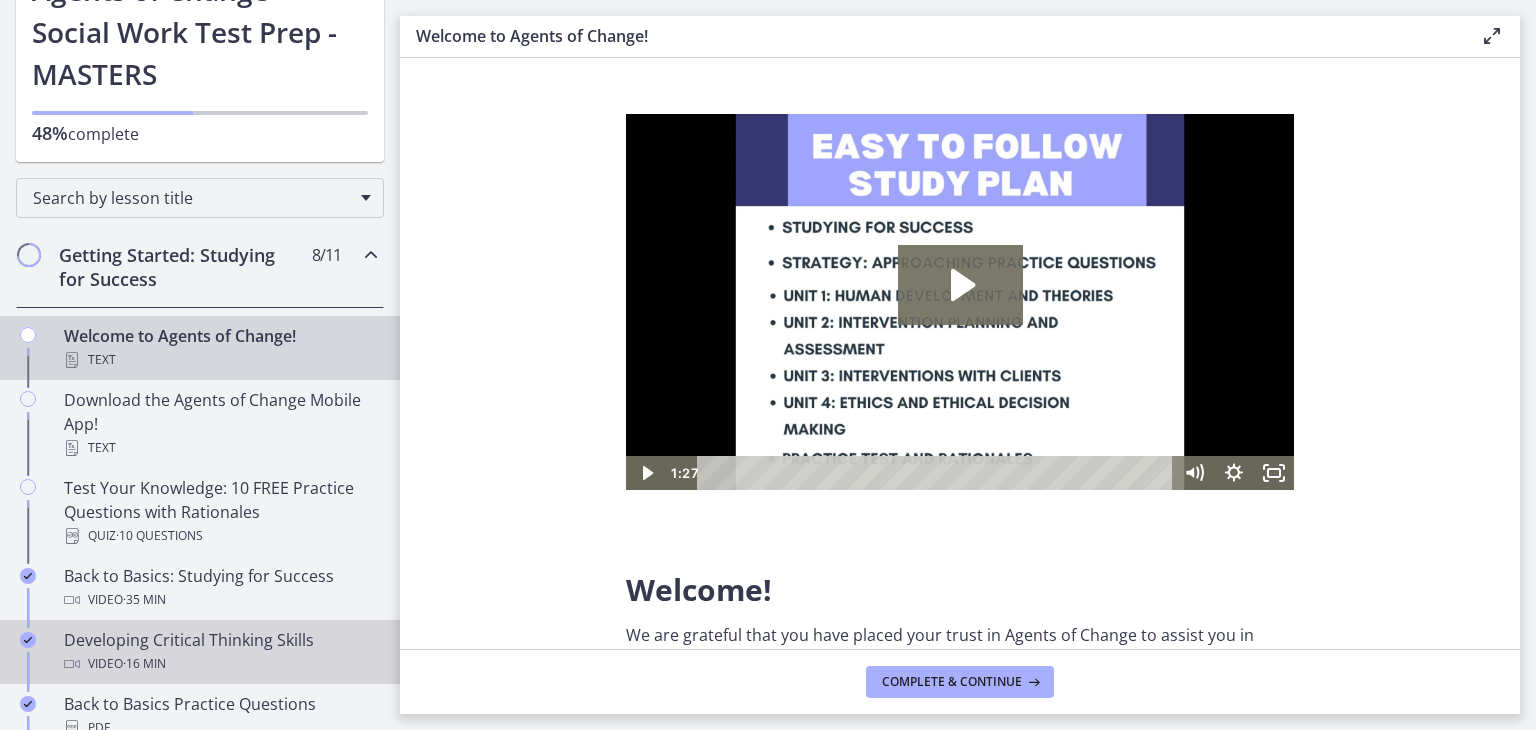 click on "Developing Critical Thinking Skills
Video
·  16 min" at bounding box center [200, 652] 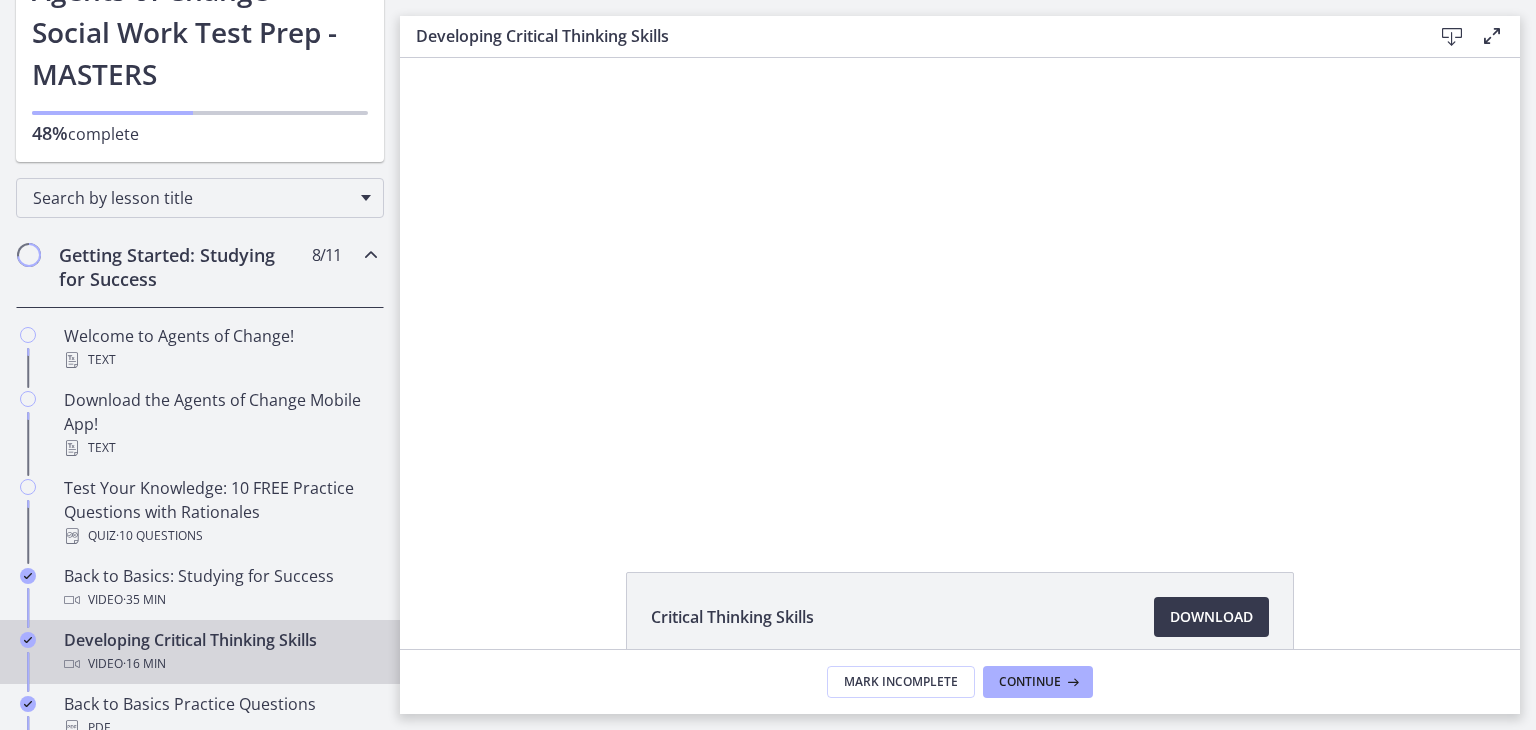 scroll, scrollTop: 0, scrollLeft: 0, axis: both 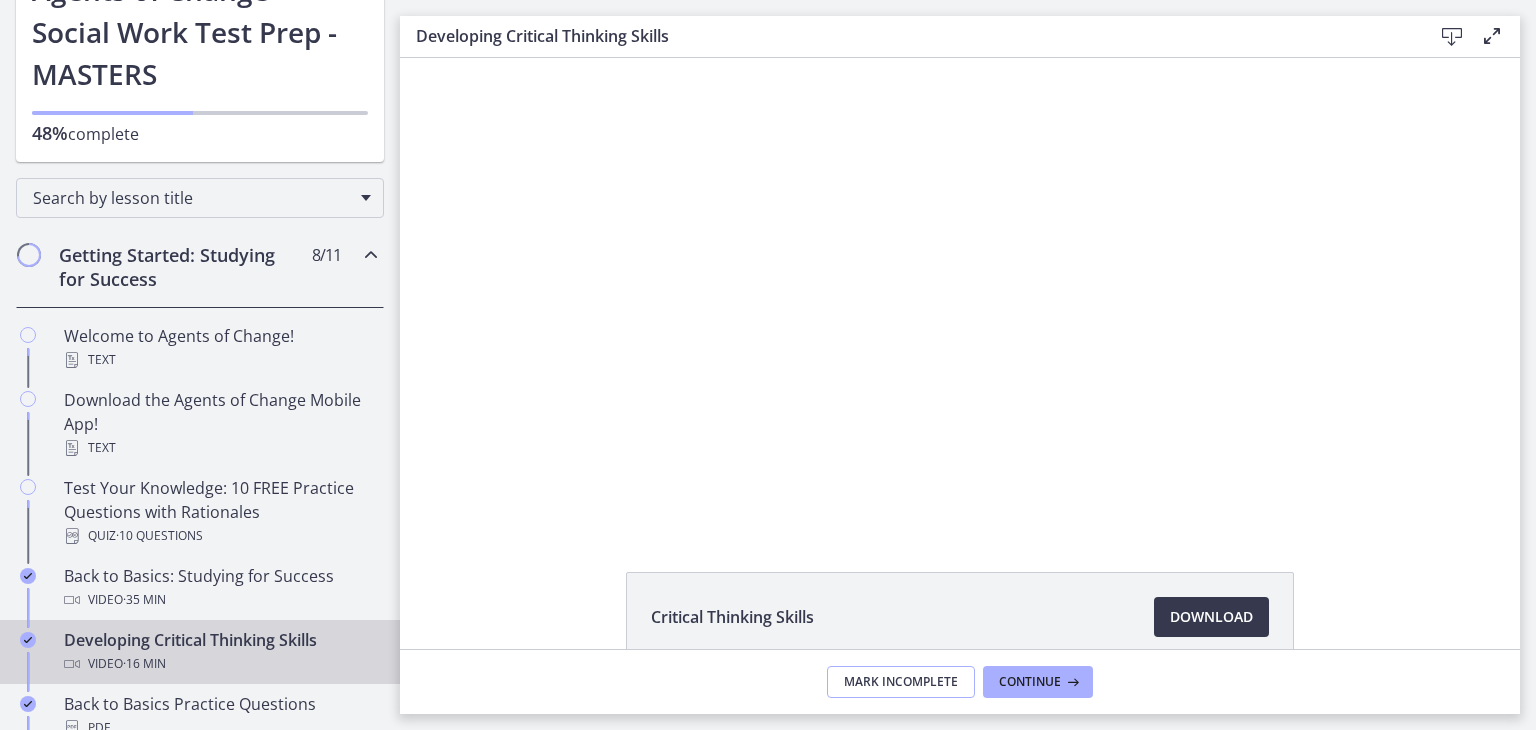 click on "Mark Incomplete" at bounding box center [901, 682] 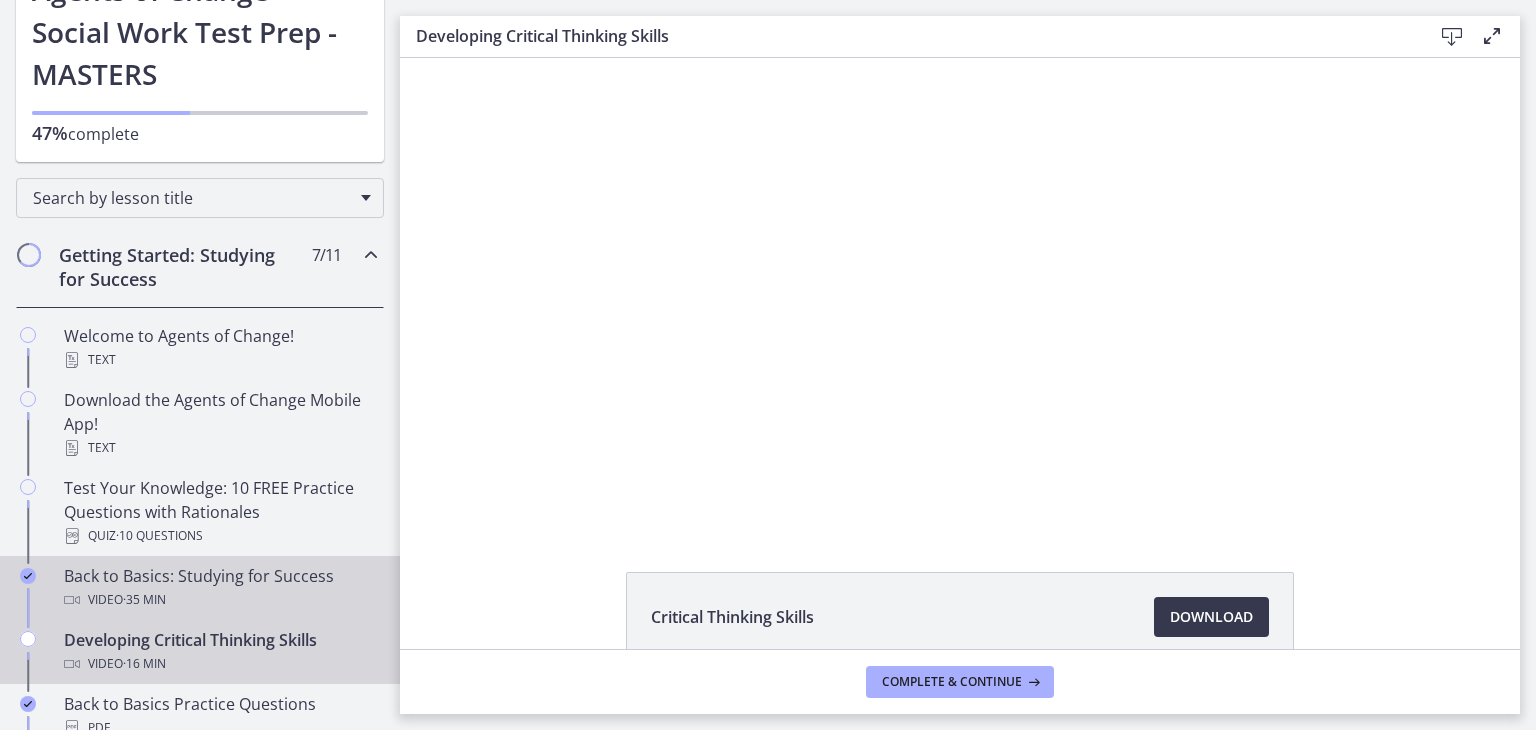 click on "Back to Basics: Studying for Success
Video
·  35 min" at bounding box center (220, 588) 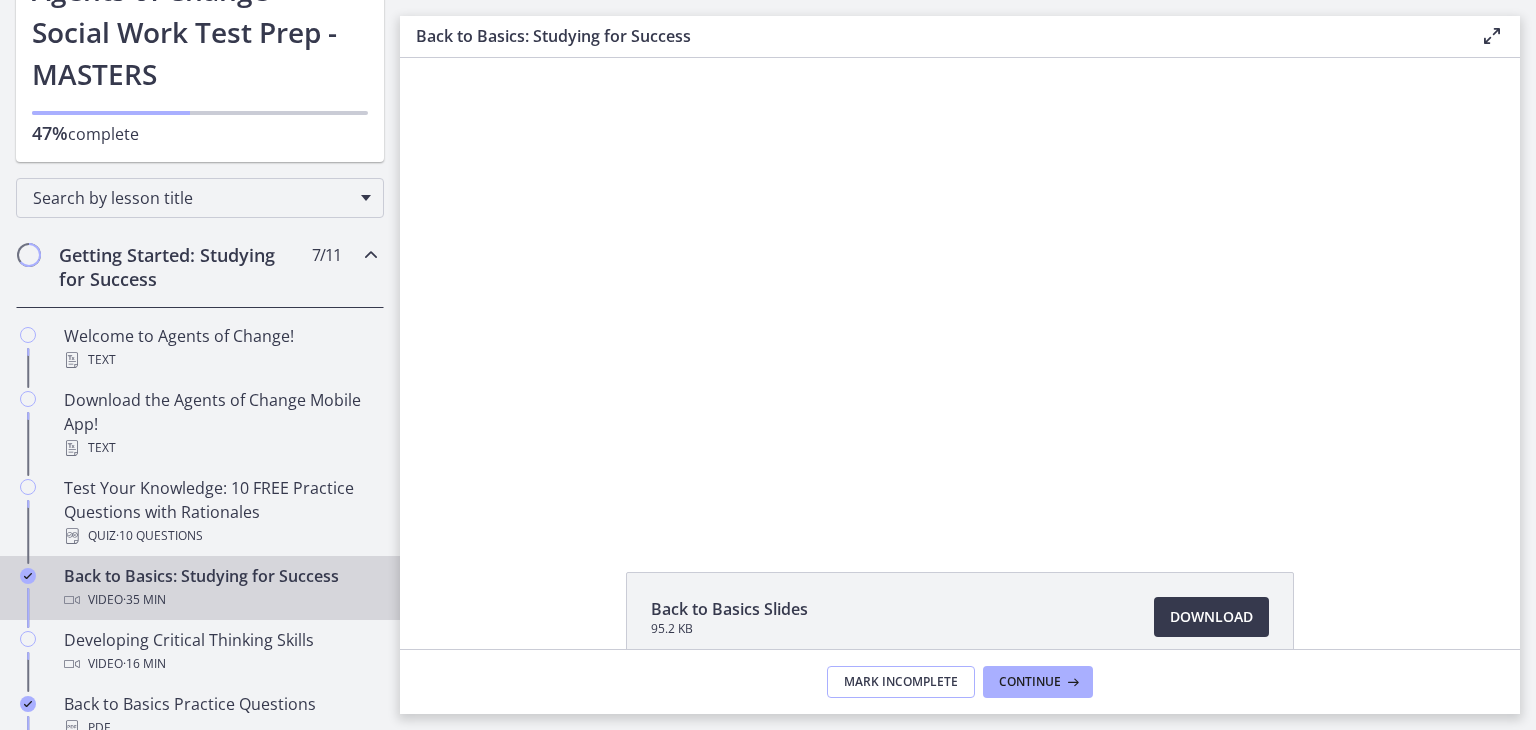 scroll, scrollTop: 0, scrollLeft: 0, axis: both 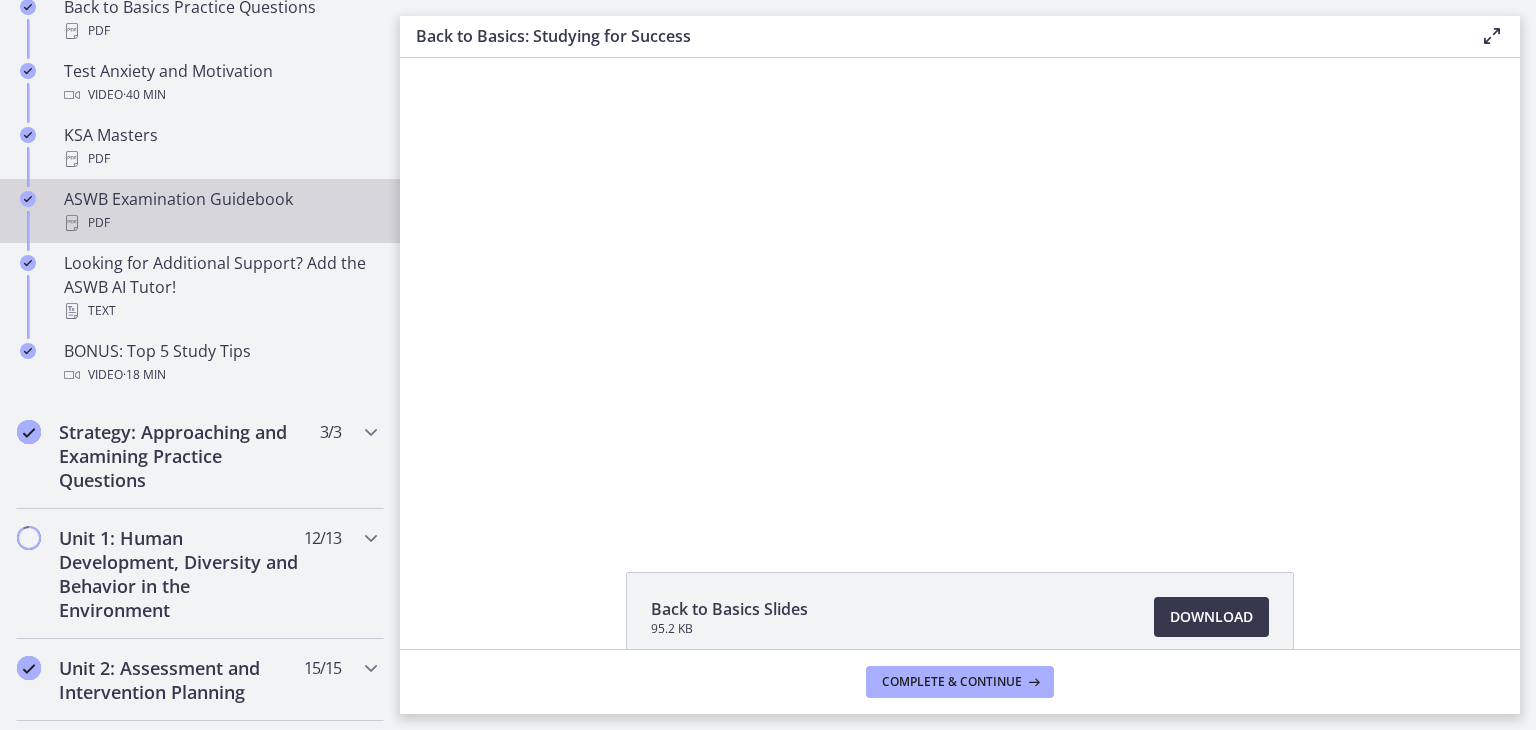 click on "ASWB Examination Guidebook
PDF" at bounding box center (220, 211) 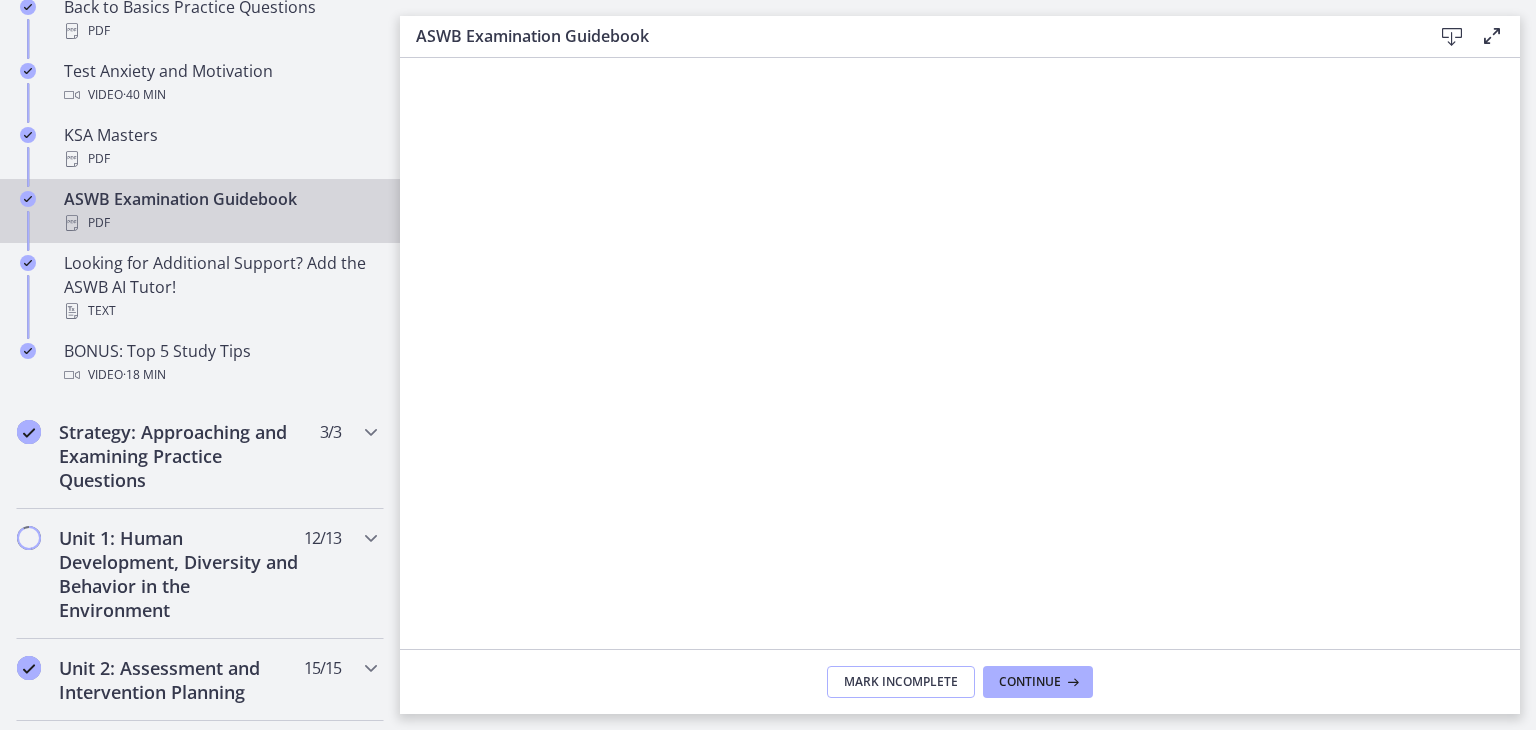 click on "Mark Incomplete" at bounding box center [901, 682] 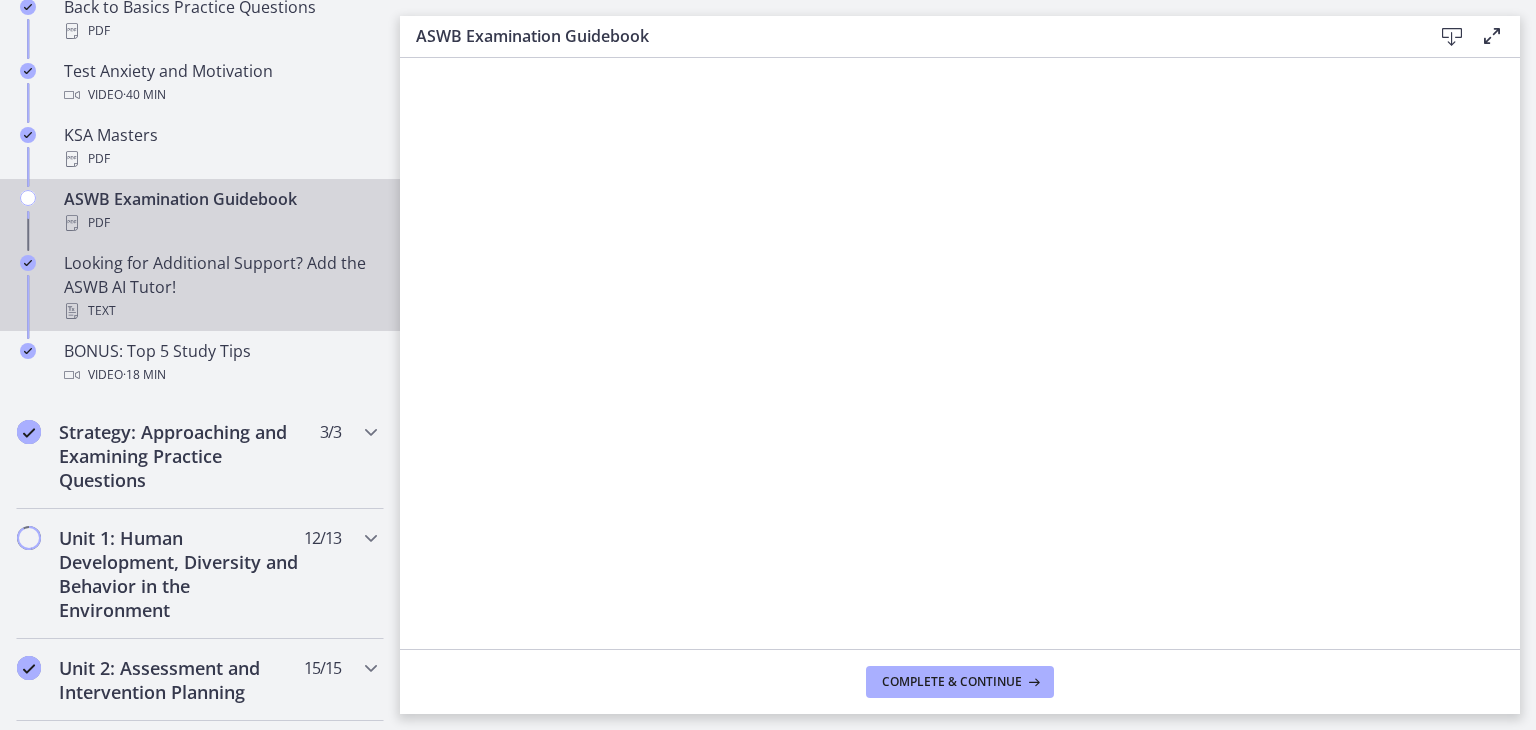 click on "Looking for Additional Support? Add the ASWB AI Tutor!
Text" at bounding box center [200, 287] 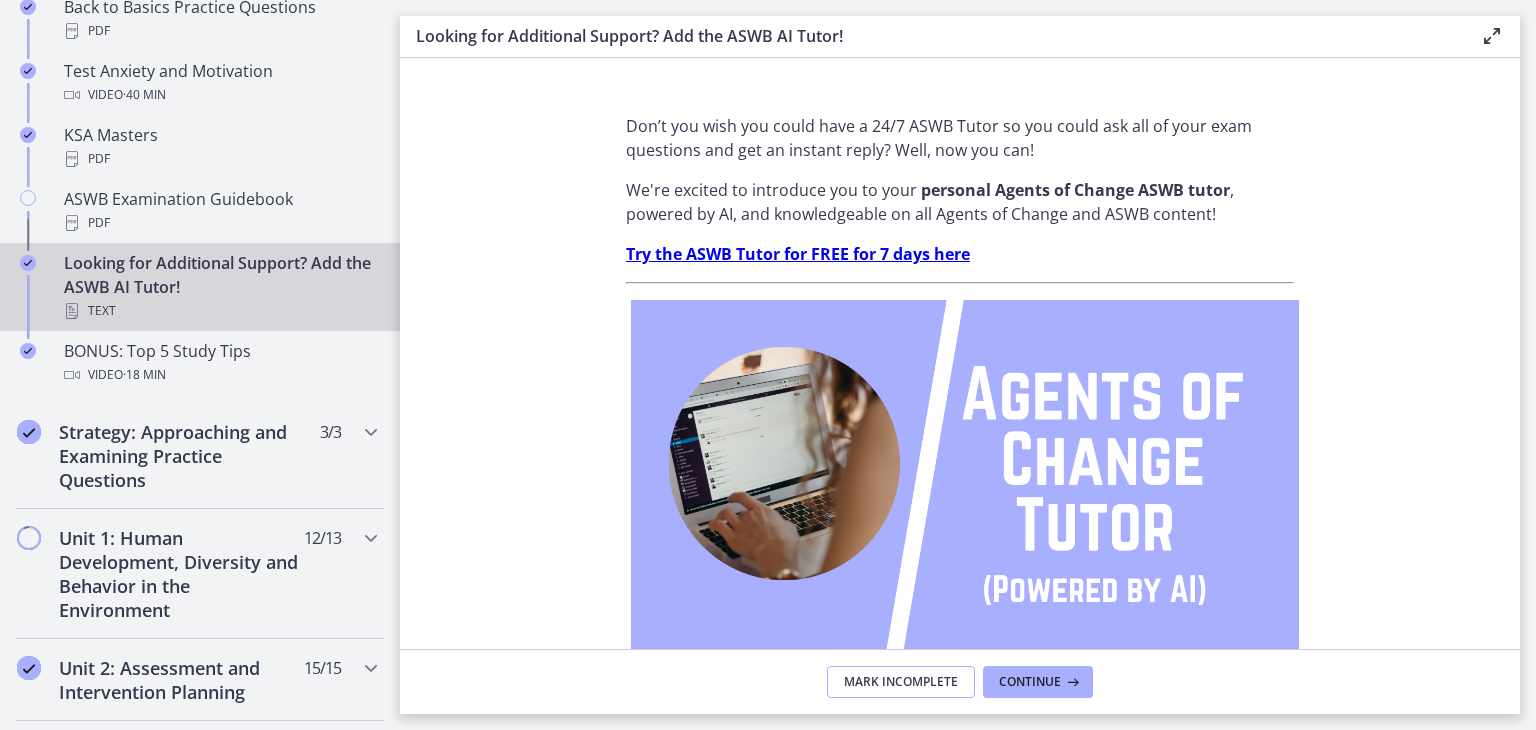 click on "Mark Incomplete" at bounding box center [901, 682] 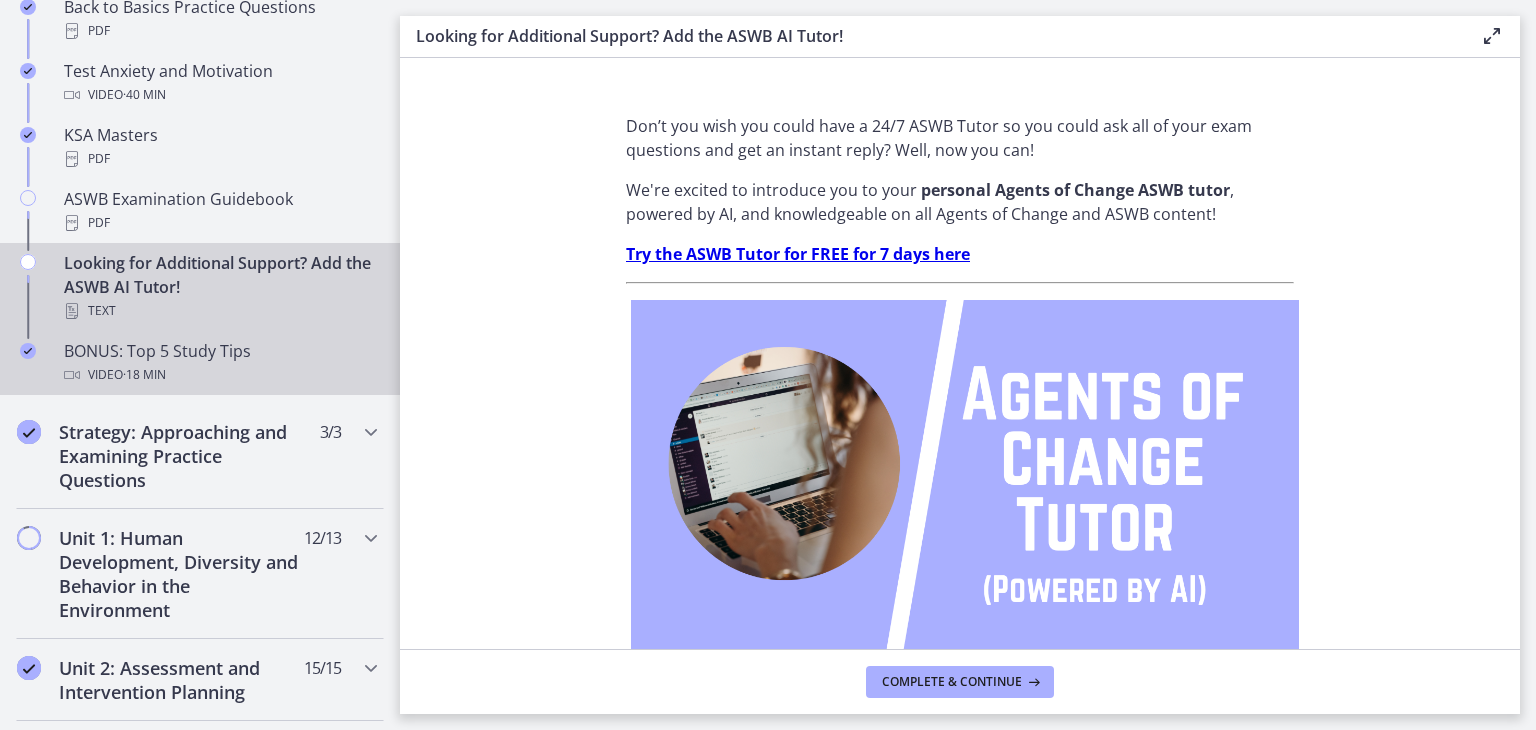 click on "BONUS: Top 5 Study Tips
Video
·  18 min" at bounding box center (220, 363) 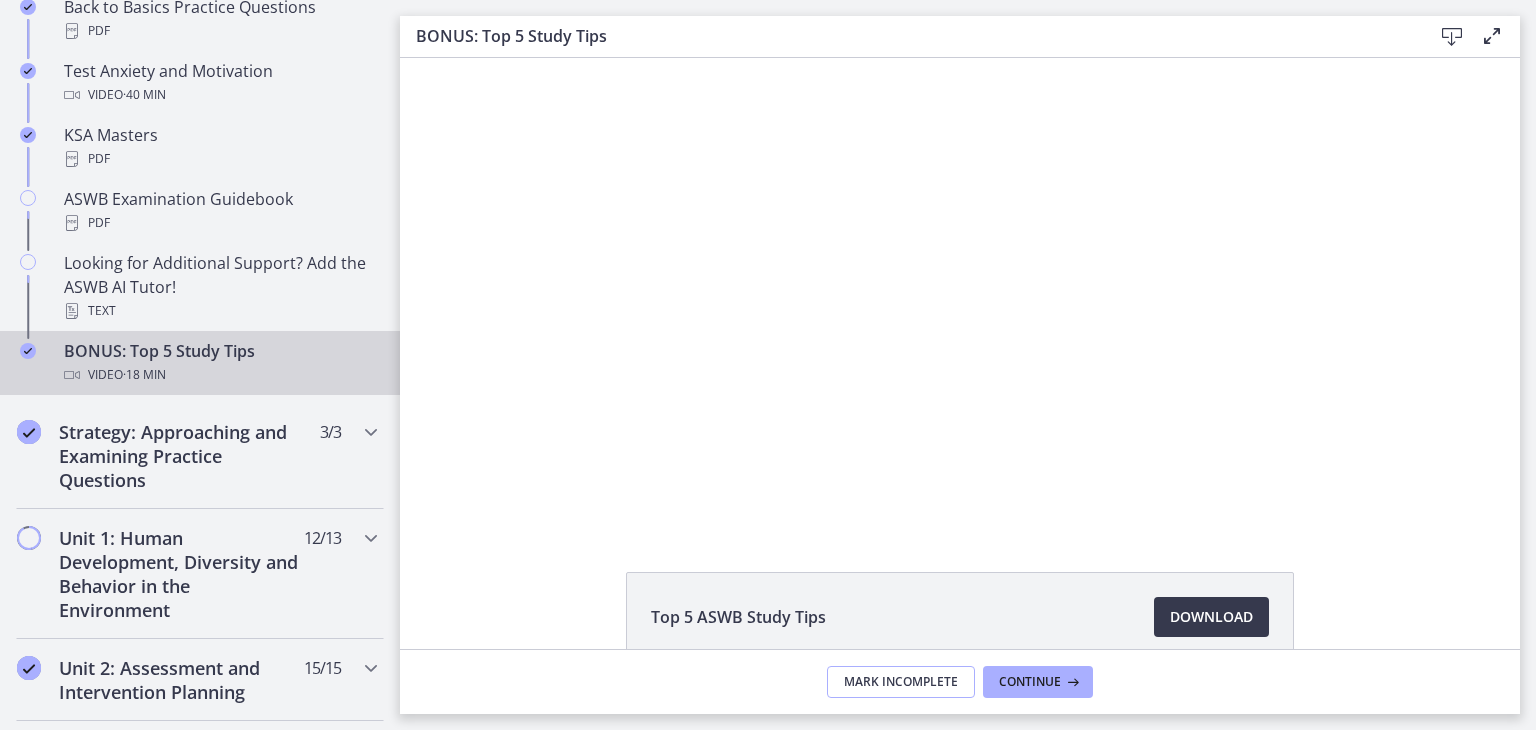 scroll, scrollTop: 0, scrollLeft: 0, axis: both 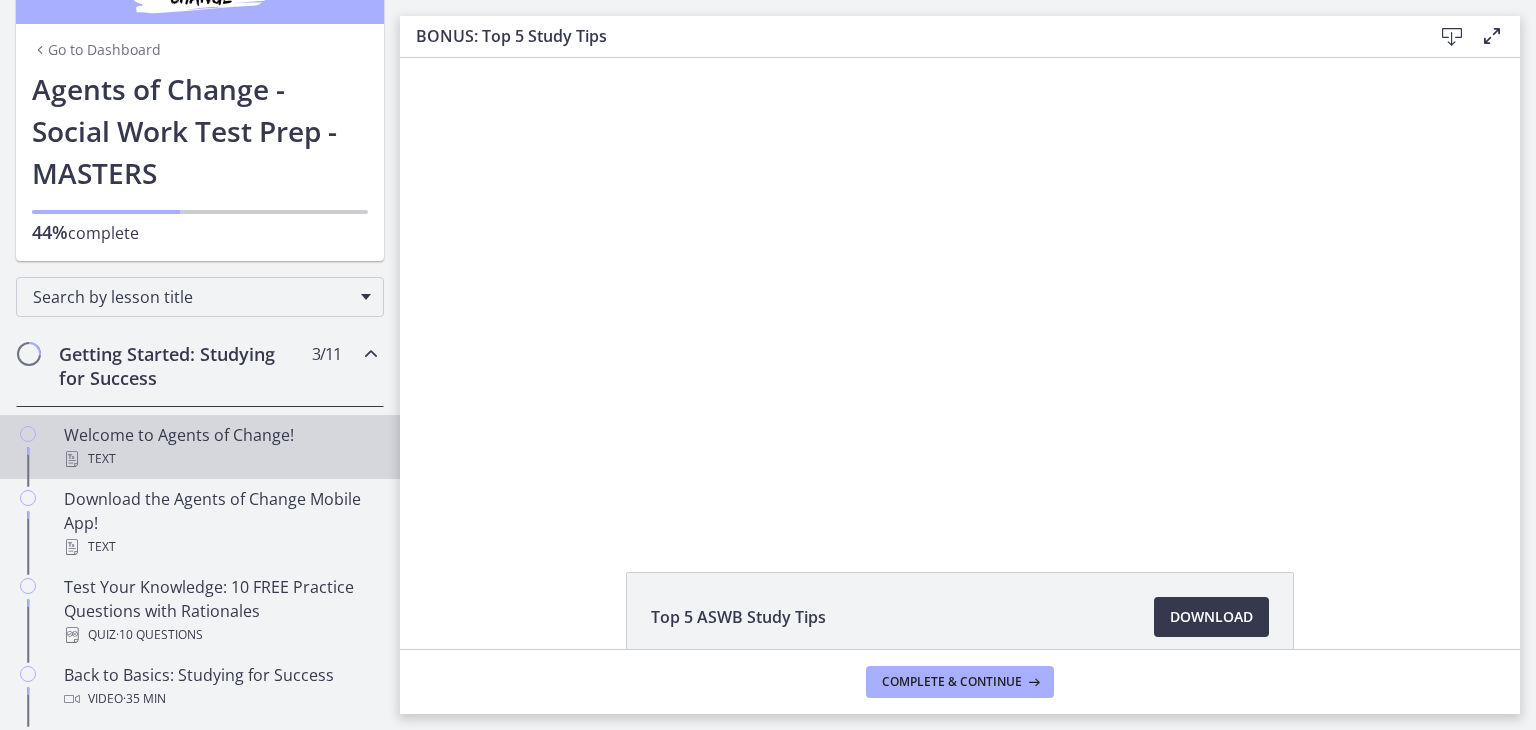 click on "Text" at bounding box center (220, 459) 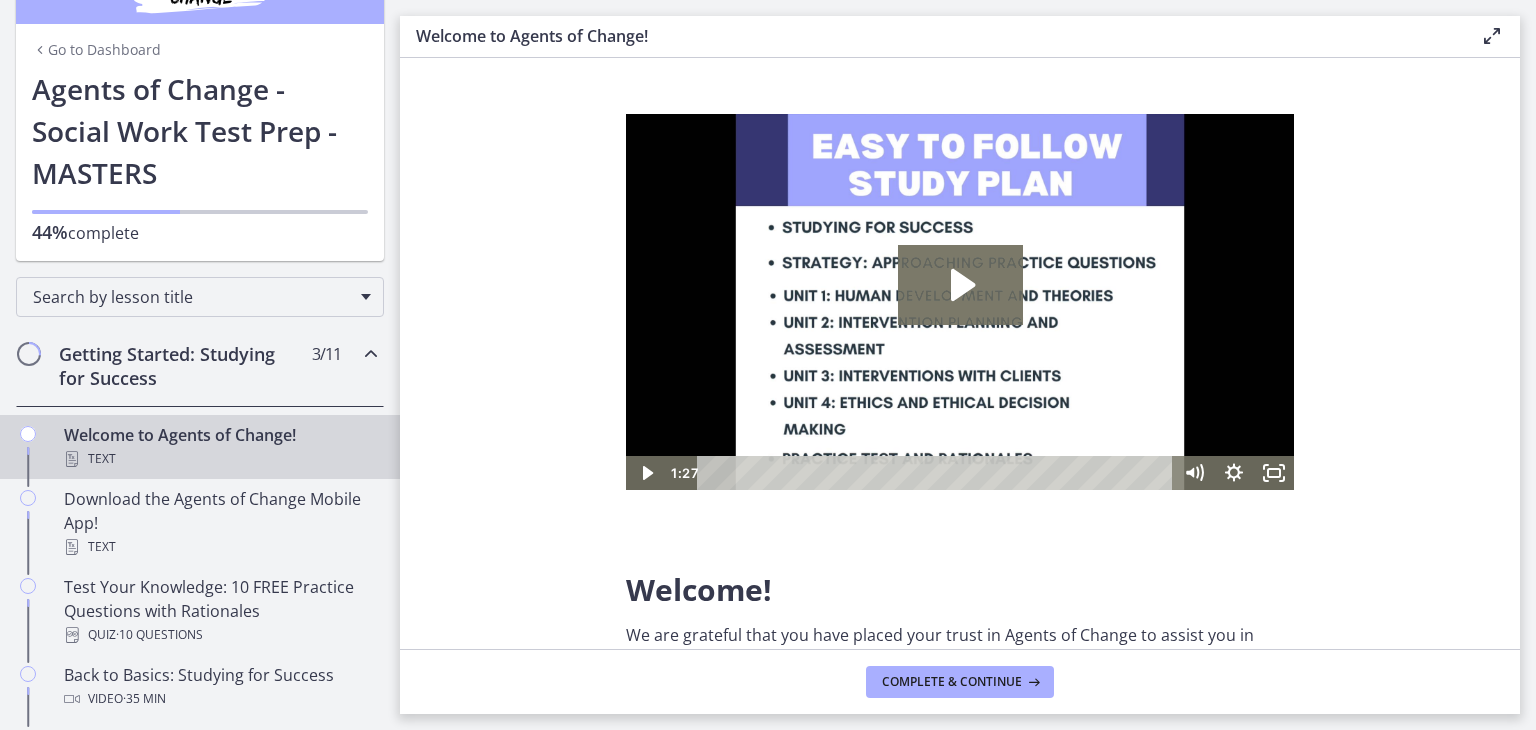 scroll, scrollTop: 0, scrollLeft: 0, axis: both 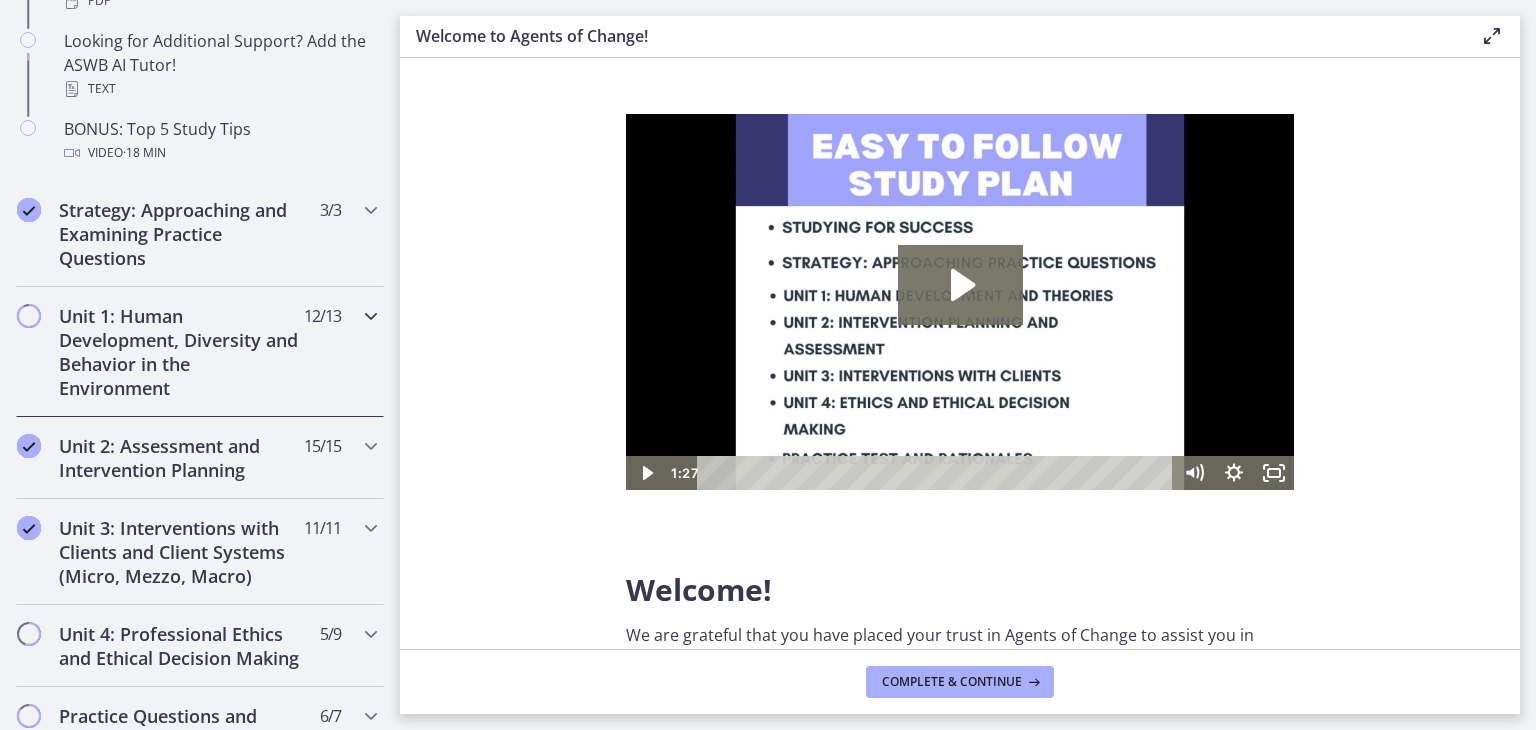 click on "Unit 1: Human Development, Diversity and Behavior in the Environment" at bounding box center [181, 352] 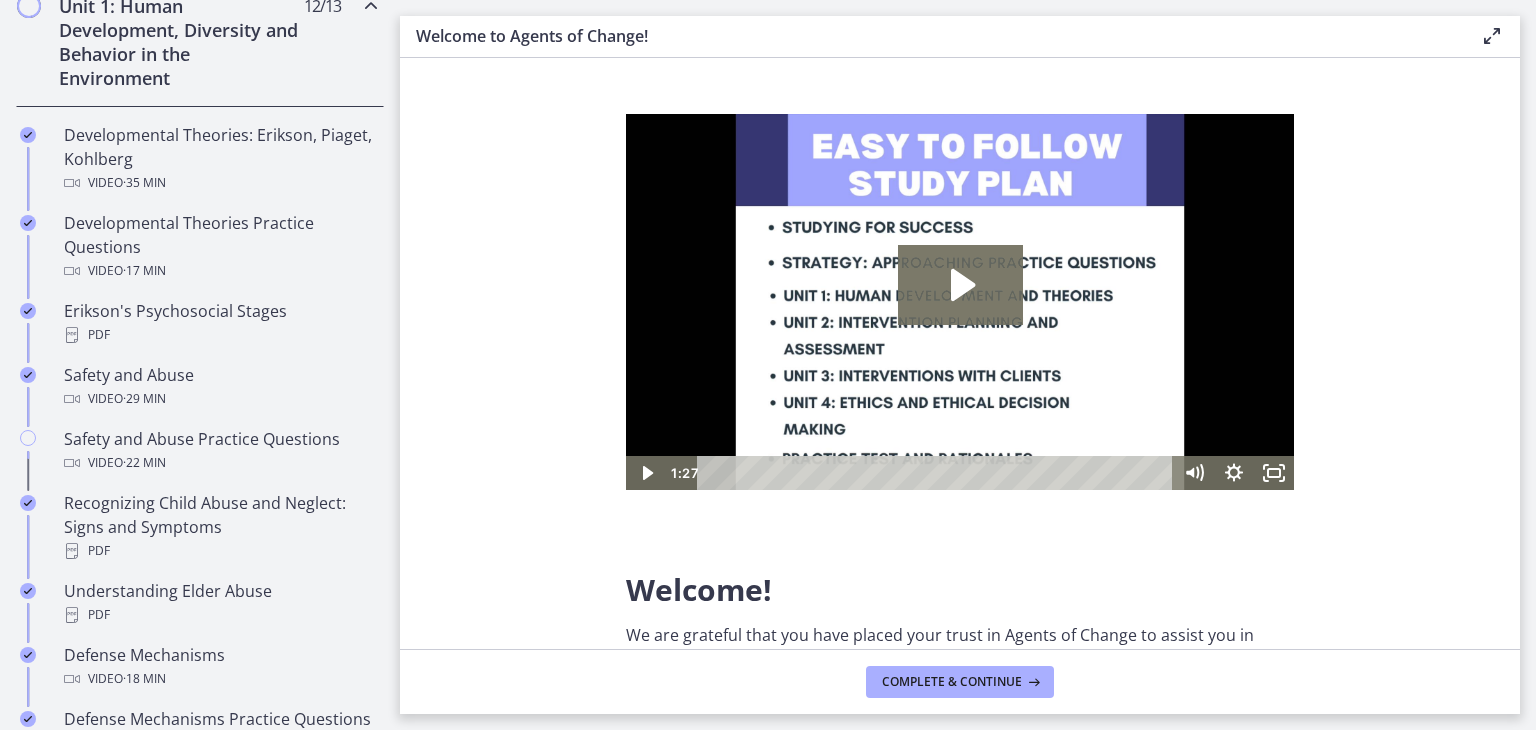 scroll, scrollTop: 570, scrollLeft: 0, axis: vertical 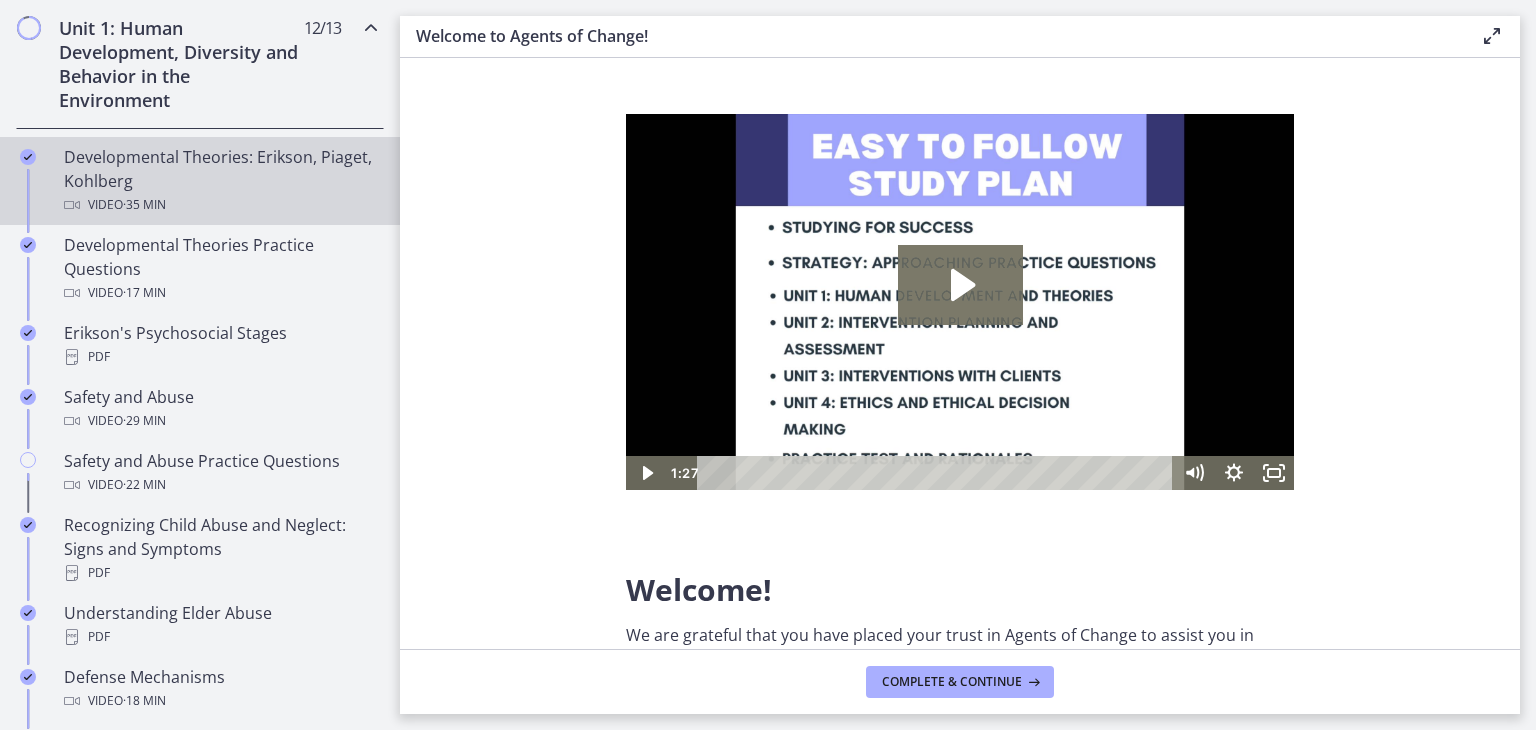 click on "Developmental Theories: Erikson, Piaget, Kohlberg
Video
·  35 min" at bounding box center [220, 181] 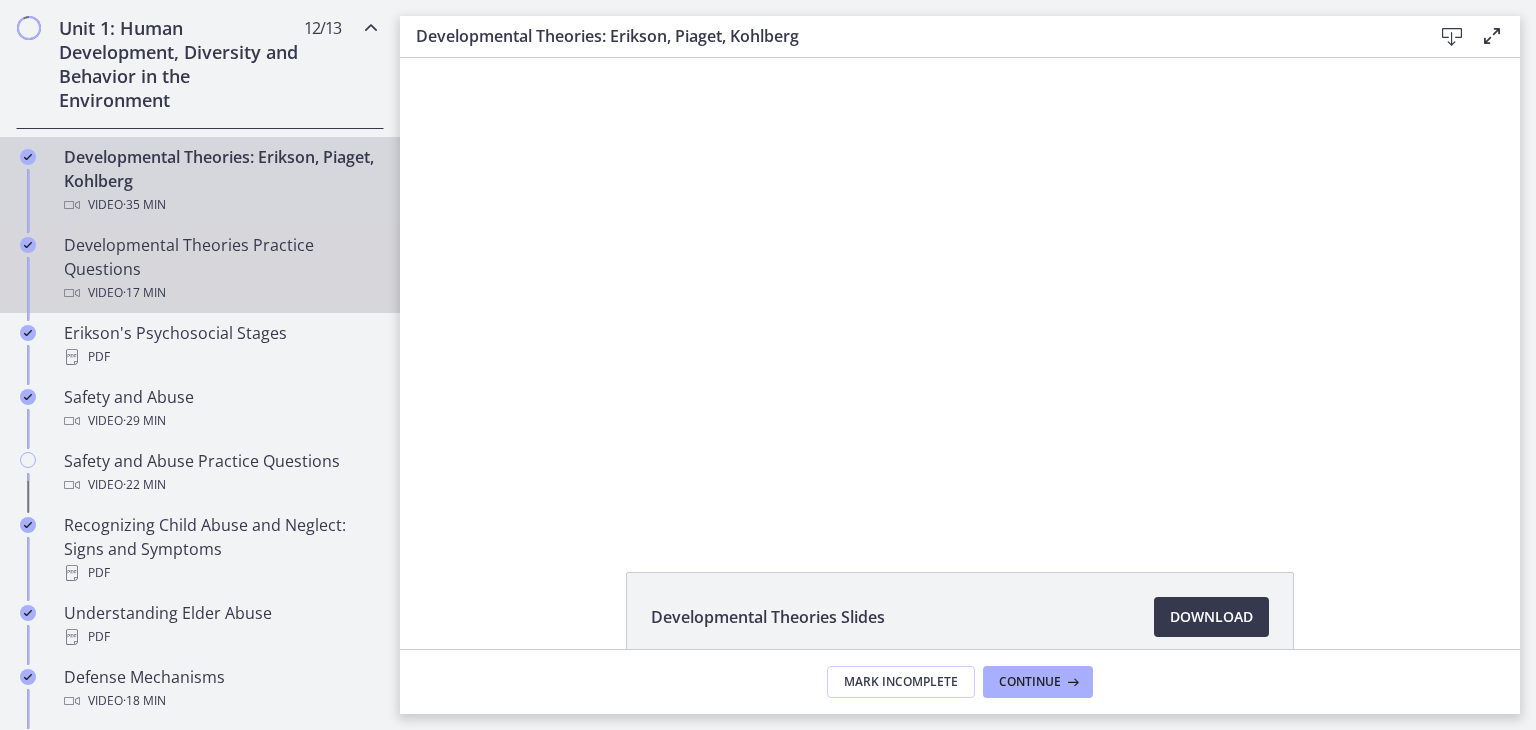 scroll, scrollTop: 0, scrollLeft: 0, axis: both 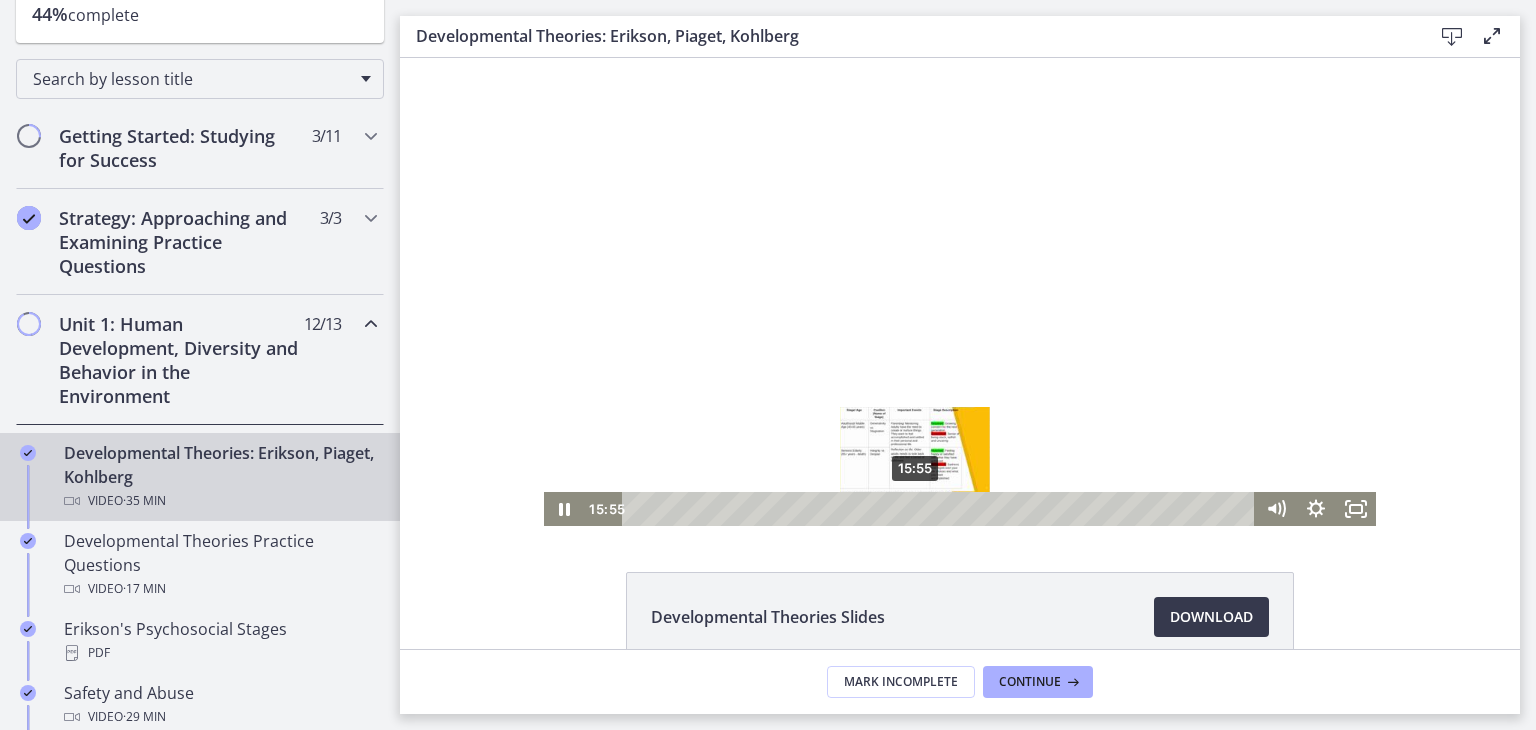 click on "15:55" at bounding box center (941, 509) 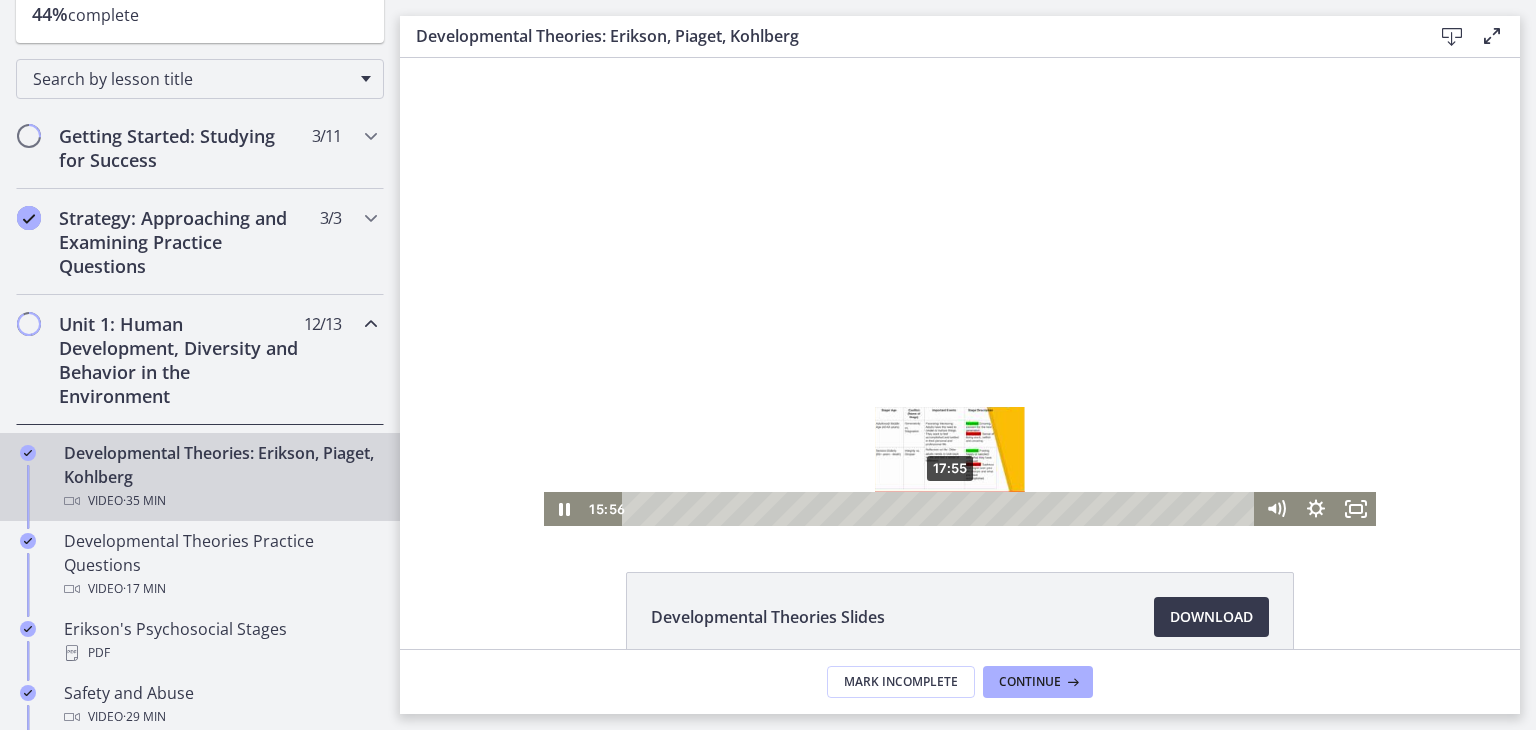 click on "17:55" at bounding box center [941, 509] 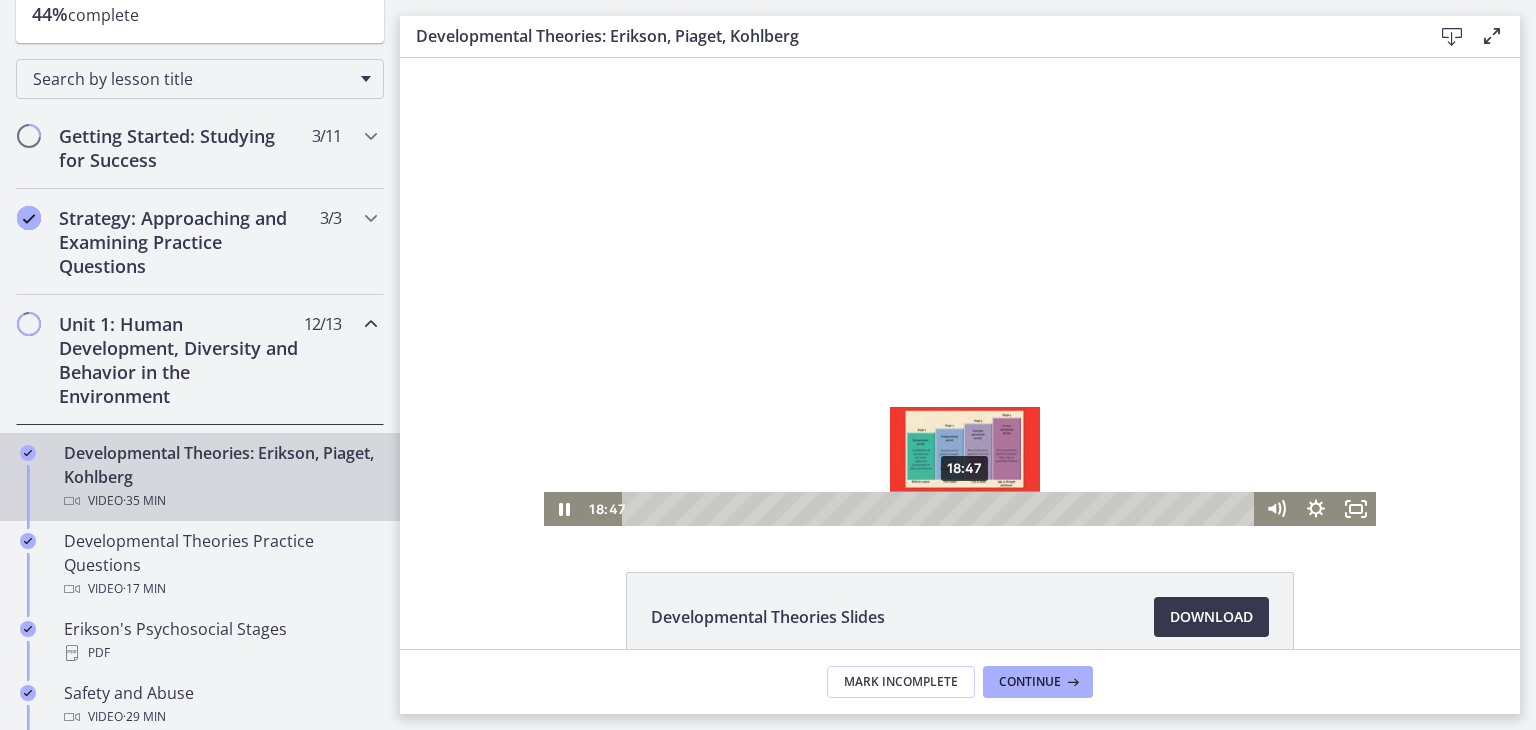 click on "18:47" at bounding box center [941, 509] 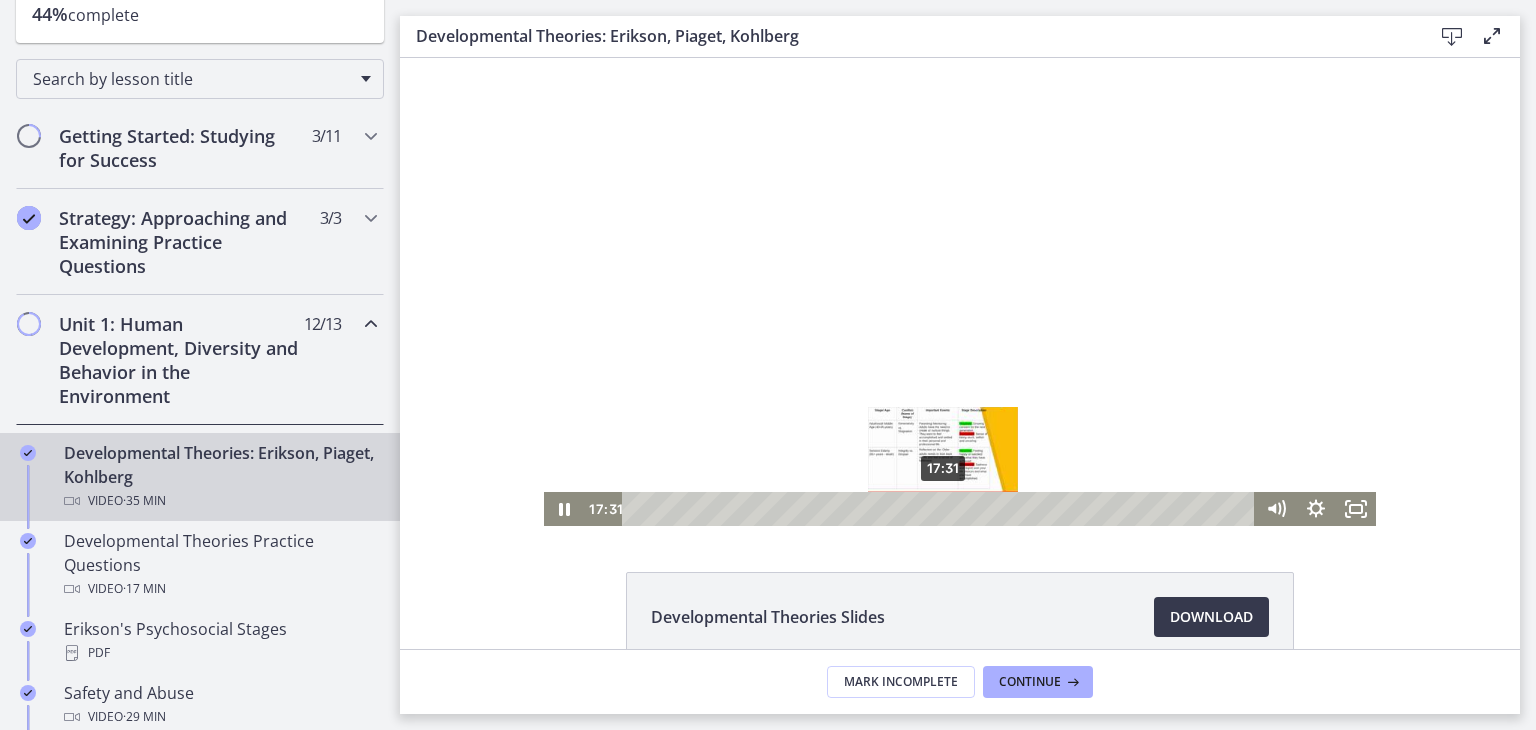 click on "17:31" at bounding box center (941, 509) 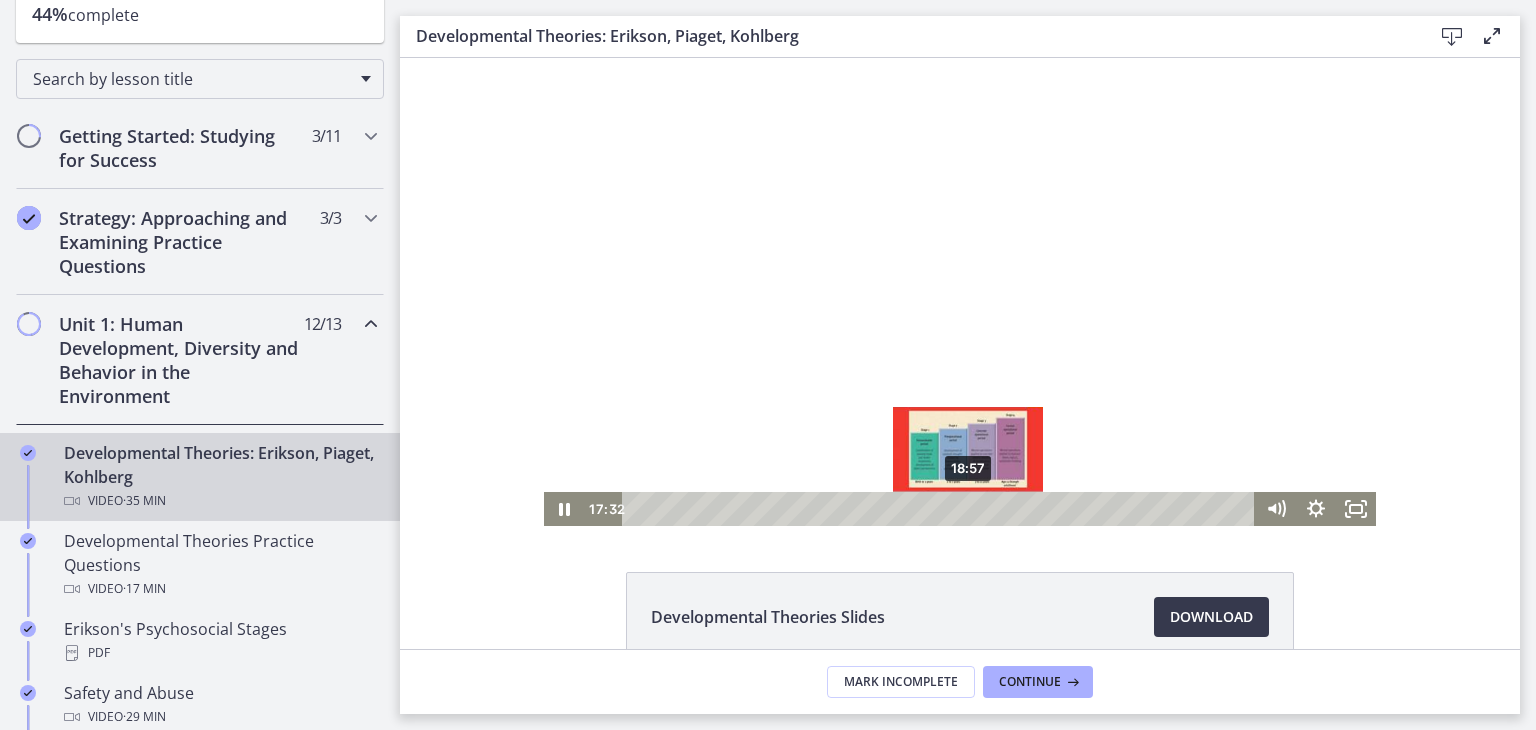 click on "18:57" at bounding box center [941, 509] 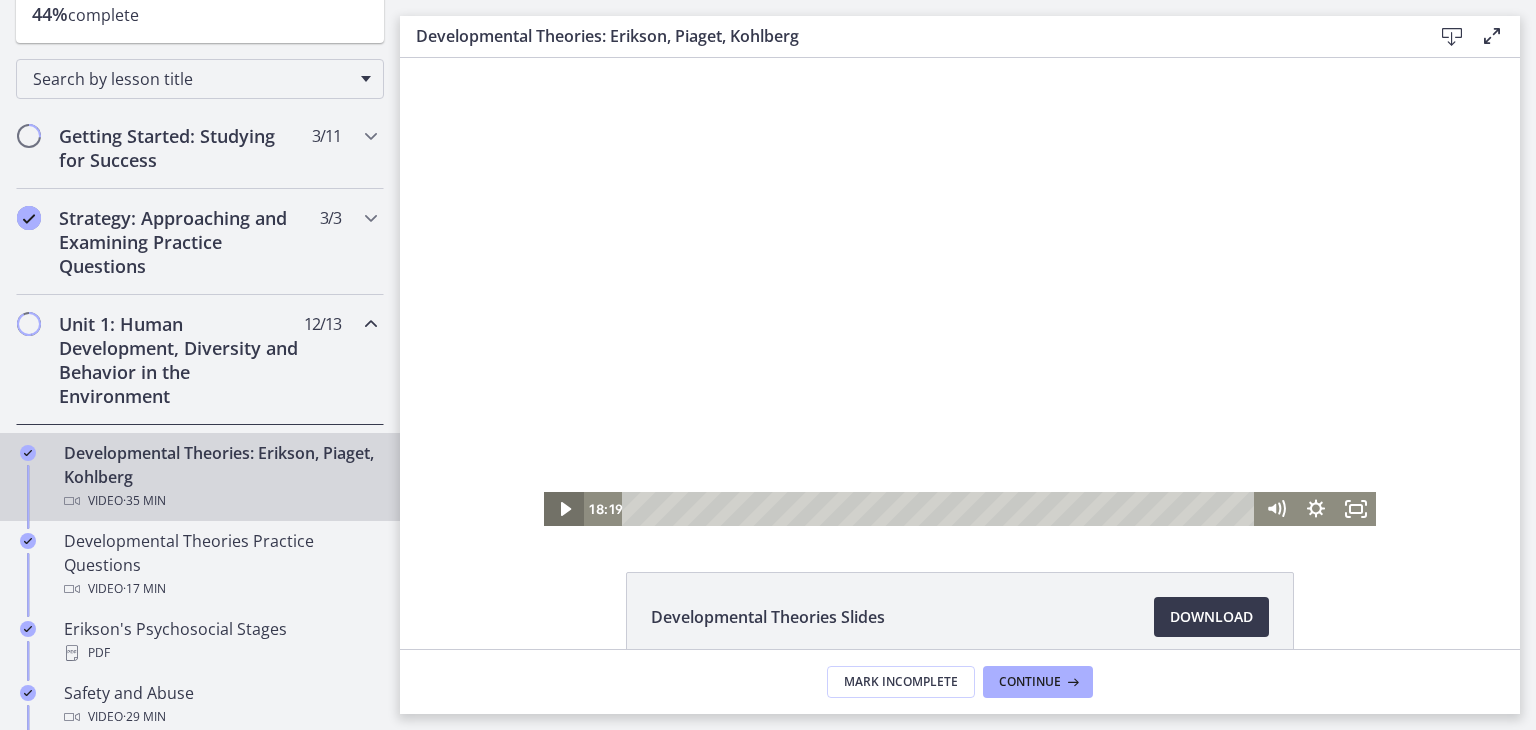 click 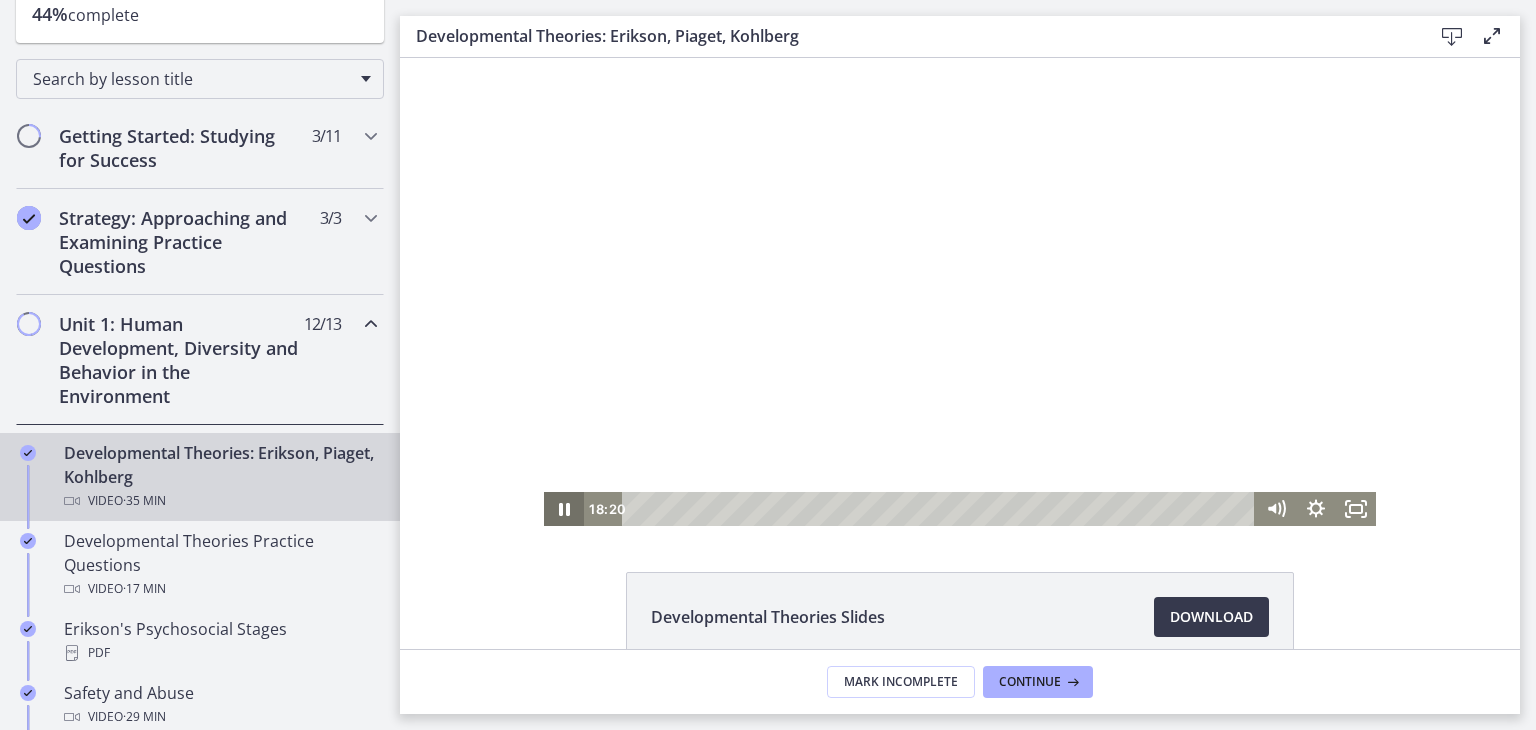 type 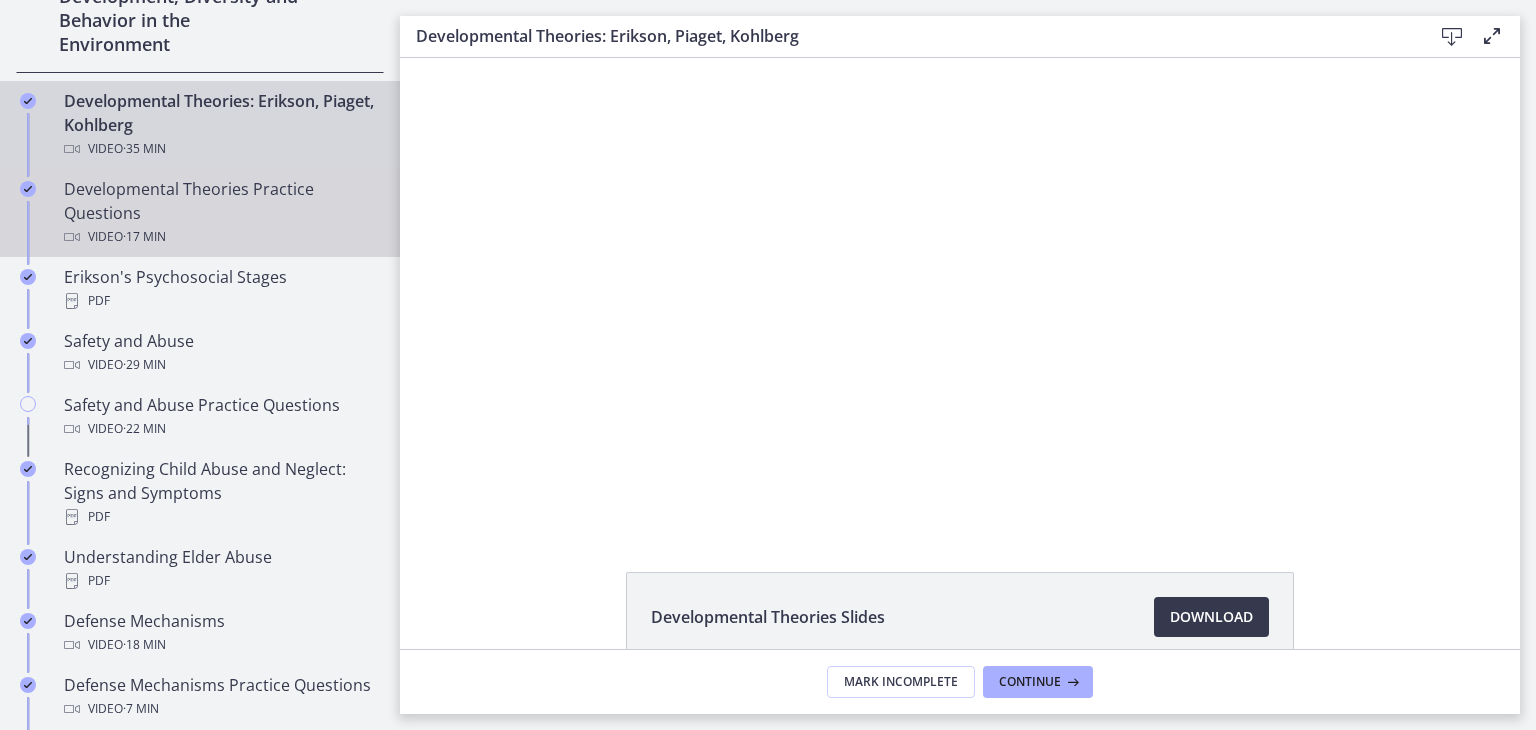 scroll, scrollTop: 627, scrollLeft: 0, axis: vertical 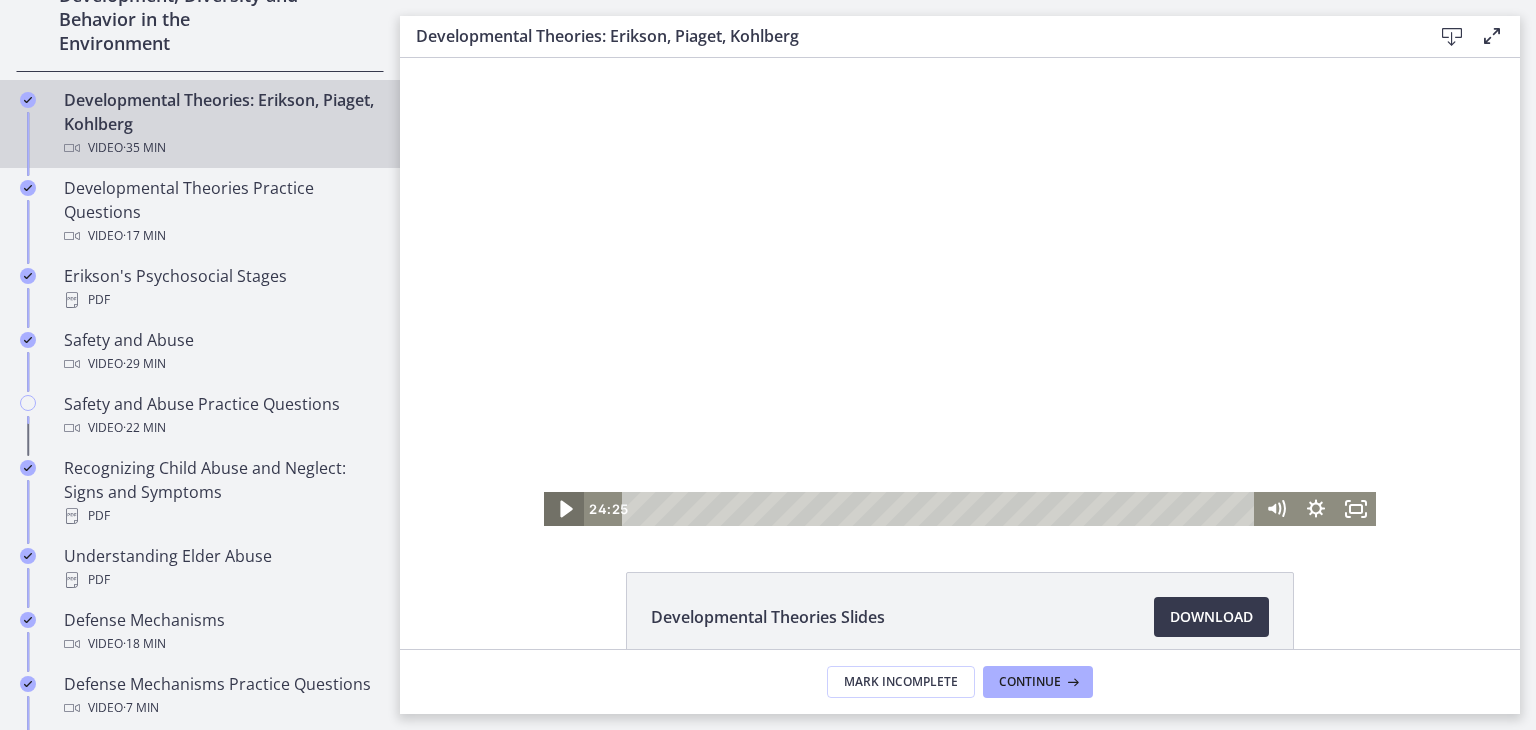click 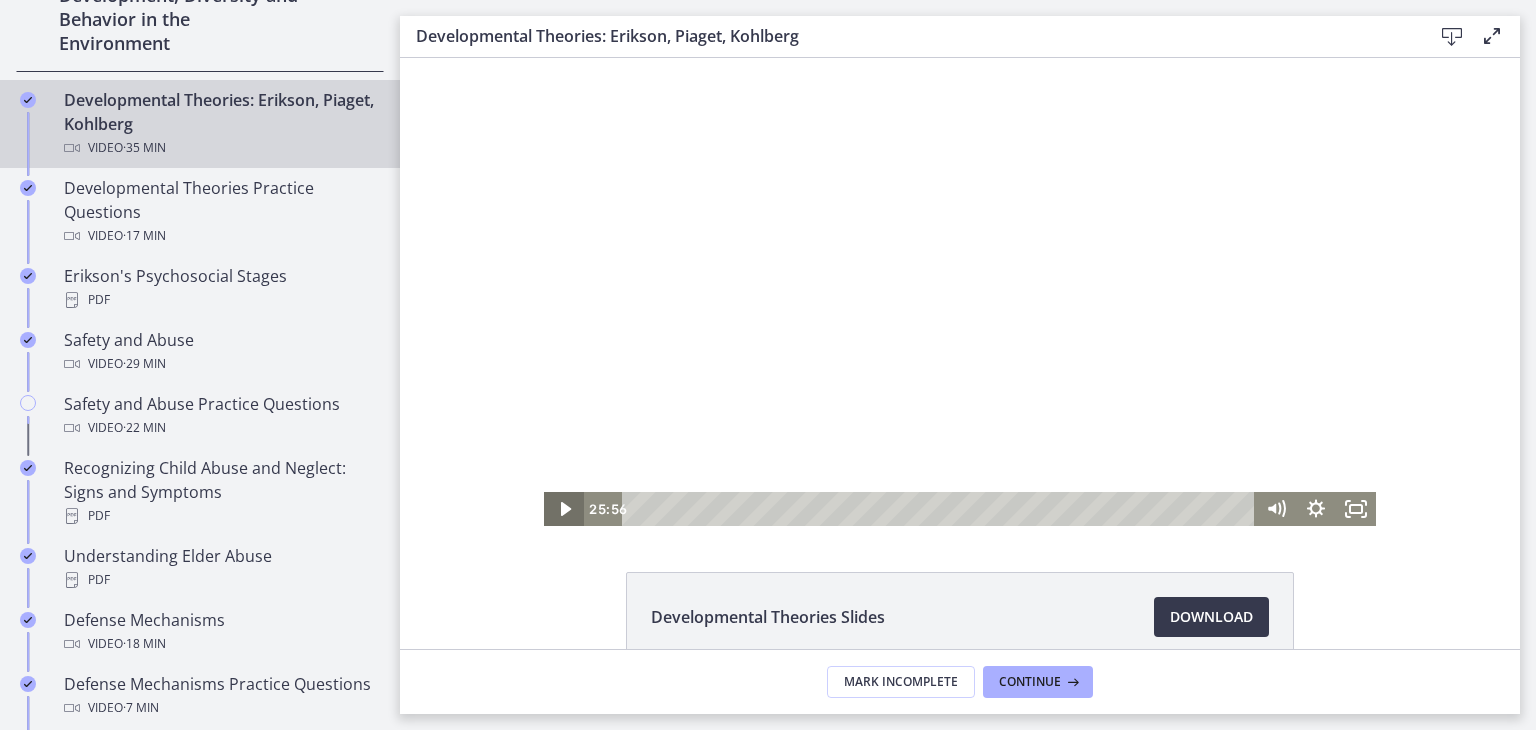 click 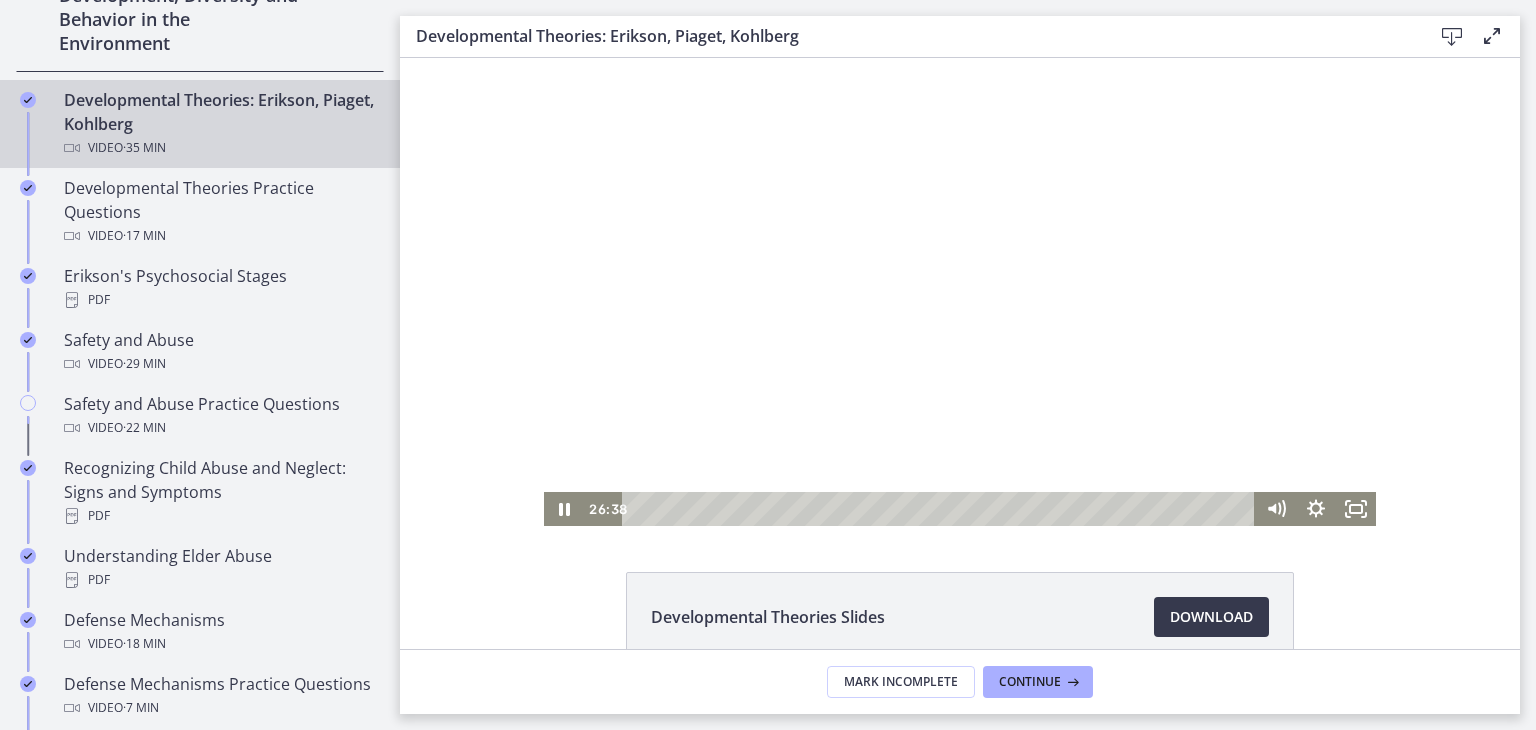 click at bounding box center (960, 292) 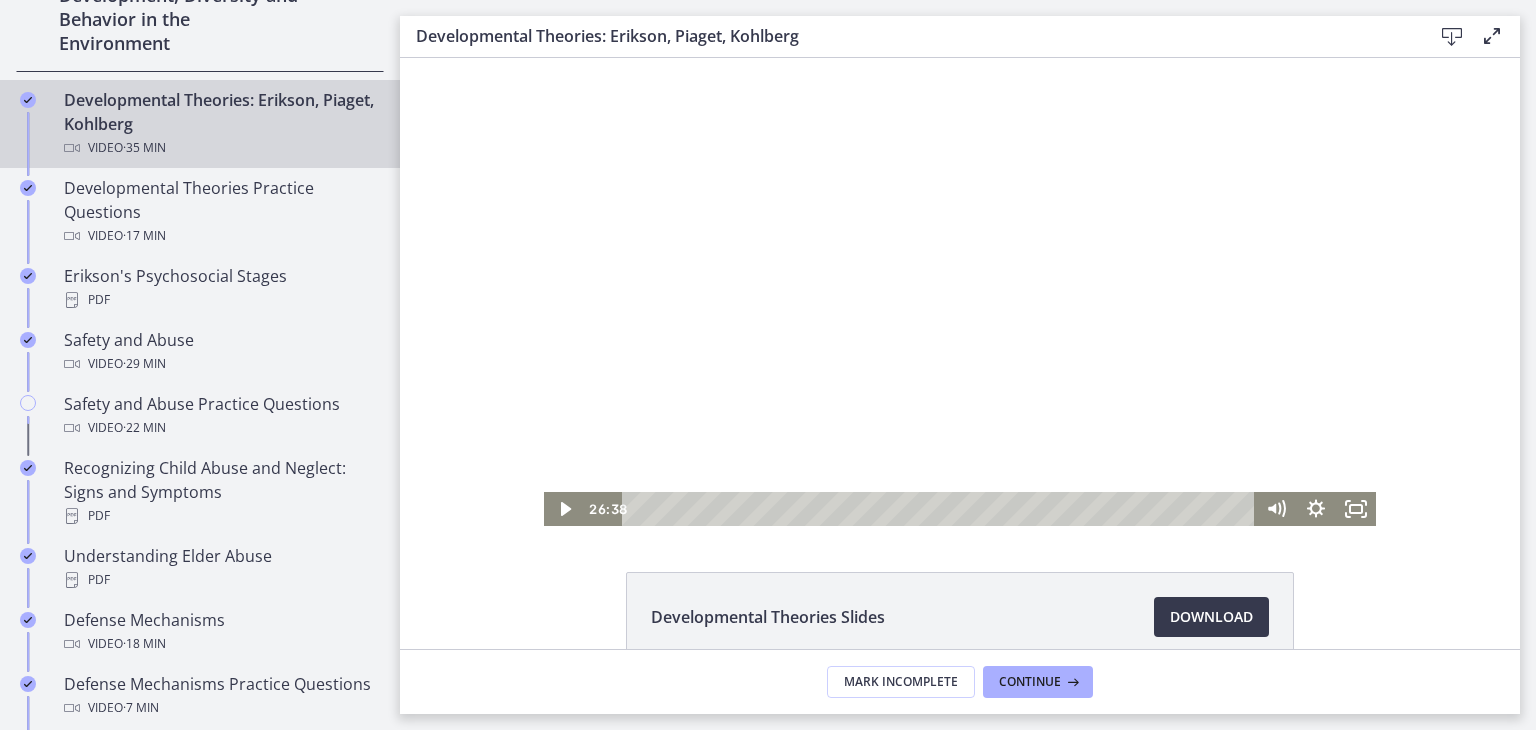 click at bounding box center (960, 292) 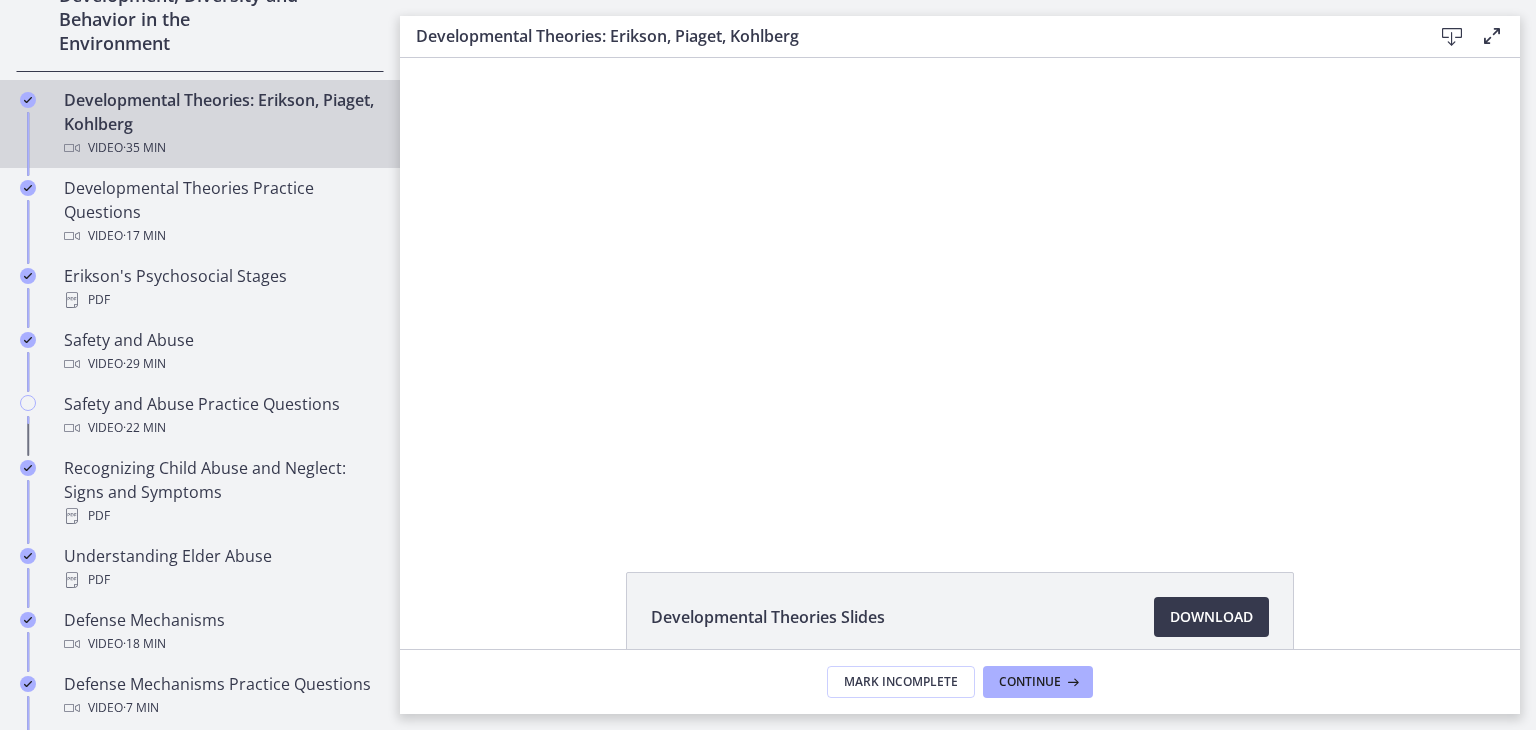 click at bounding box center (960, 292) 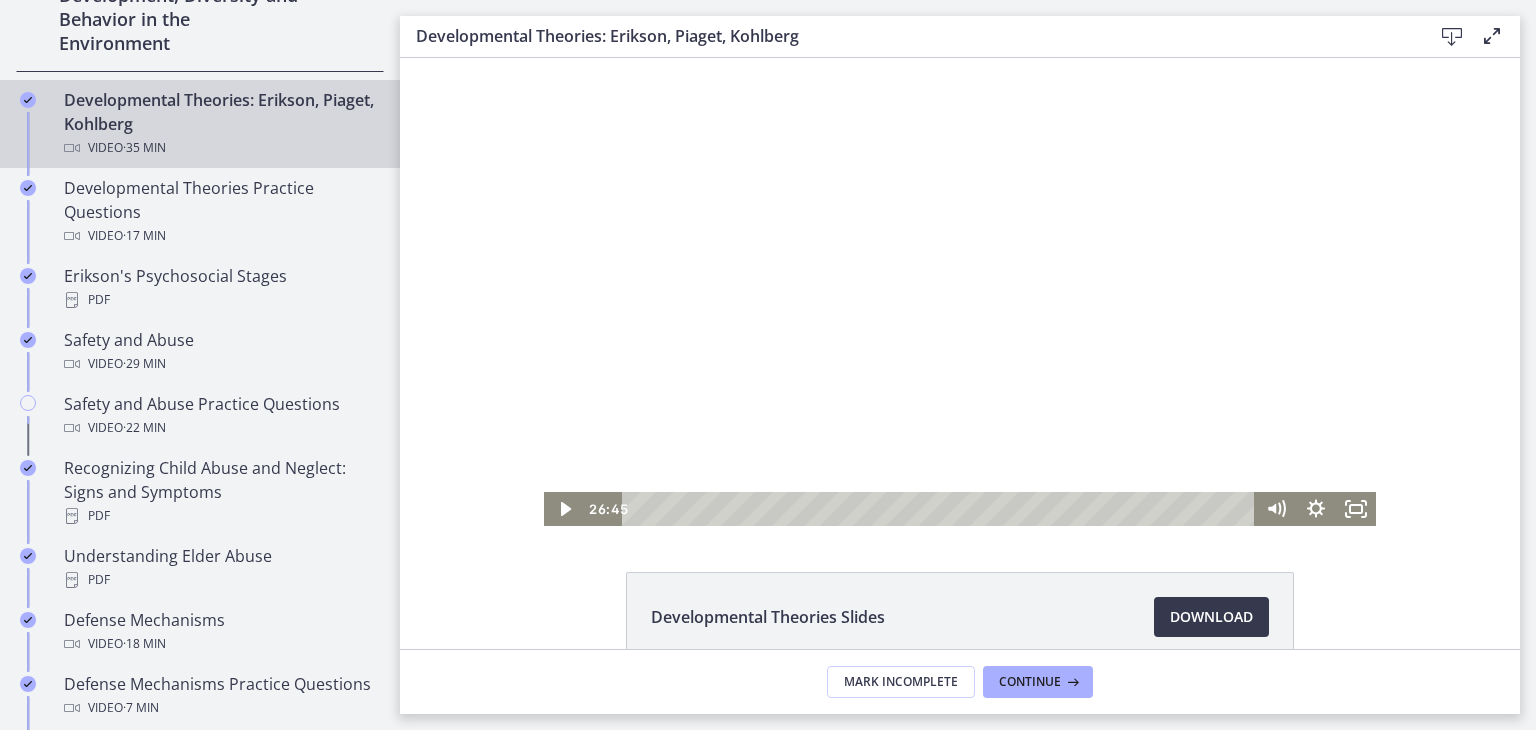 click at bounding box center (960, 292) 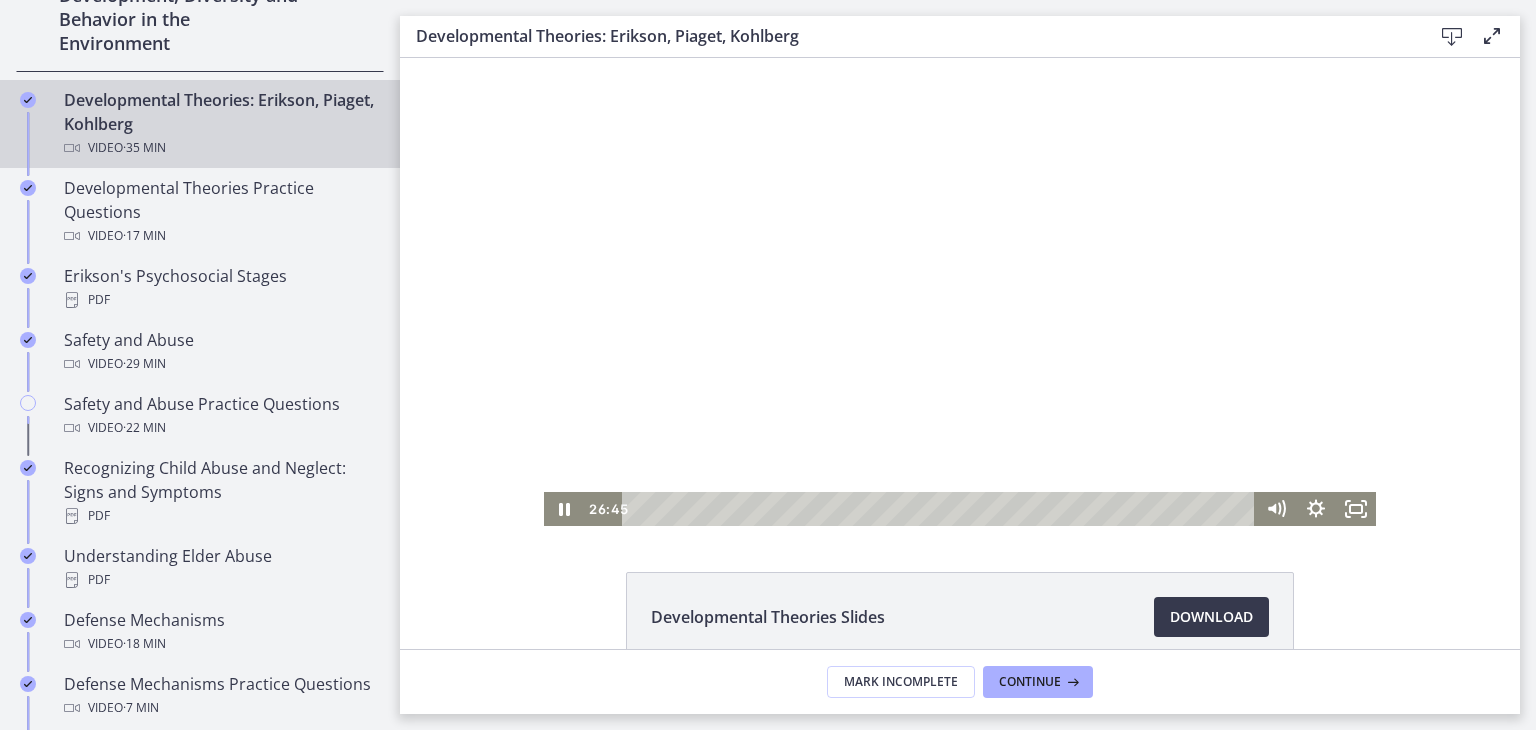 type 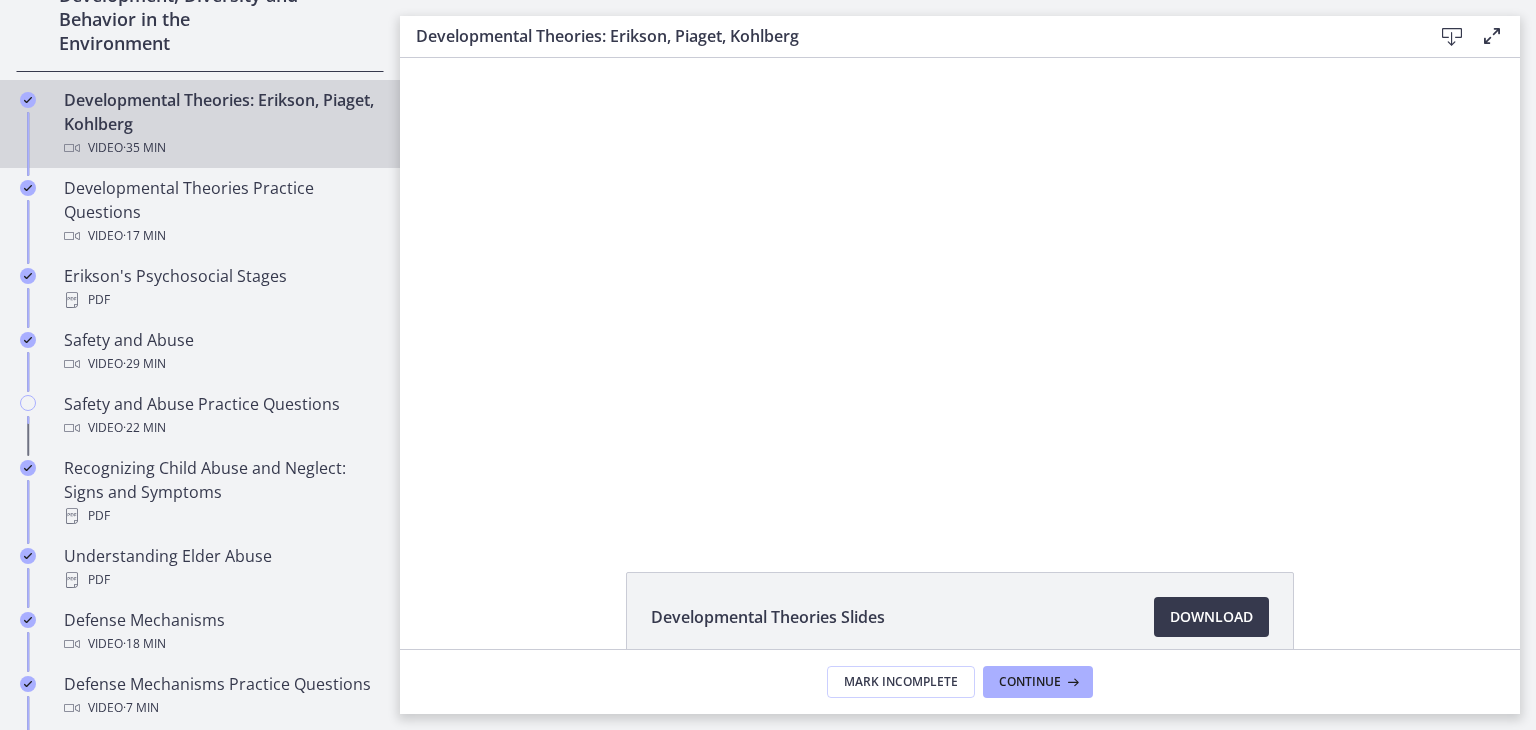 click at bounding box center (544, 58) 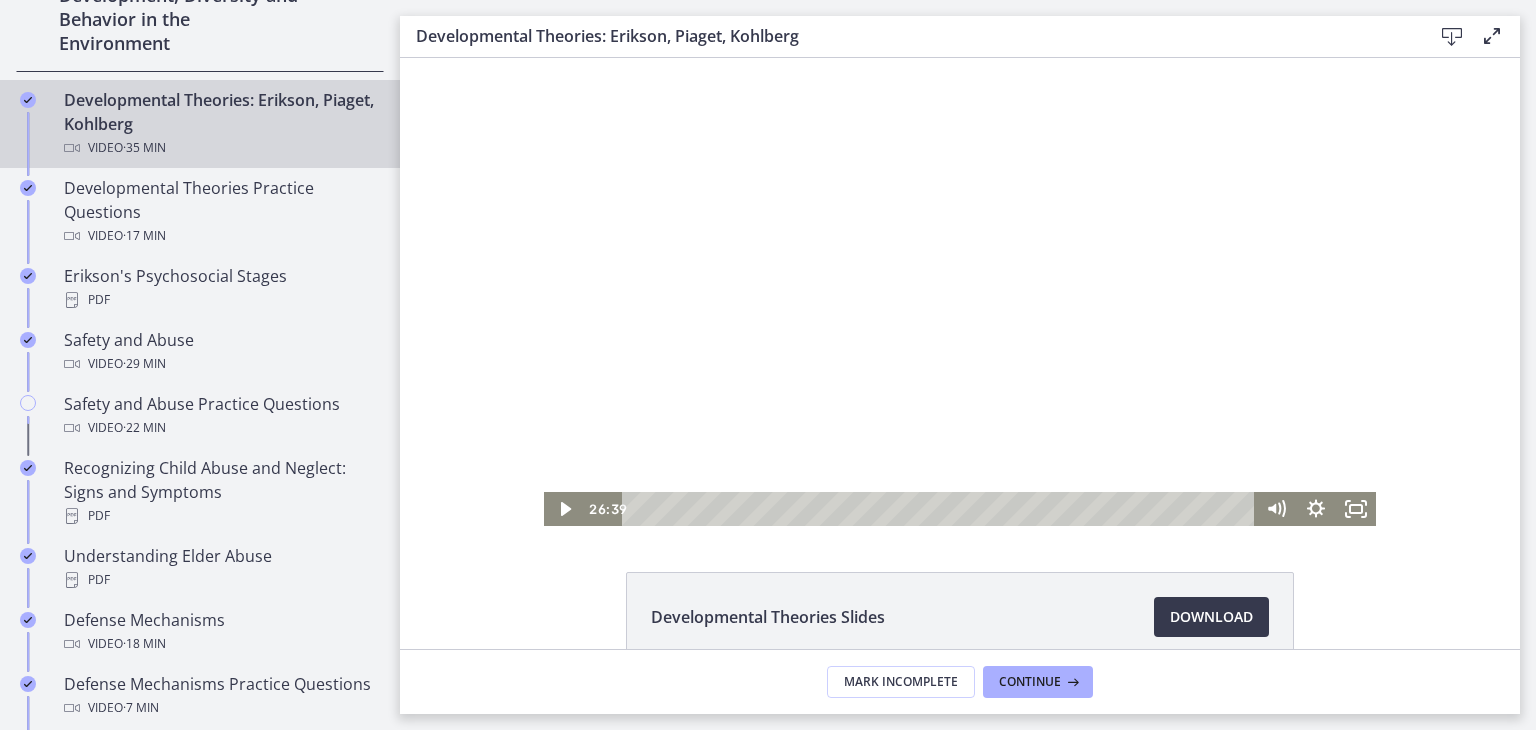 click at bounding box center [960, 292] 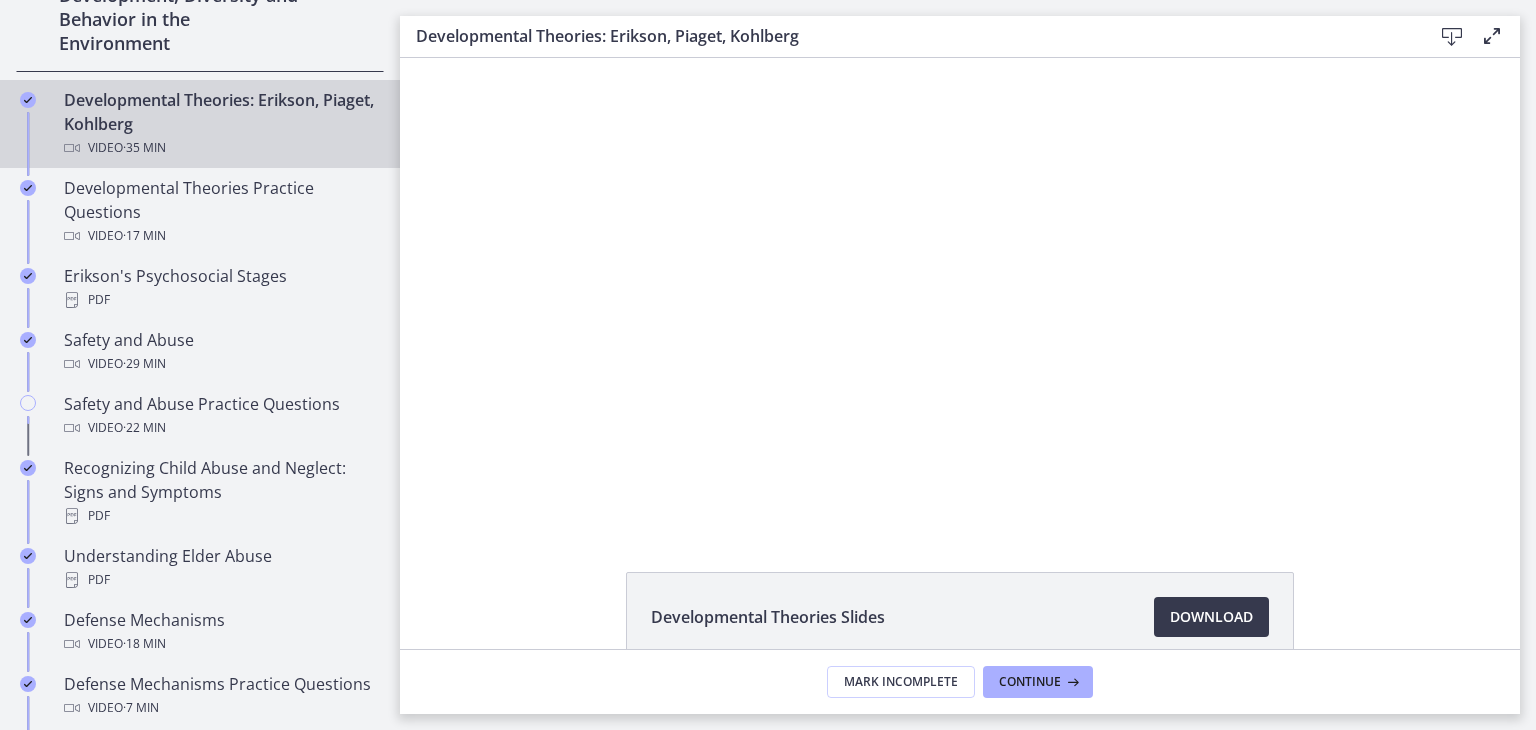 click at bounding box center [544, 58] 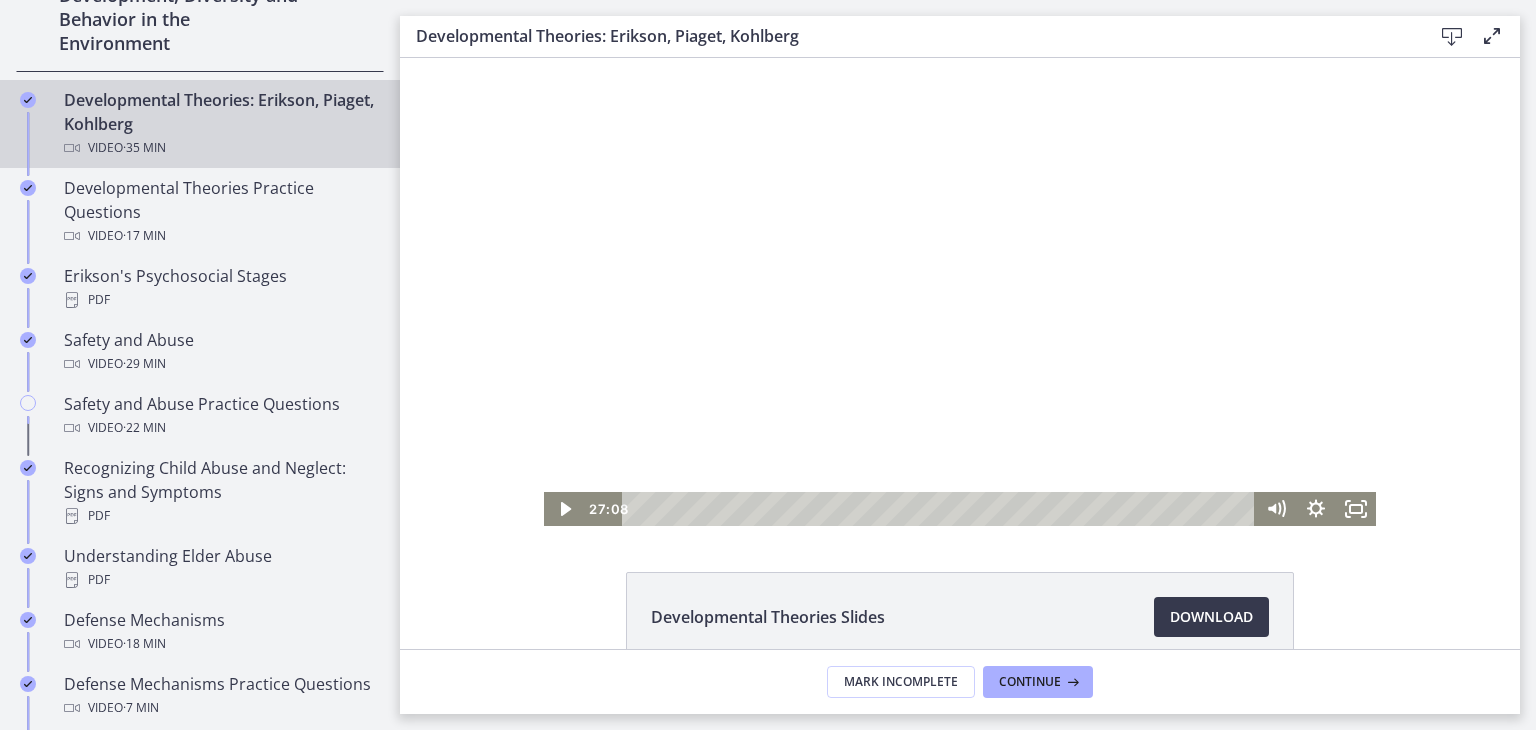 click at bounding box center [960, 292] 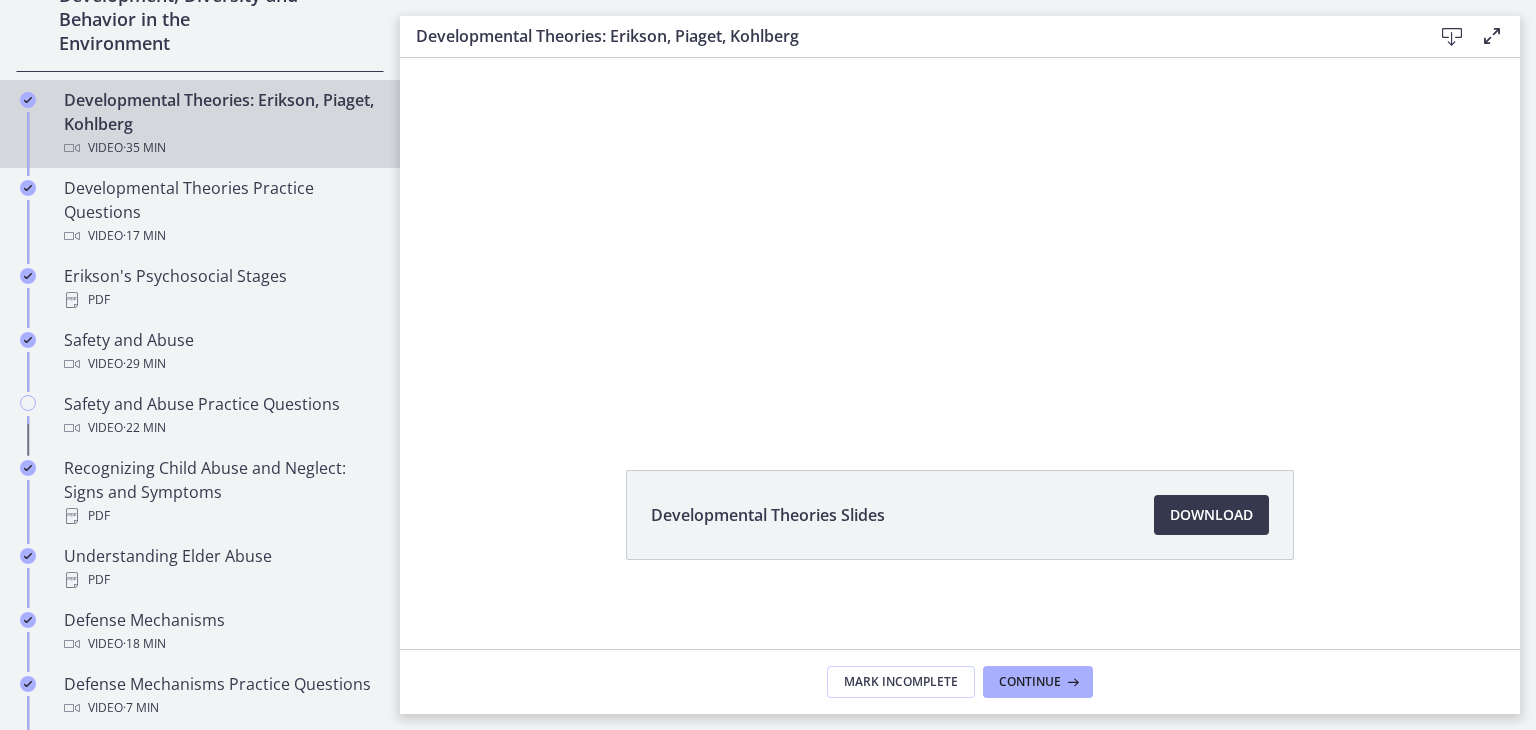 scroll, scrollTop: 0, scrollLeft: 0, axis: both 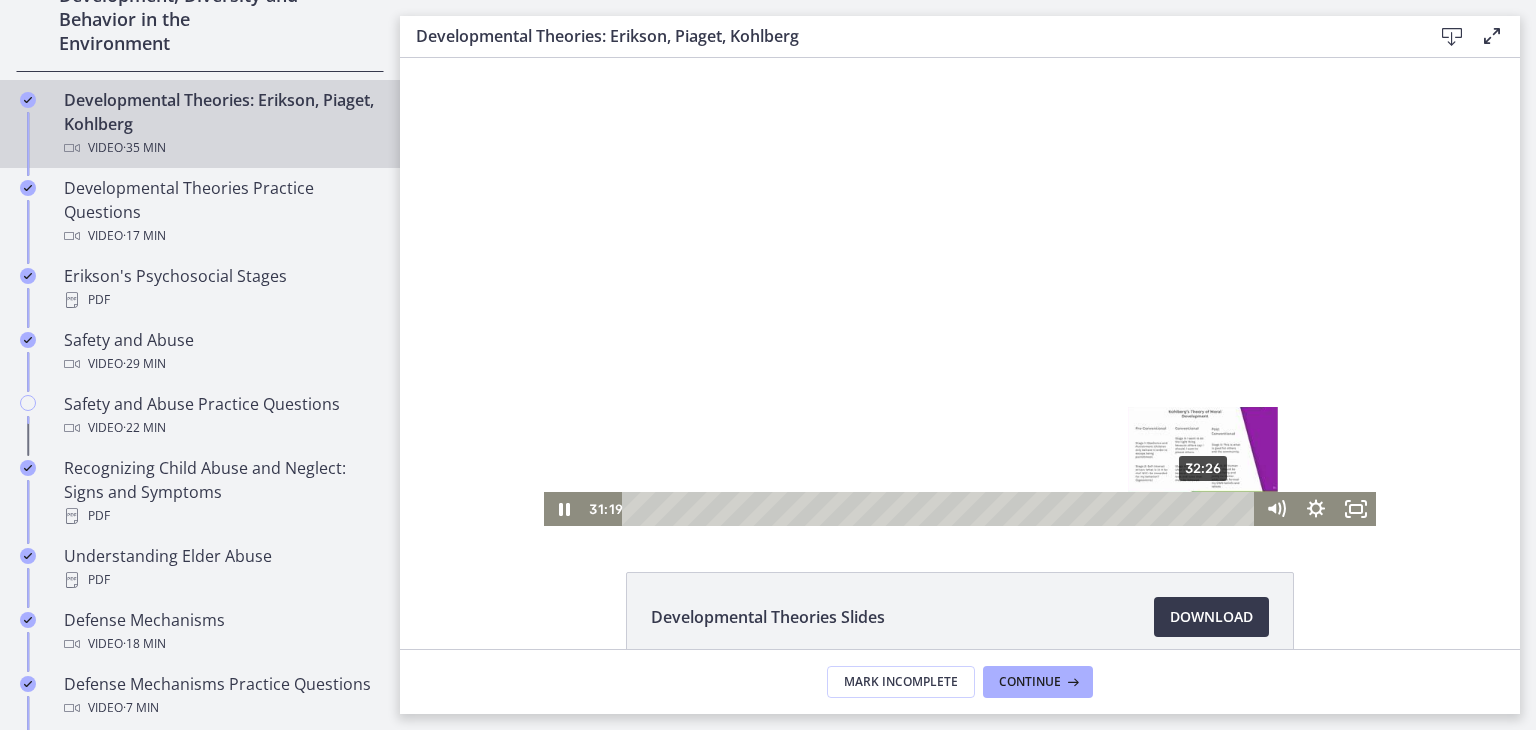 click on "32:26" at bounding box center [941, 509] 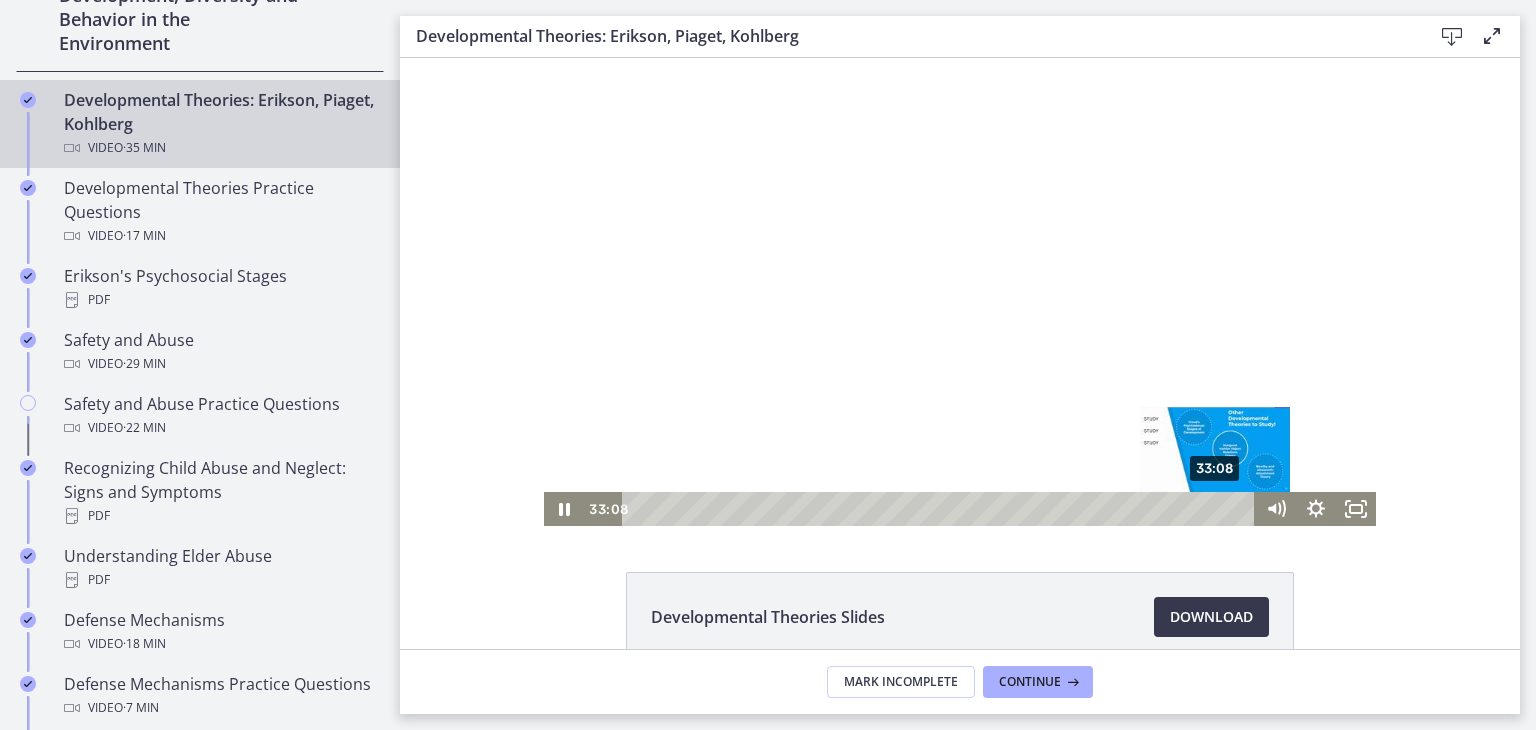 click on "33:08" at bounding box center [941, 509] 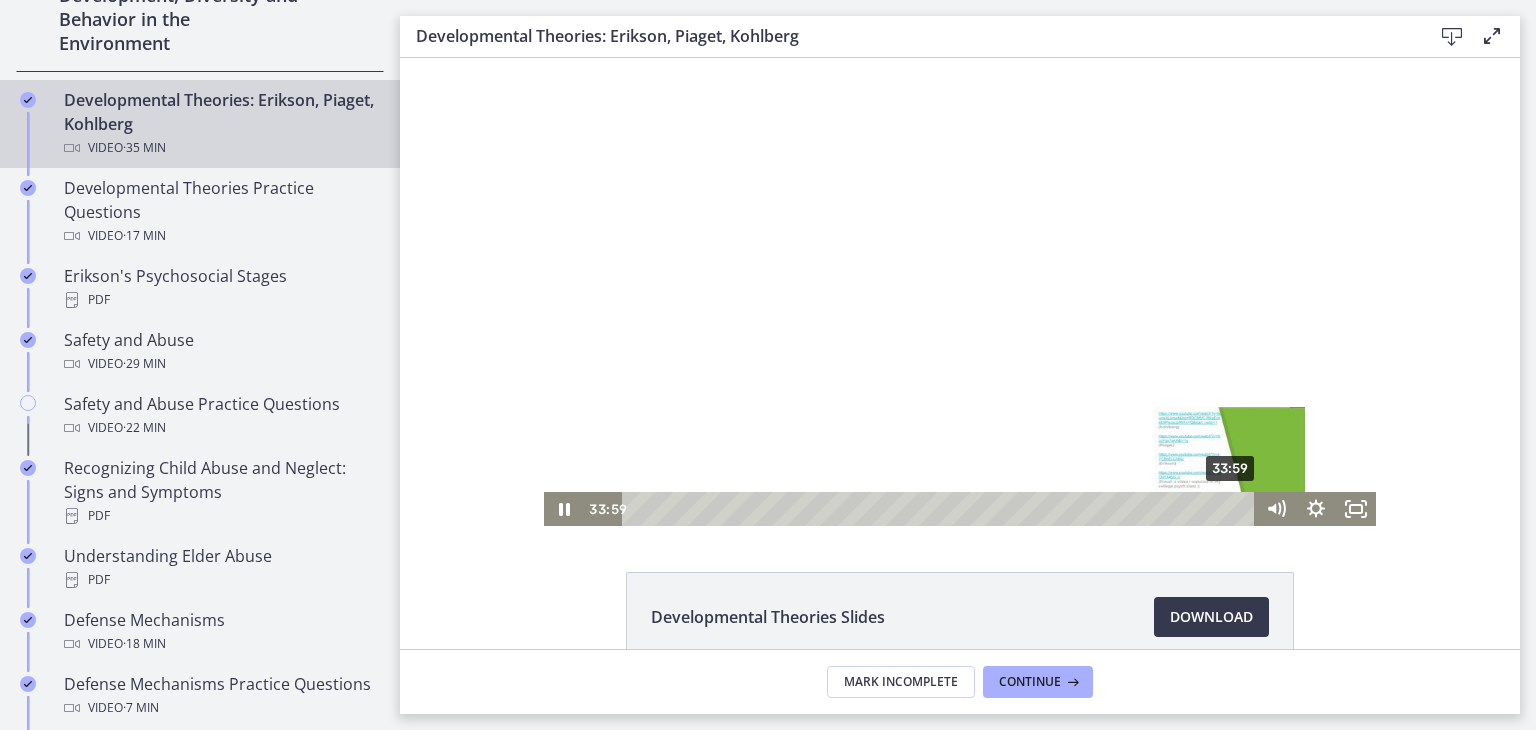 click on "33:59" at bounding box center (941, 509) 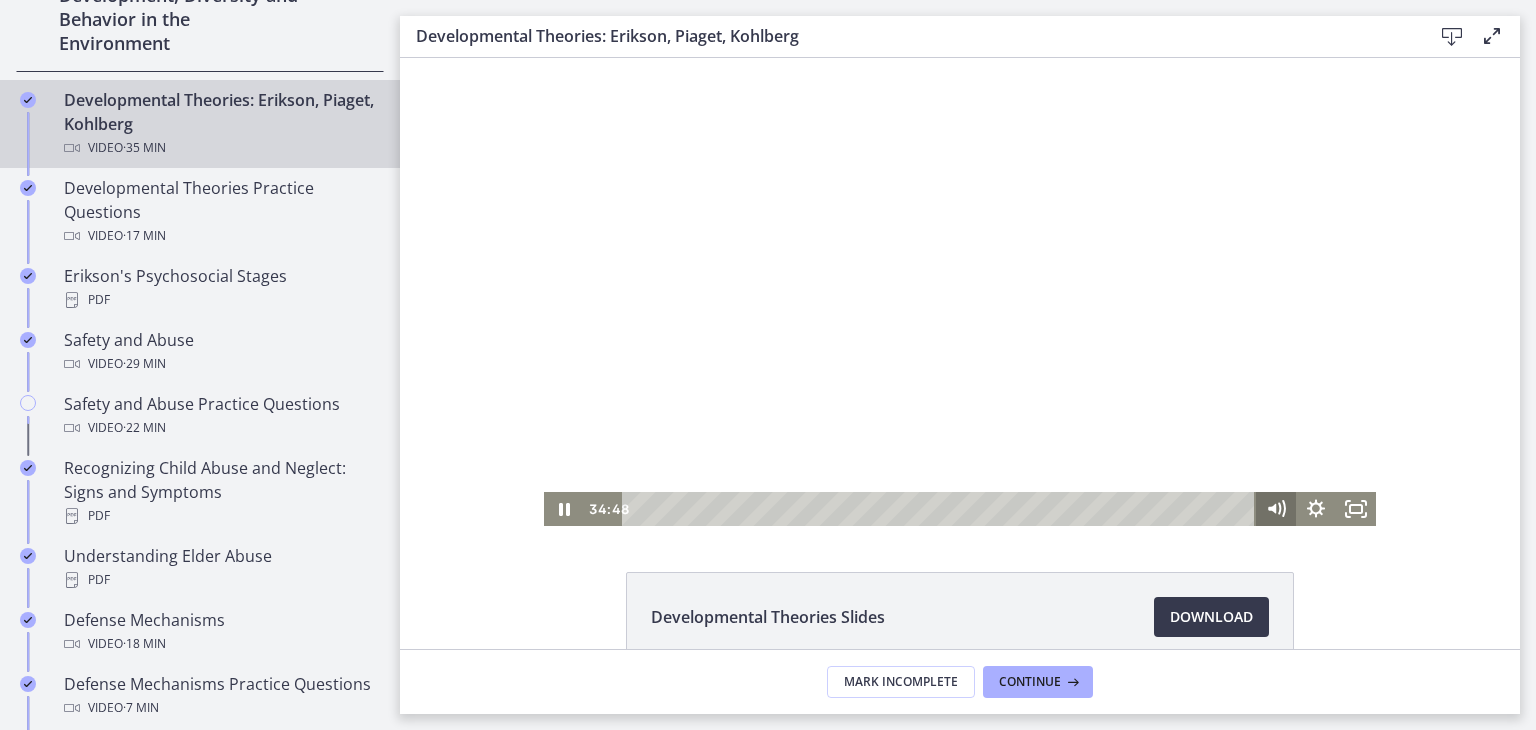 click on "[TIME] [TIME]" at bounding box center (960, 509) 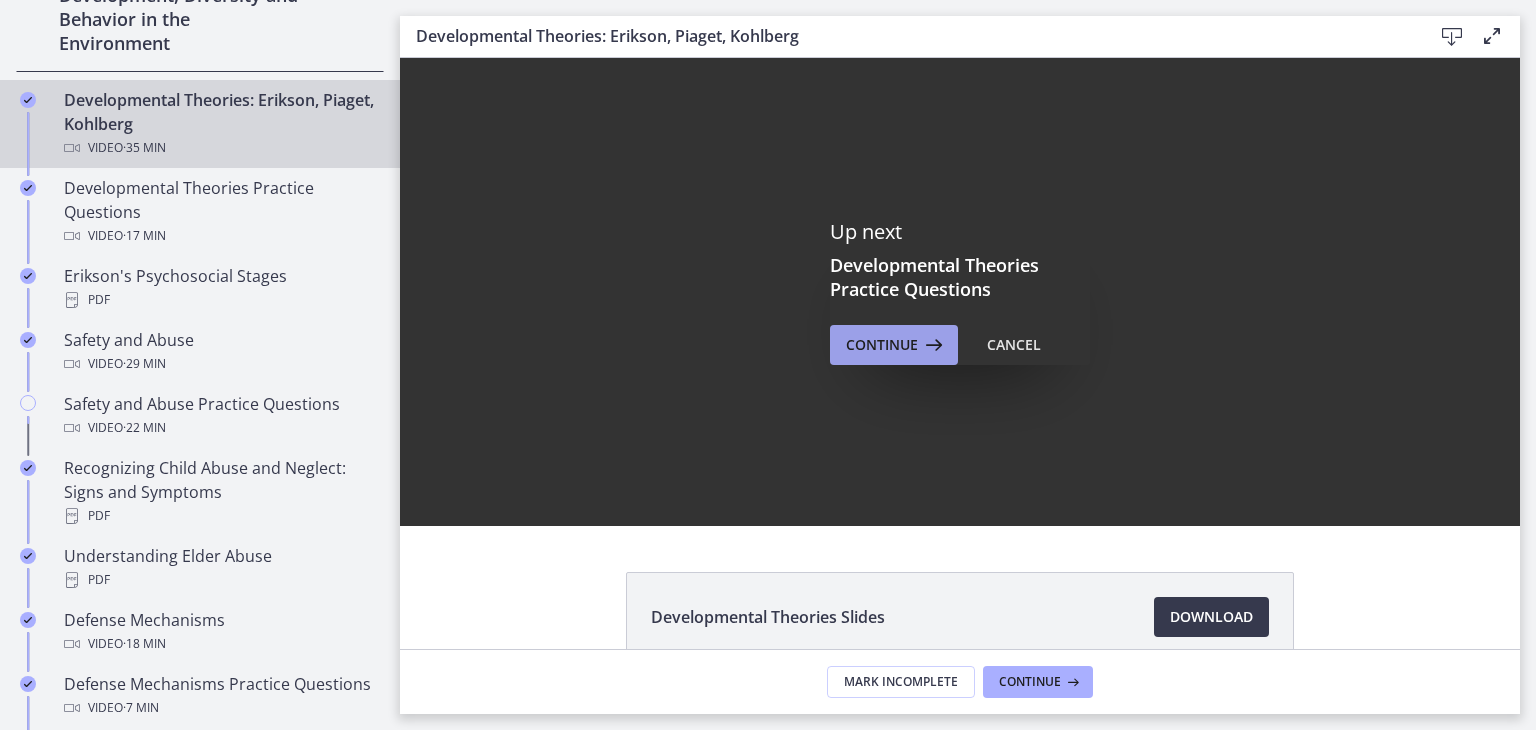 click on "Continue" at bounding box center [882, 345] 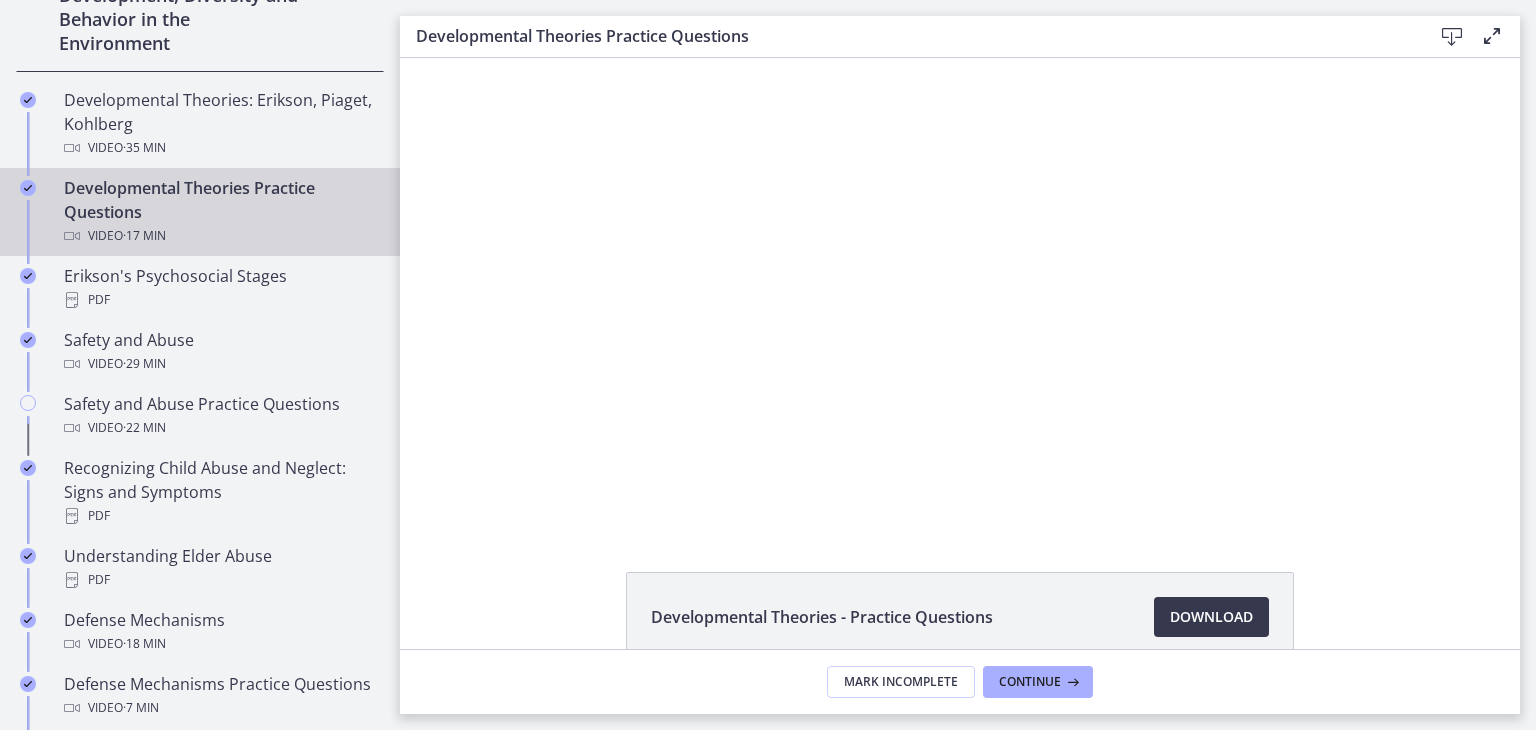 scroll, scrollTop: 0, scrollLeft: 0, axis: both 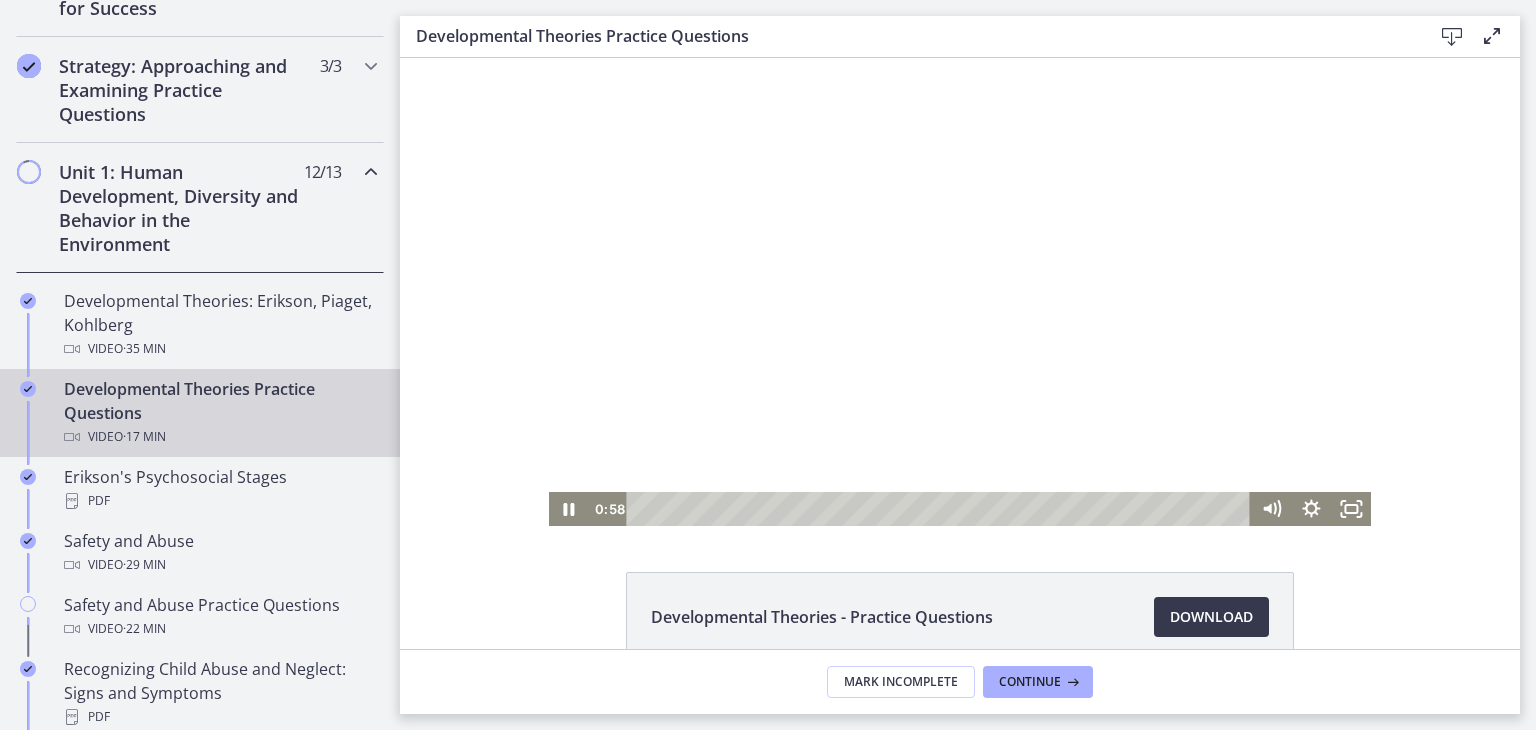 click at bounding box center (960, 292) 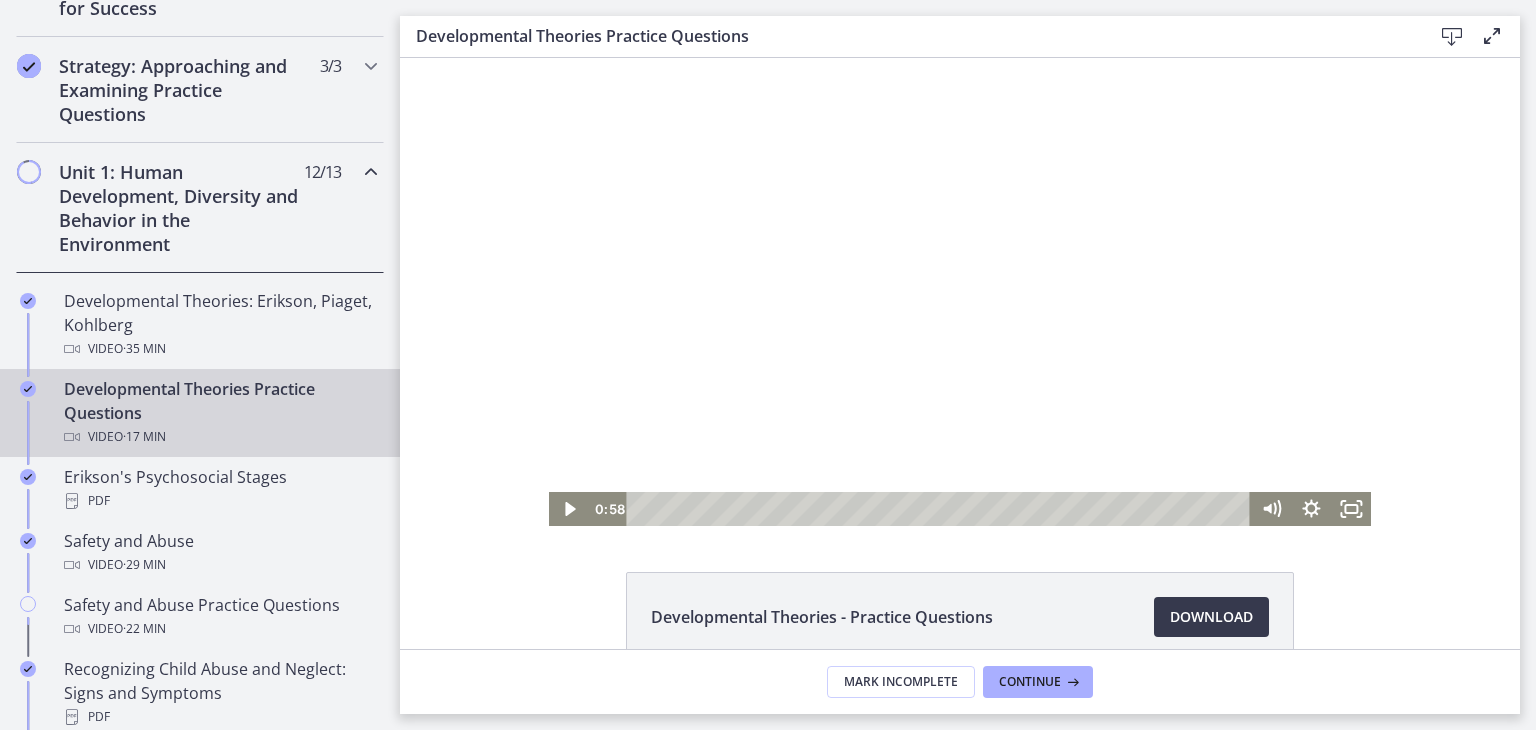 click at bounding box center (960, 292) 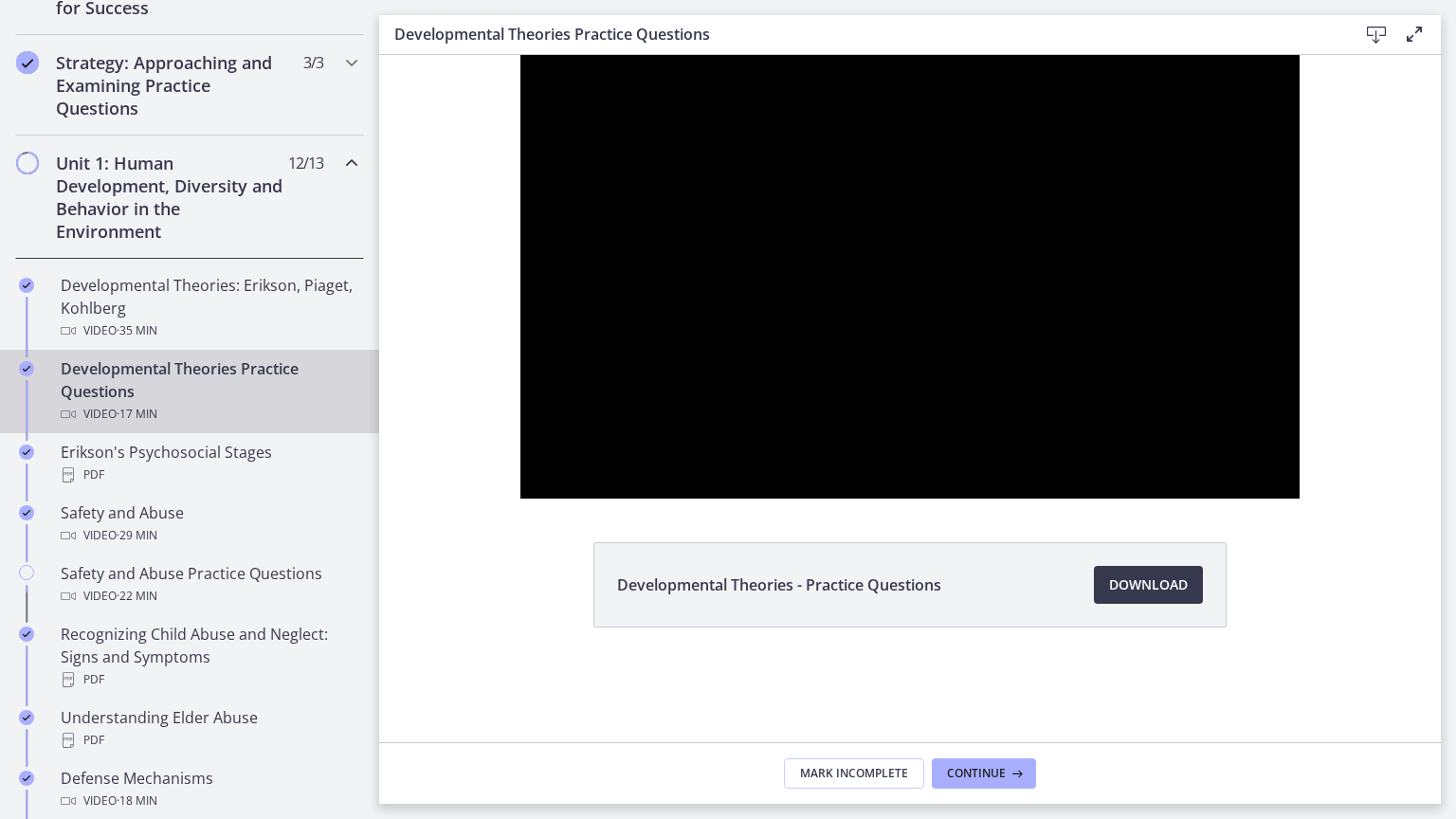 type 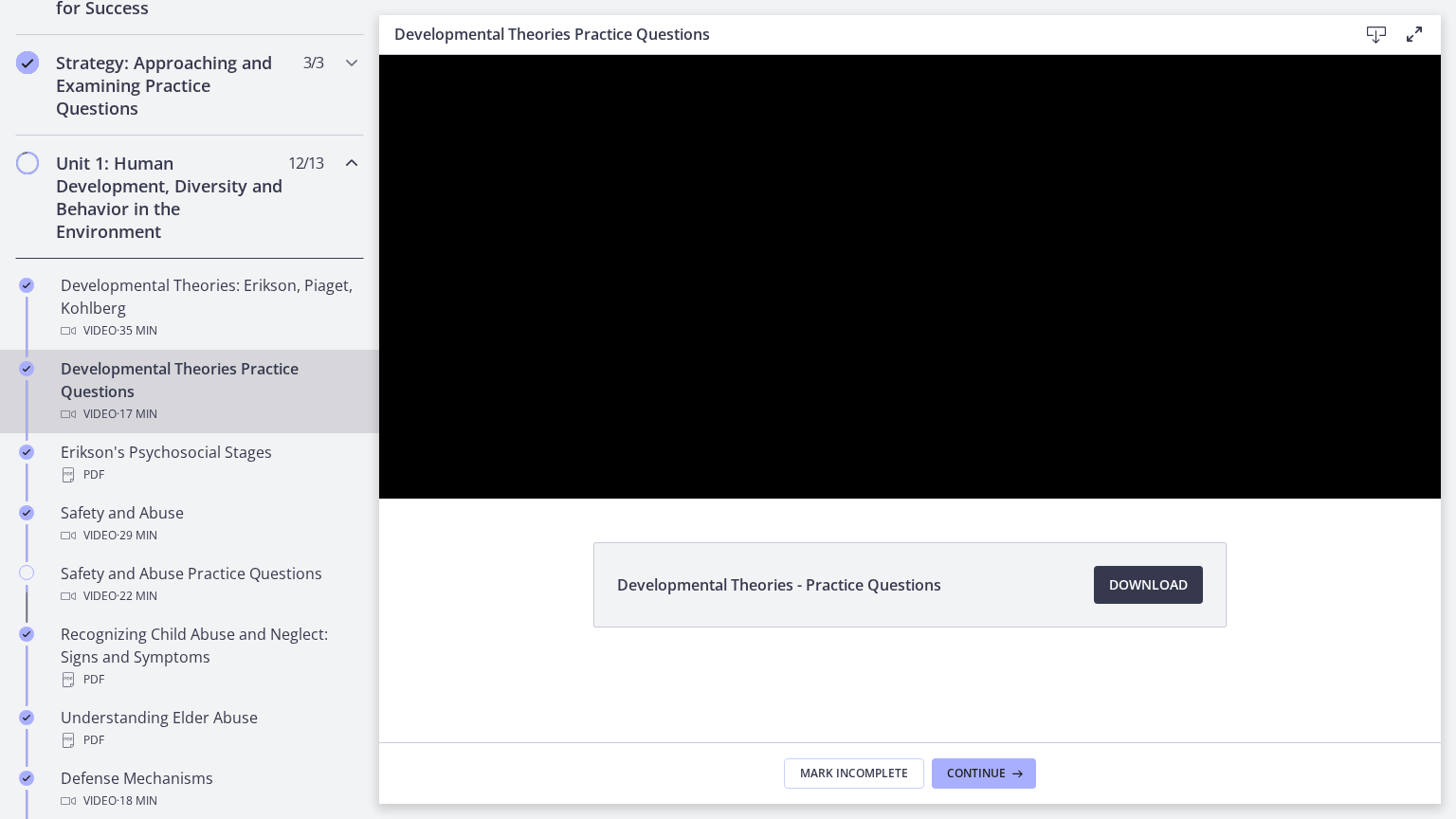click at bounding box center [379, 55] 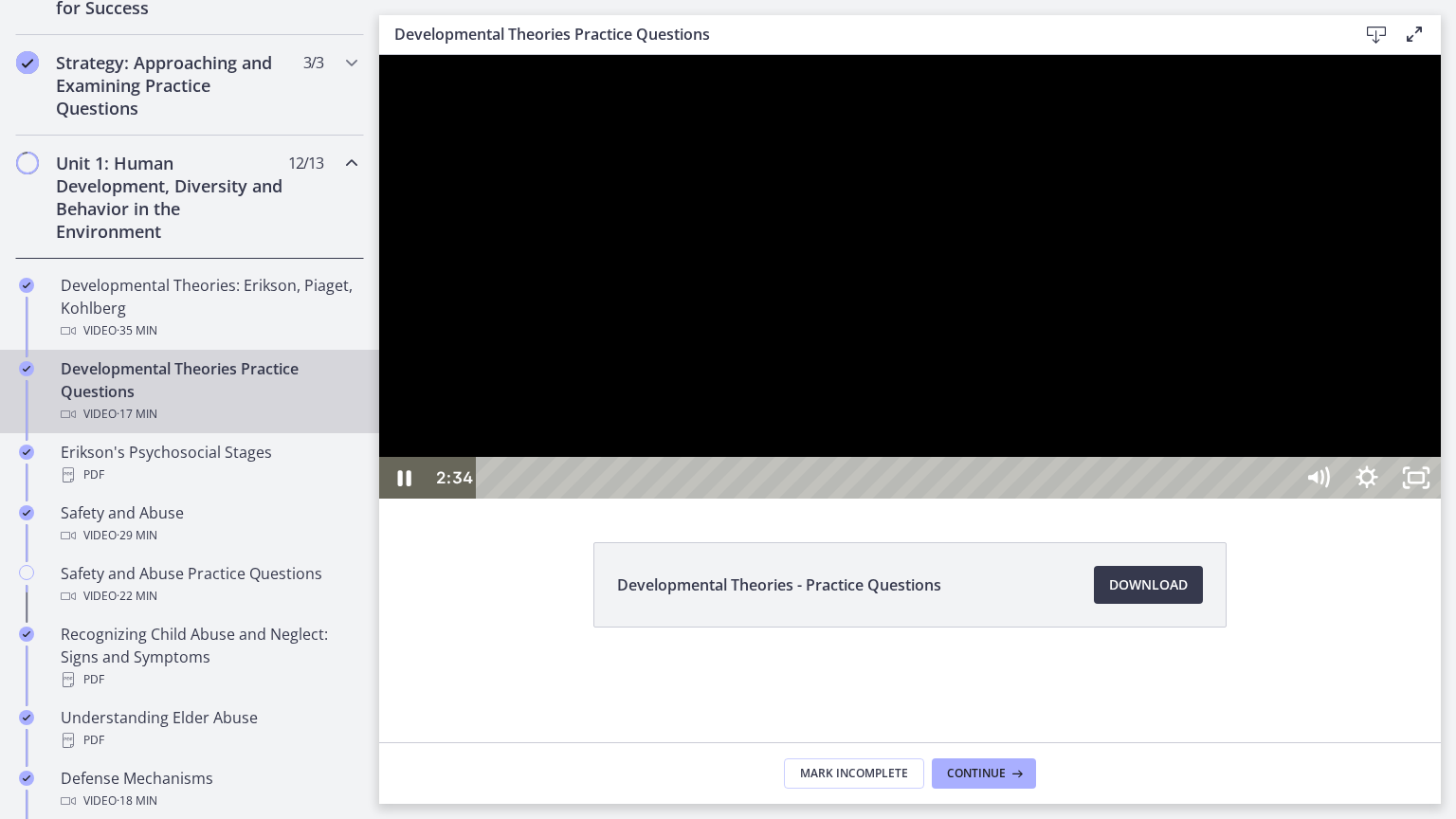 click at bounding box center [379, 55] 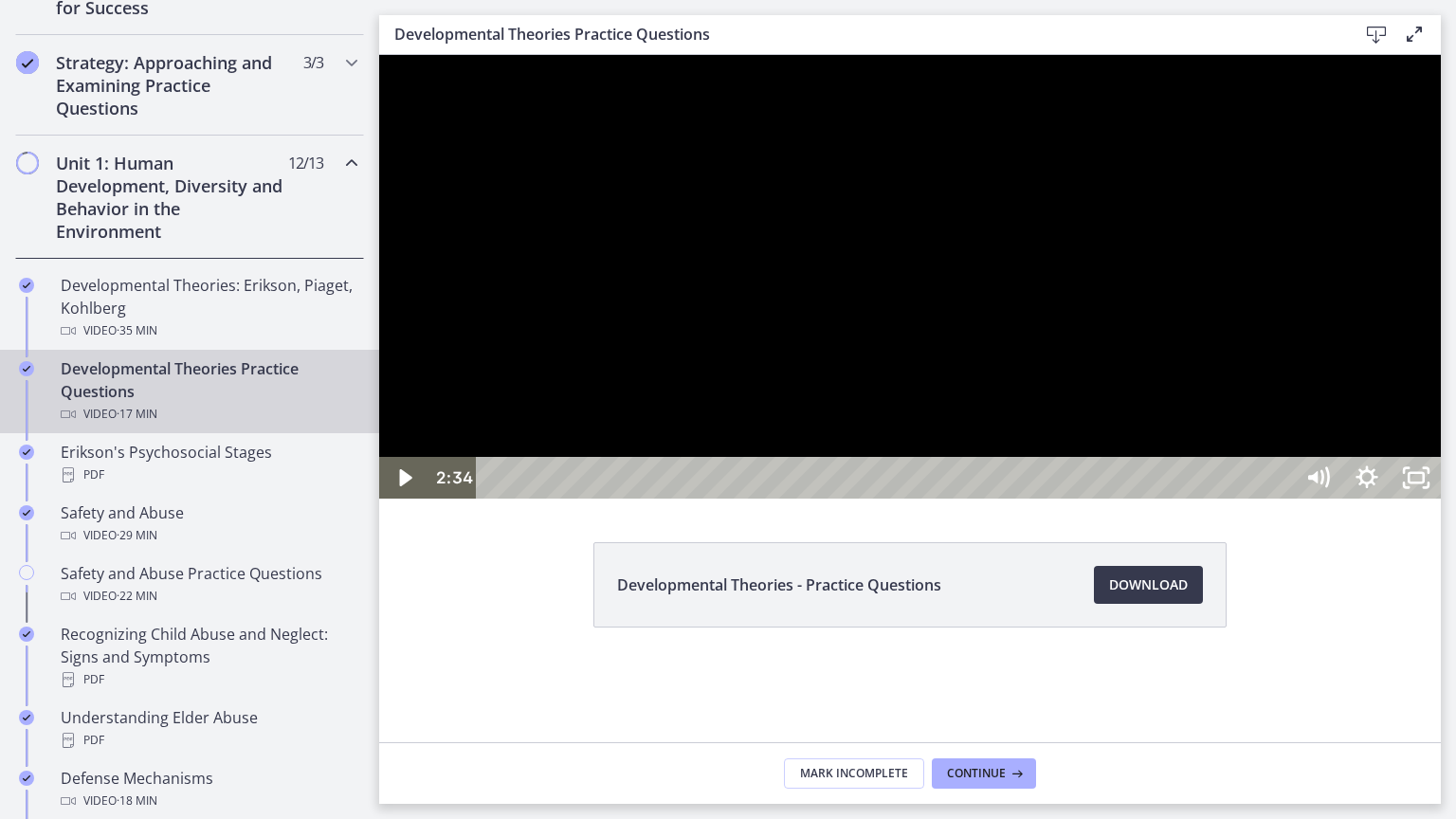 click at bounding box center [379, 55] 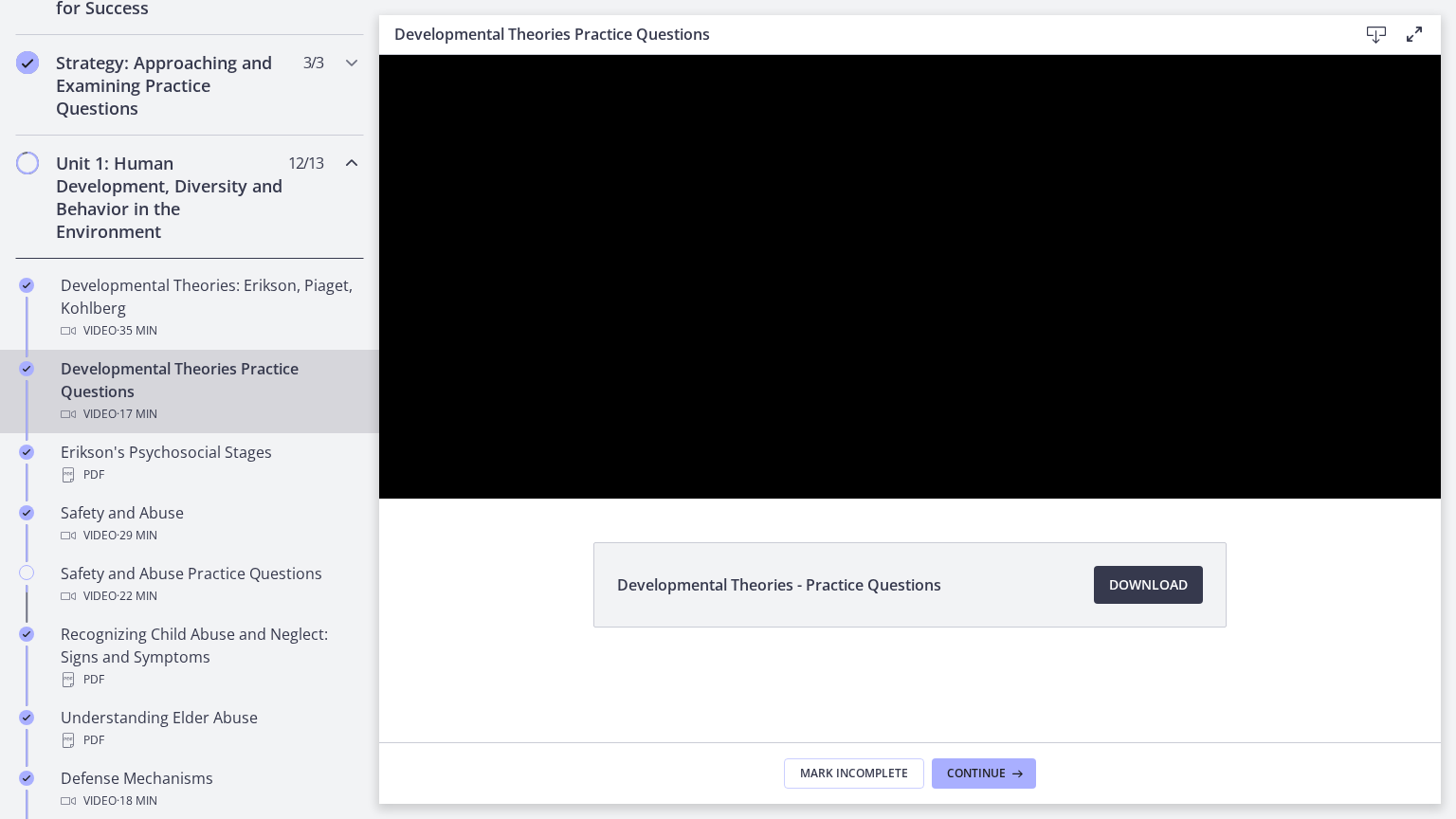 click at bounding box center (379, 55) 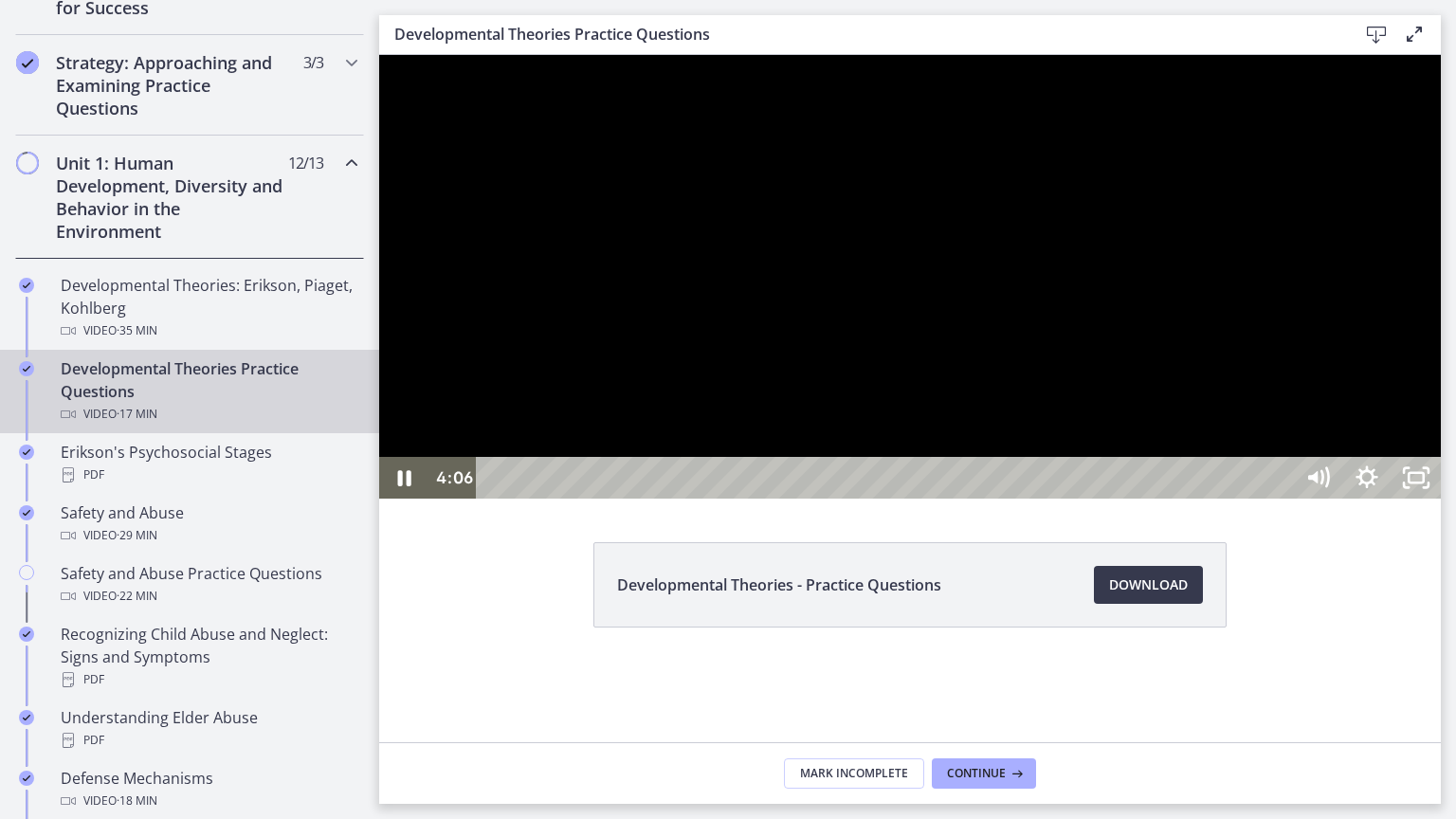 click at bounding box center (379, 55) 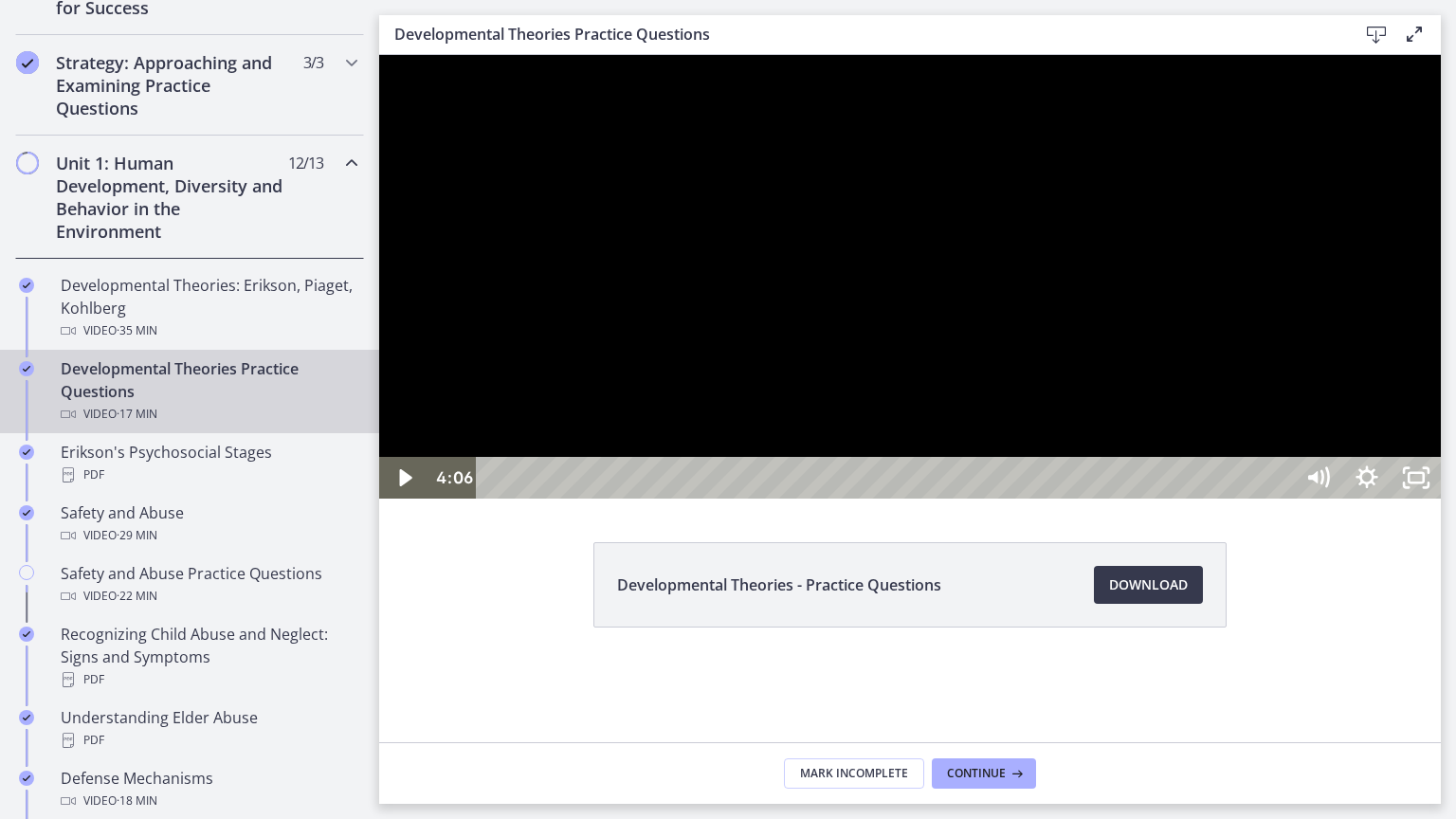 click at bounding box center (379, 55) 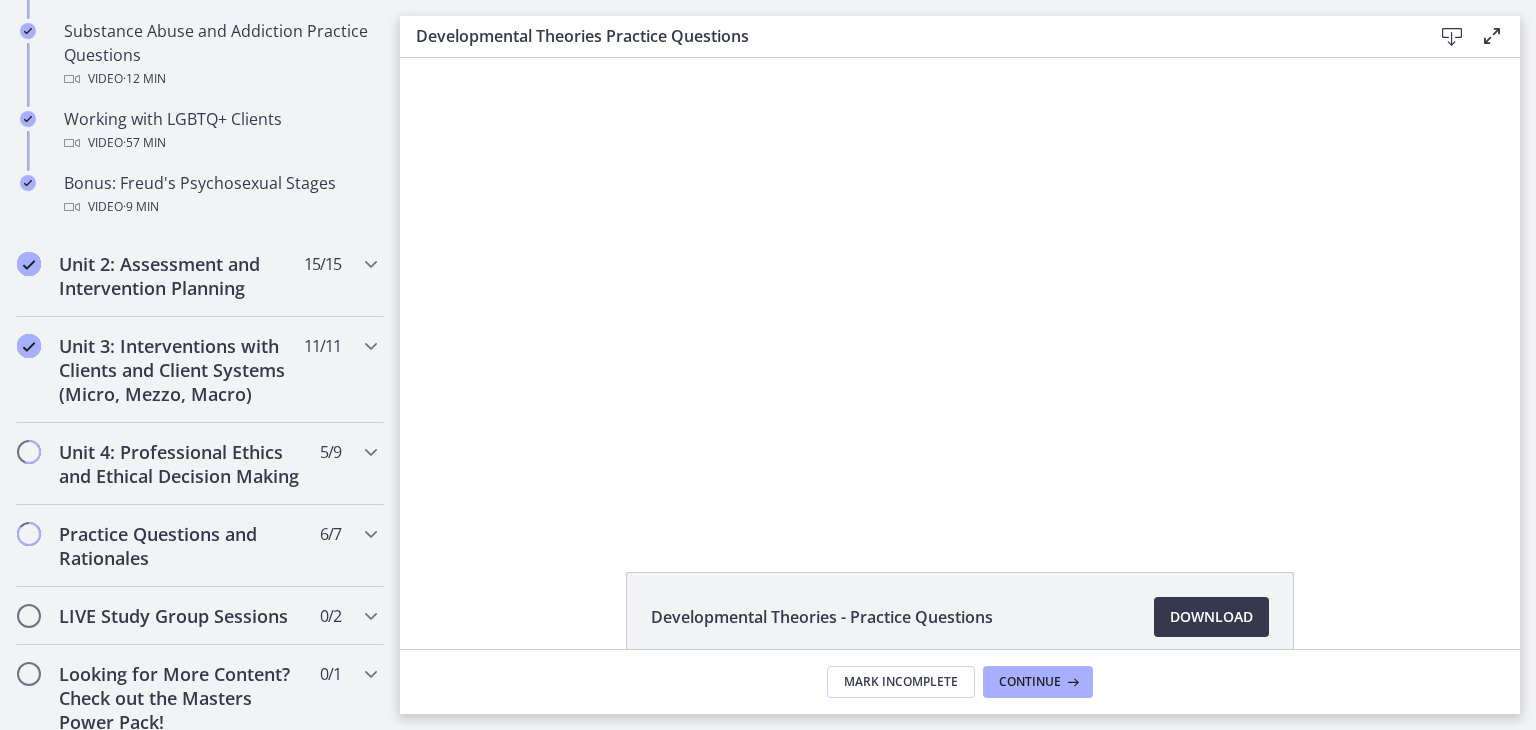 scroll, scrollTop: 1408, scrollLeft: 0, axis: vertical 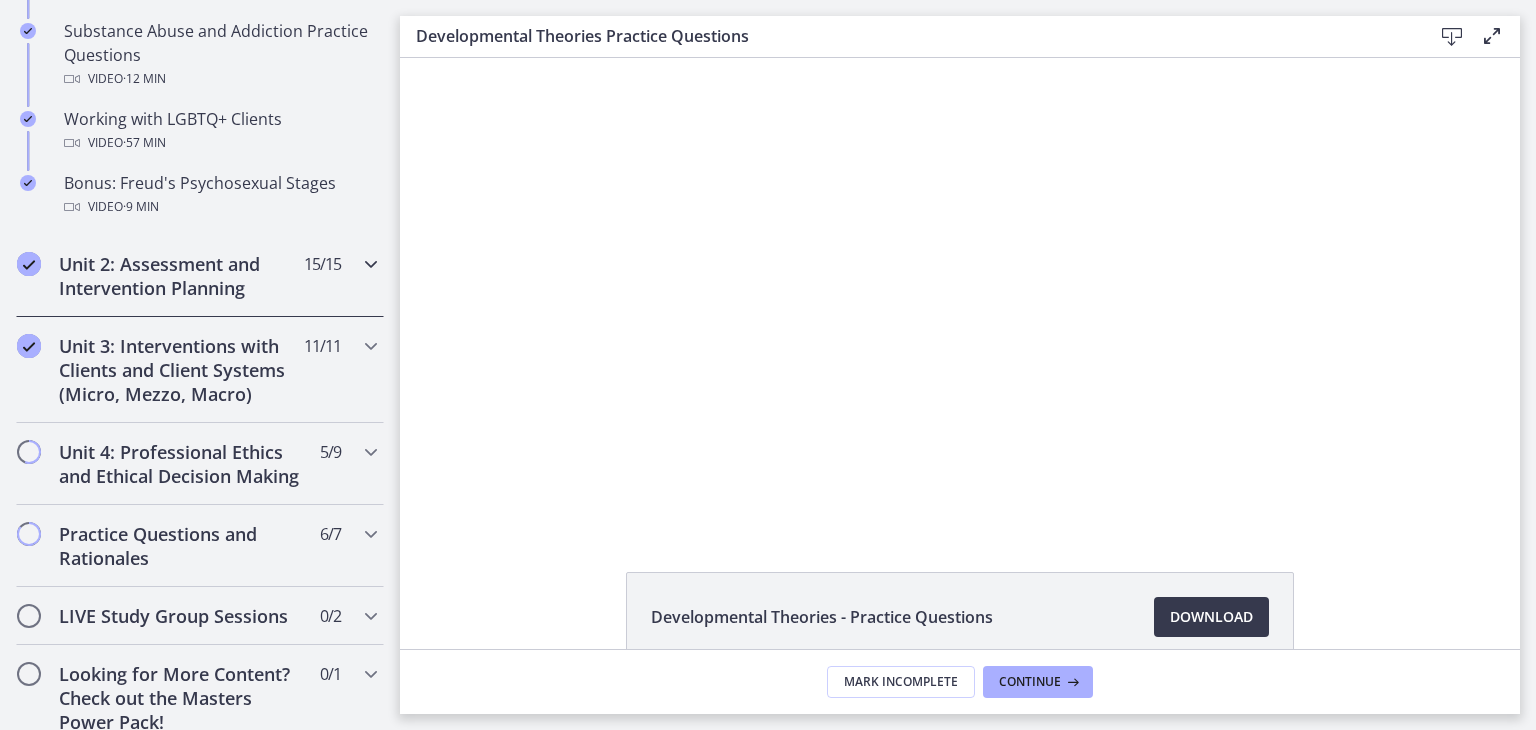 click on "Unit 2: Assessment and Intervention Planning" at bounding box center (181, 276) 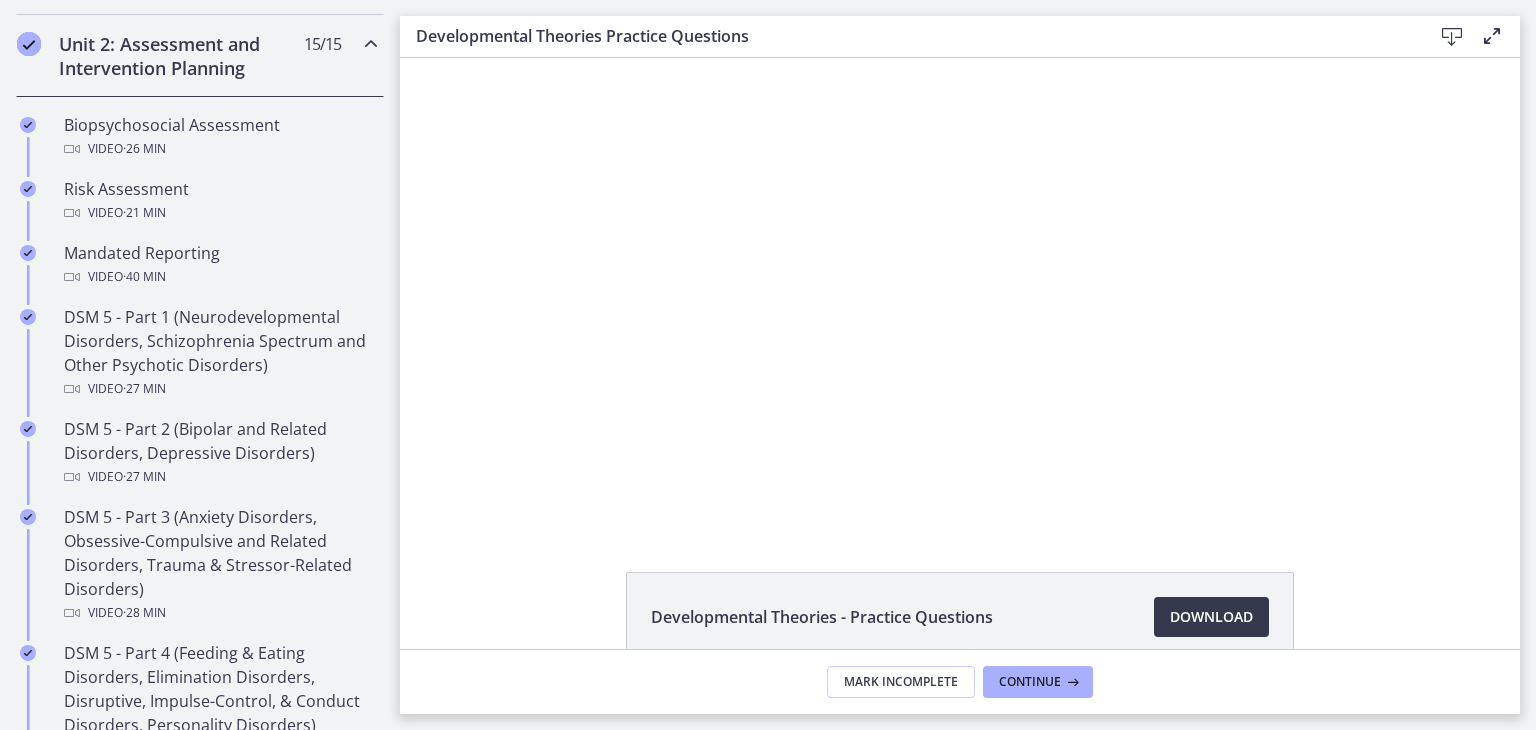 scroll, scrollTop: 682, scrollLeft: 0, axis: vertical 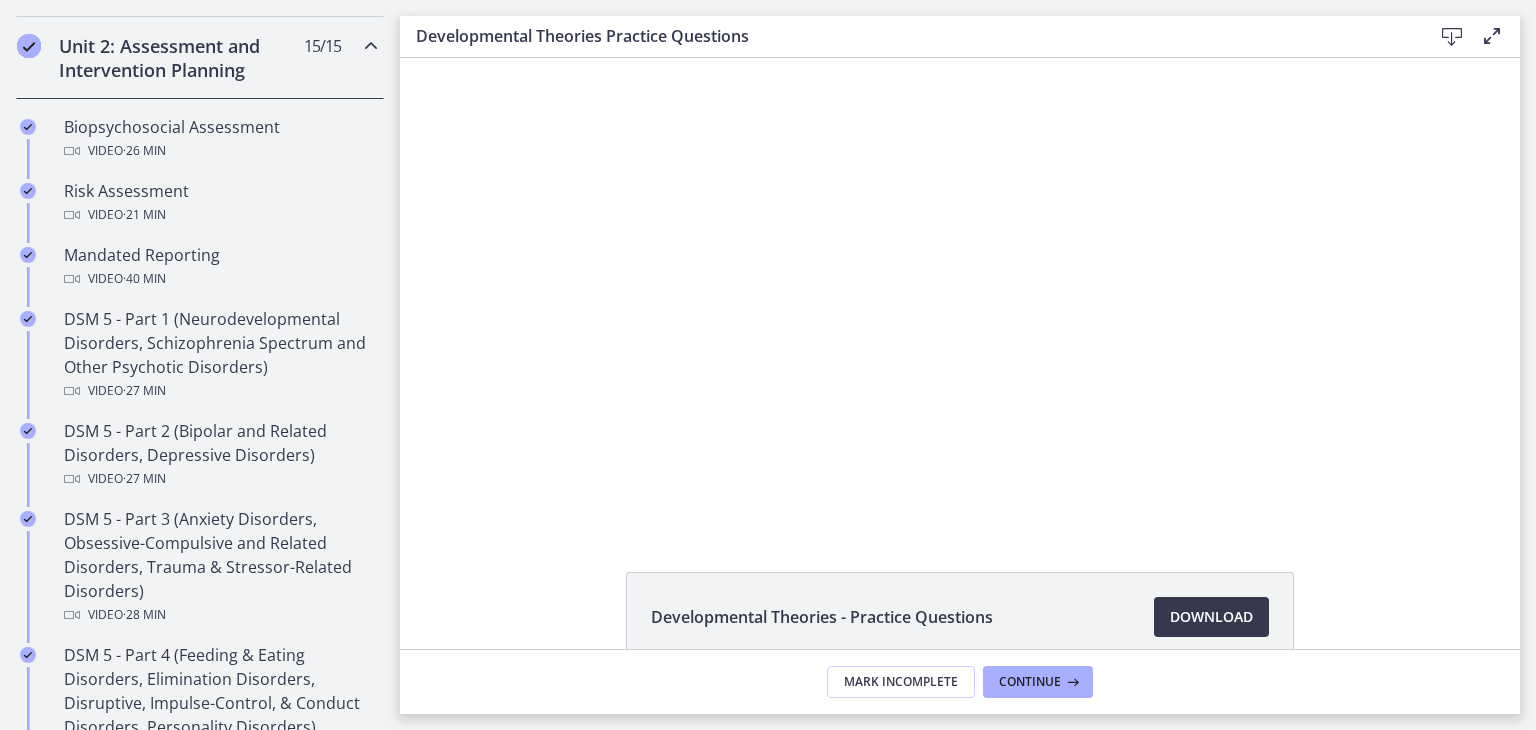 click on "Unit 2: Assessment and Intervention Planning" at bounding box center [181, 58] 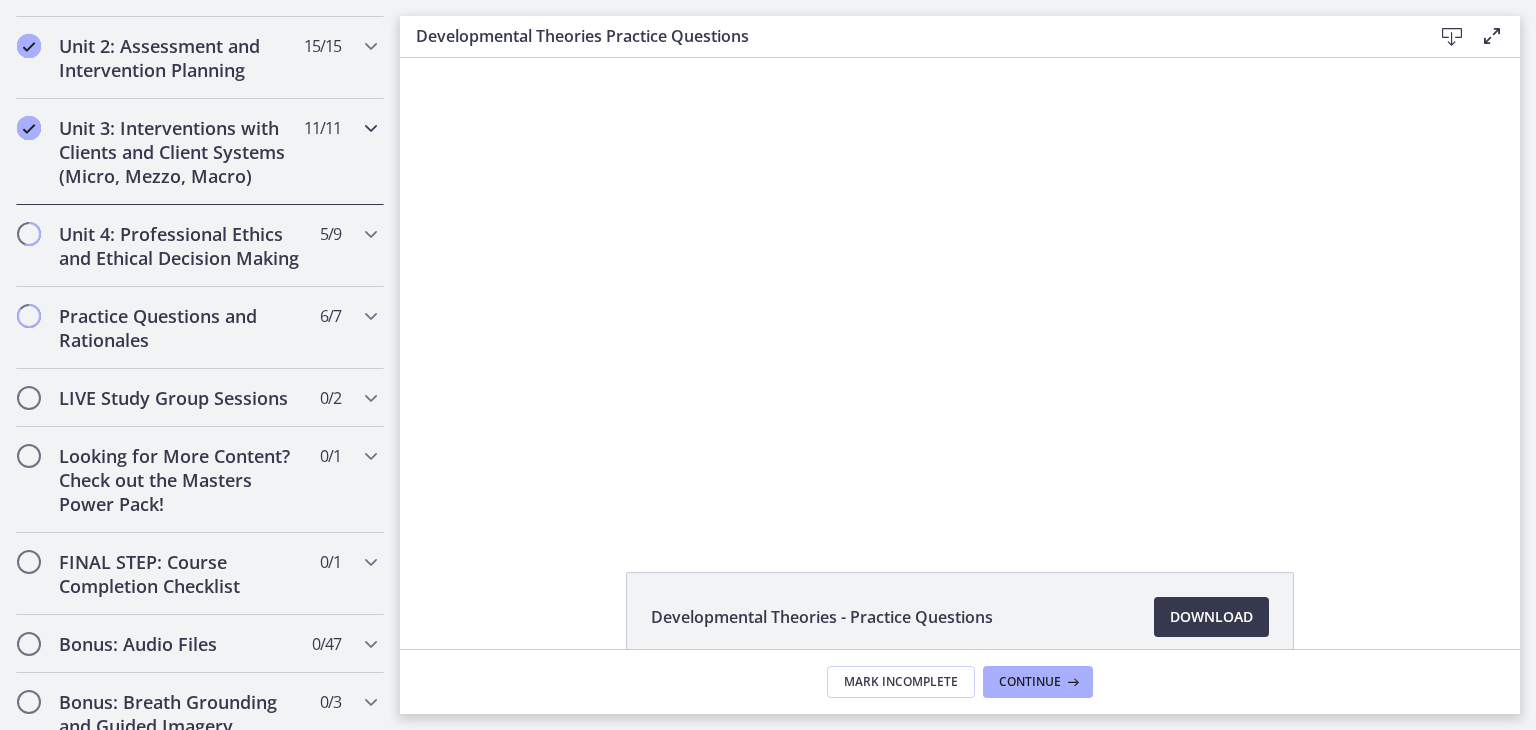 click on "Unit 3: Interventions with Clients and Client Systems (Micro, Mezzo, Macro)" at bounding box center [181, 152] 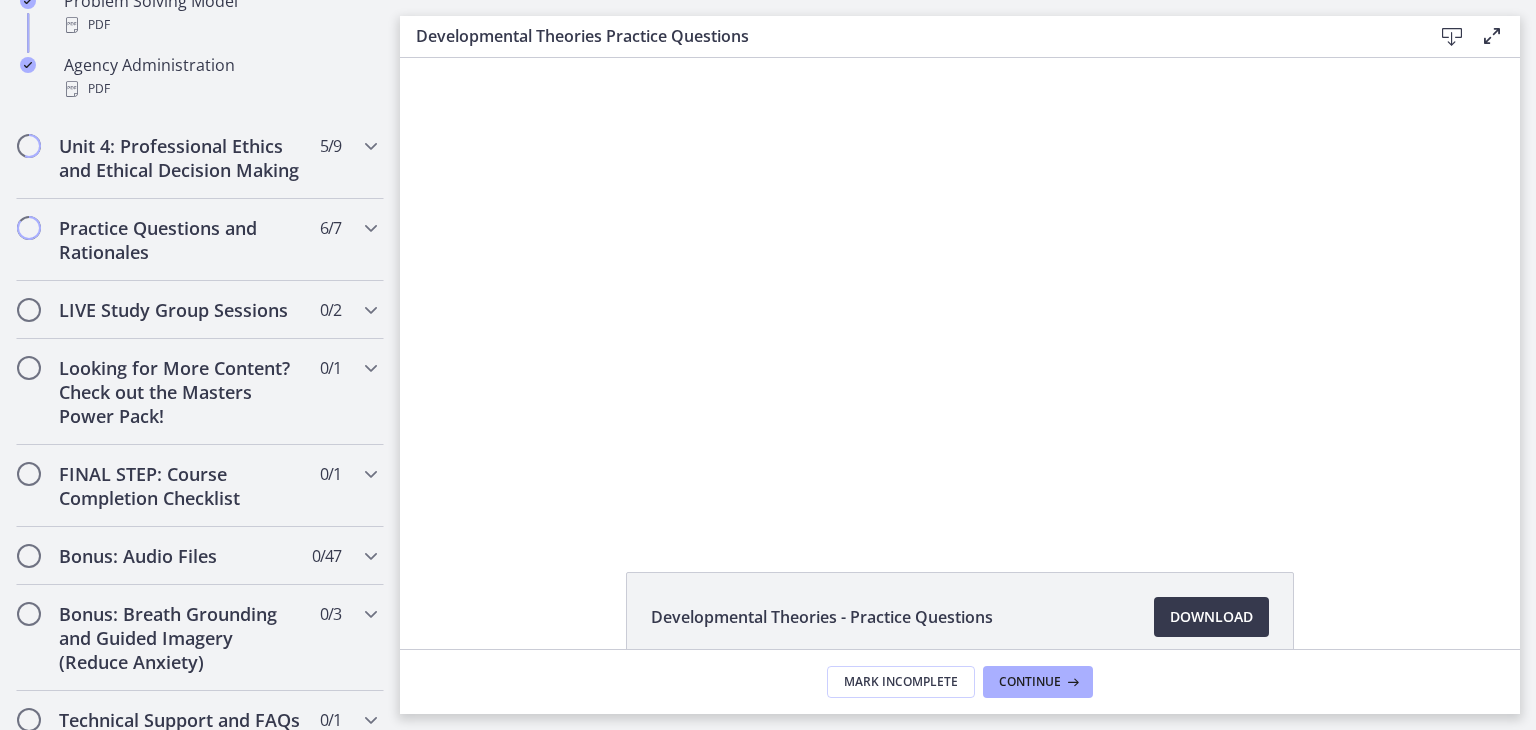 scroll, scrollTop: 1540, scrollLeft: 0, axis: vertical 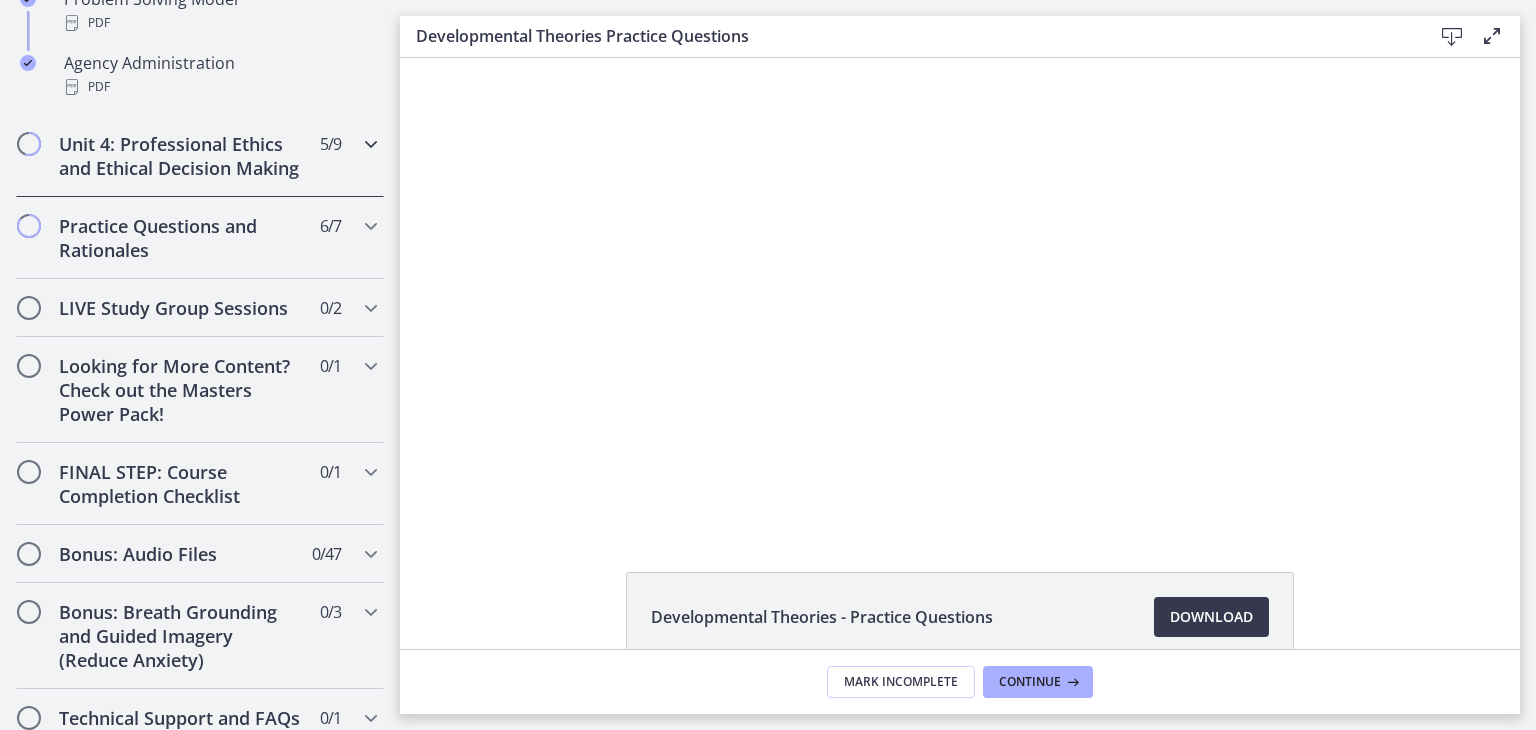 click on "Unit 4: Professional Ethics and Ethical Decision Making" at bounding box center [181, 156] 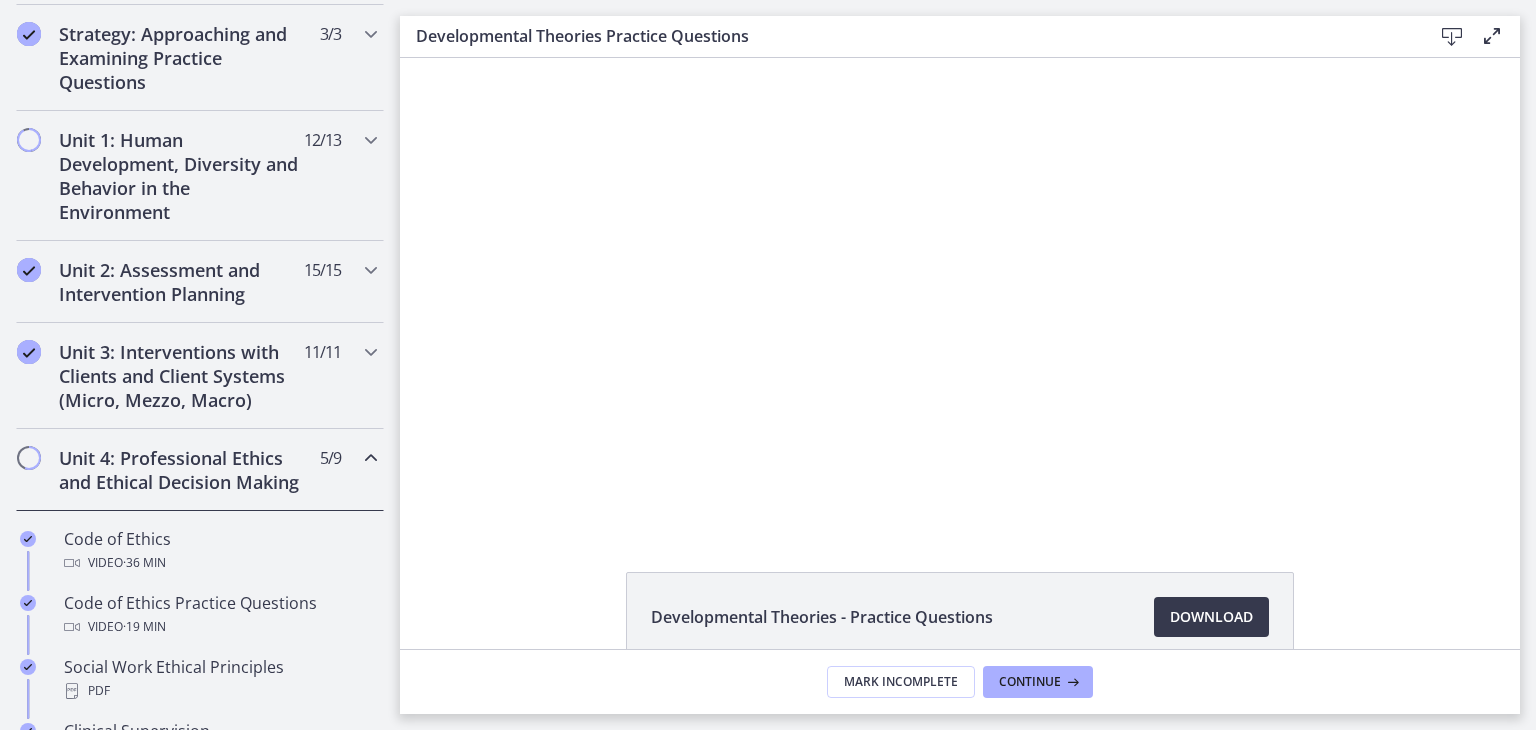 scroll, scrollTop: 0, scrollLeft: 0, axis: both 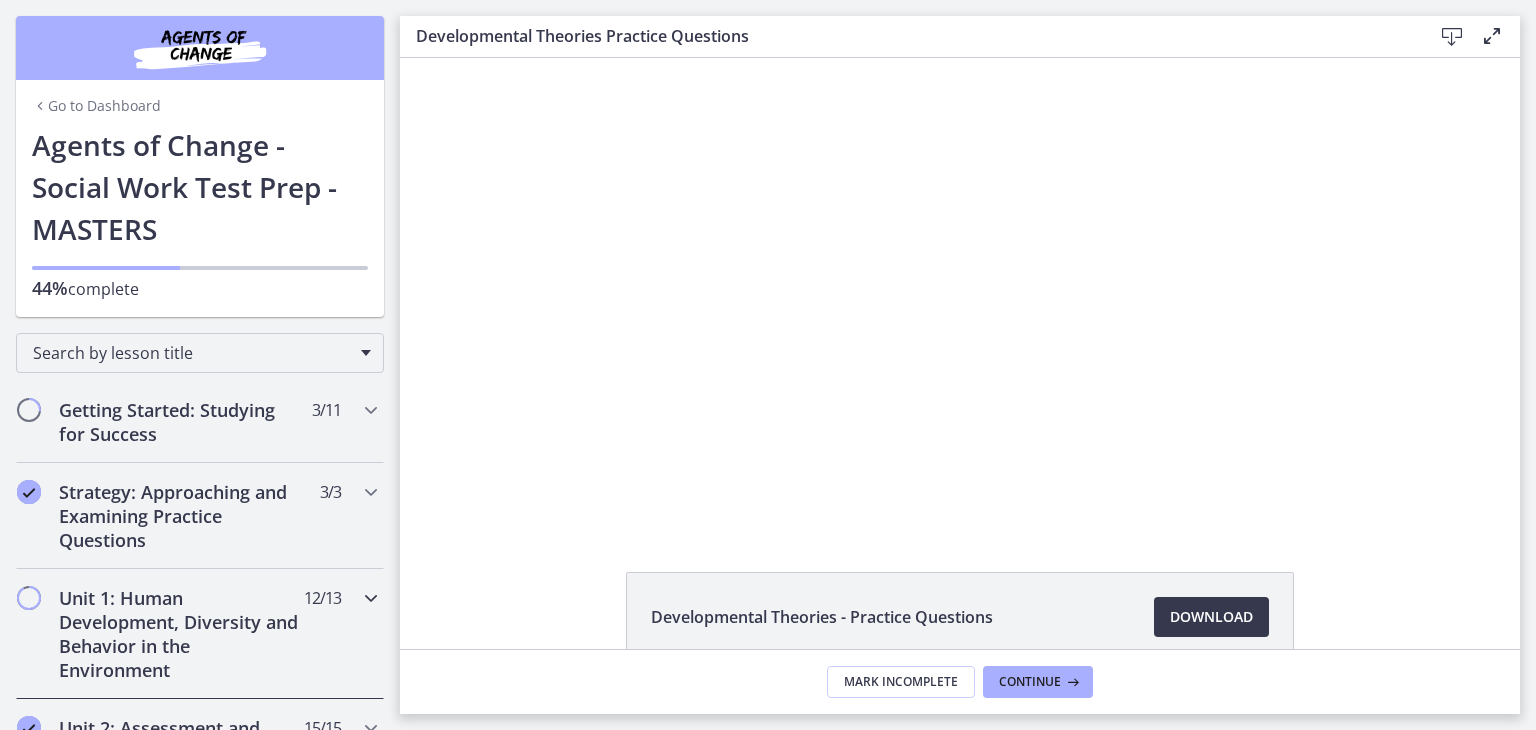 click on "Unit 1: Human Development, Diversity and Behavior in the Environment" at bounding box center (181, 634) 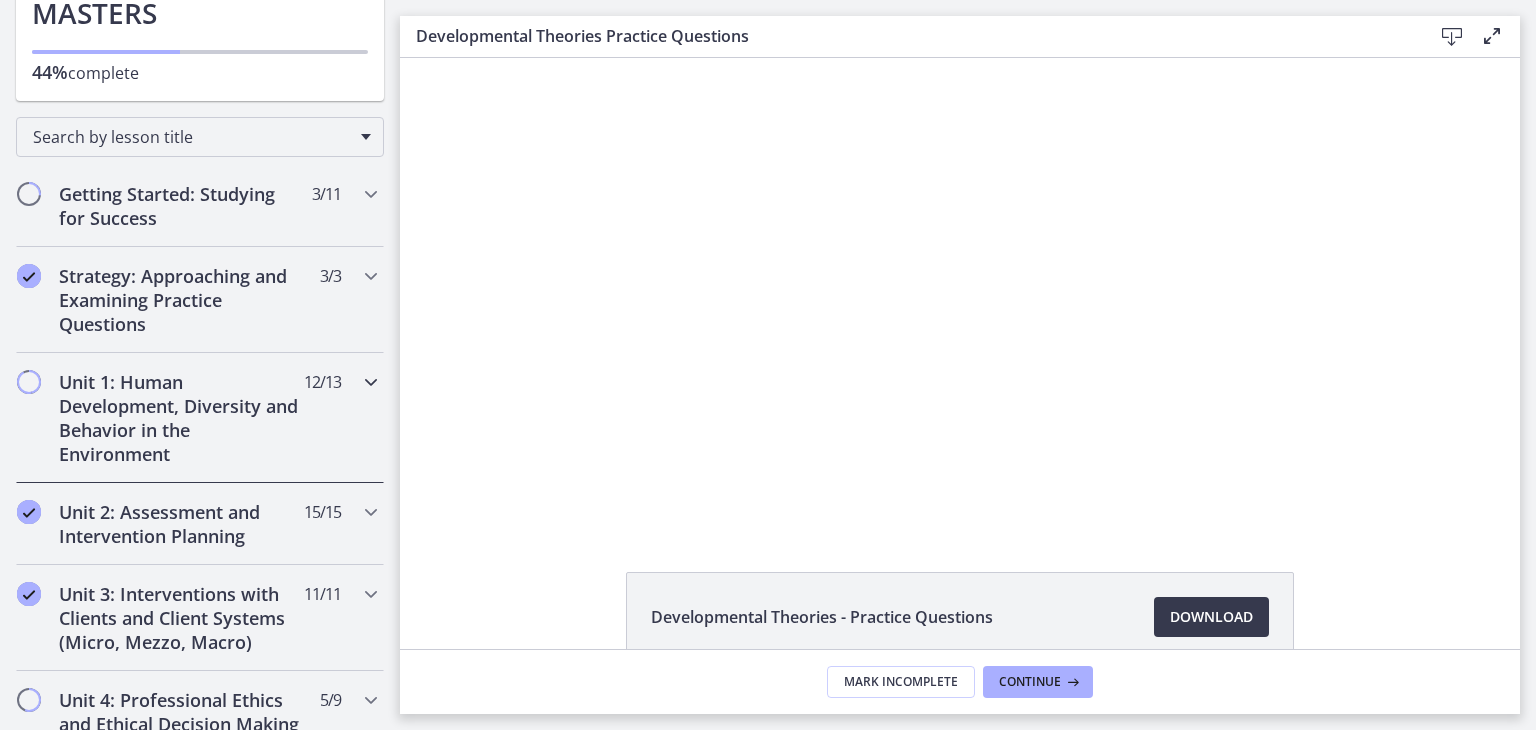 scroll, scrollTop: 0, scrollLeft: 0, axis: both 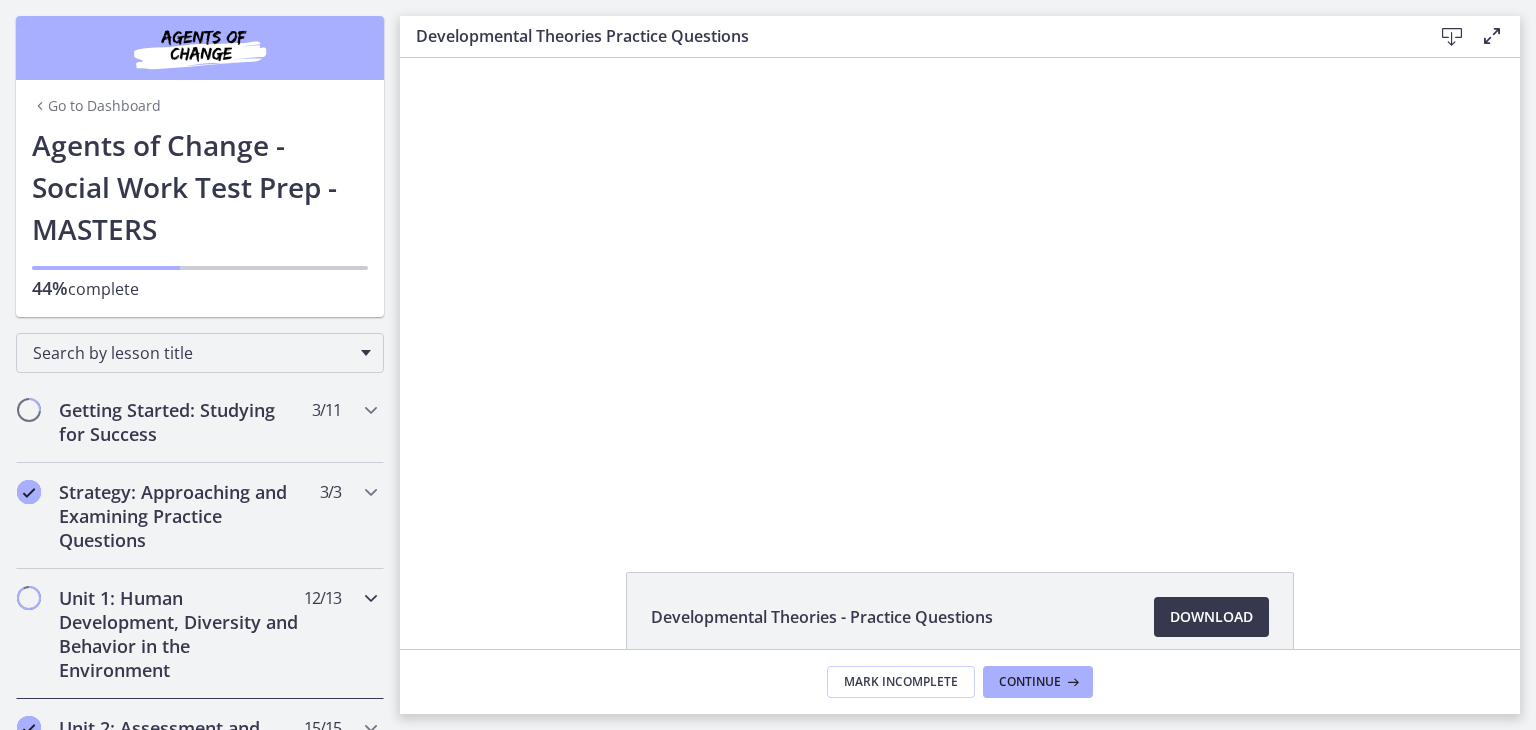 click on "Unit 1: Human Development, Diversity and Behavior in the Environment" at bounding box center [181, 634] 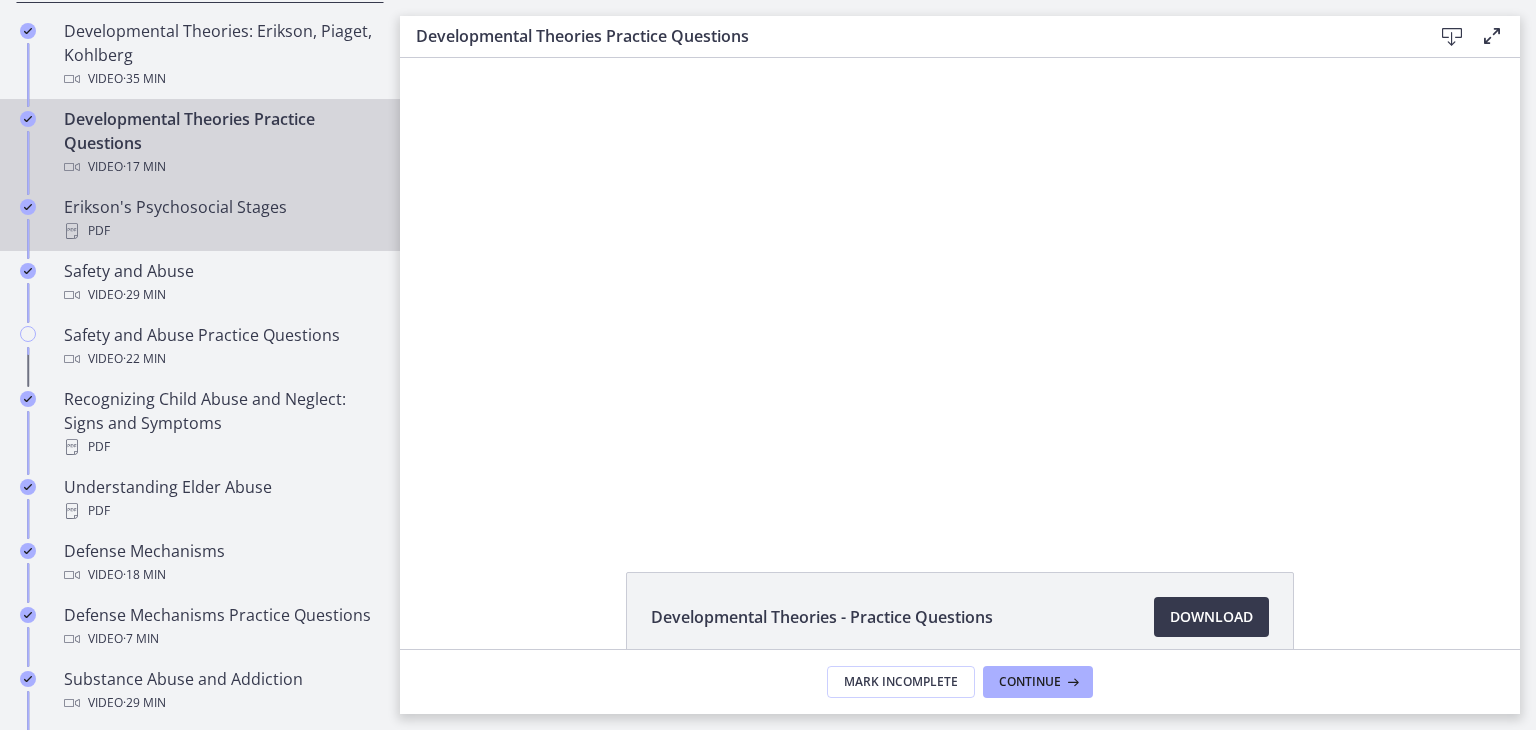 scroll, scrollTop: 715, scrollLeft: 0, axis: vertical 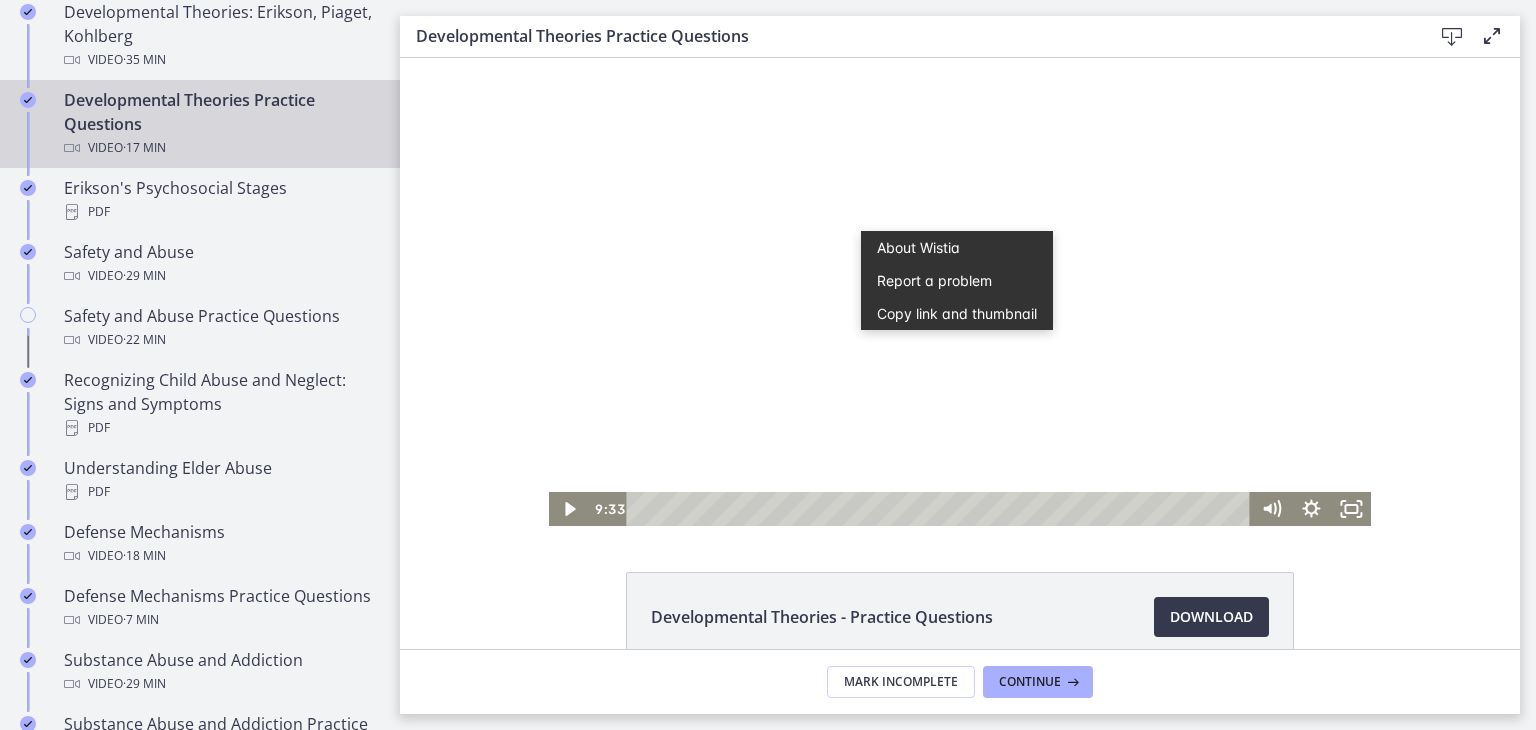 click at bounding box center (960, 292) 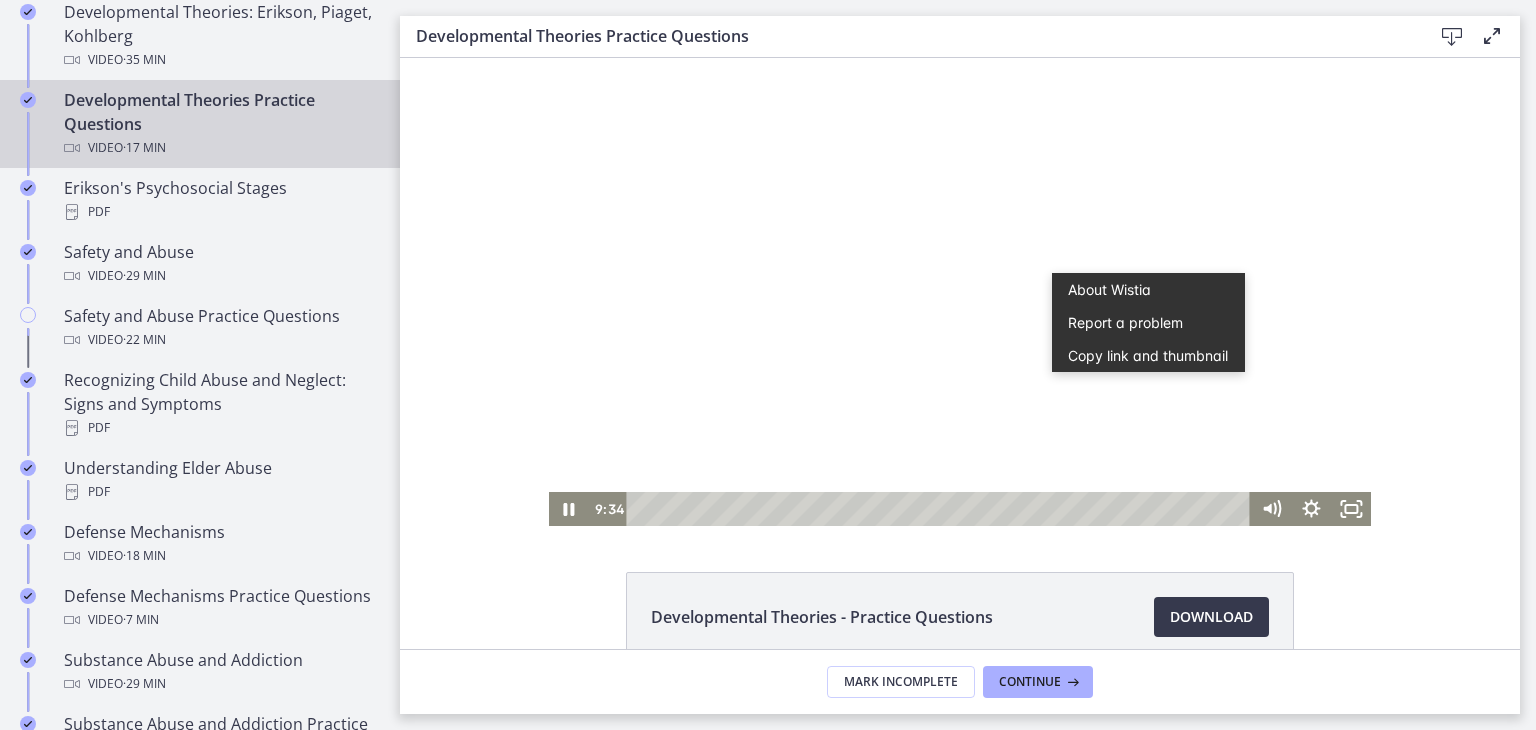 click at bounding box center [960, 292] 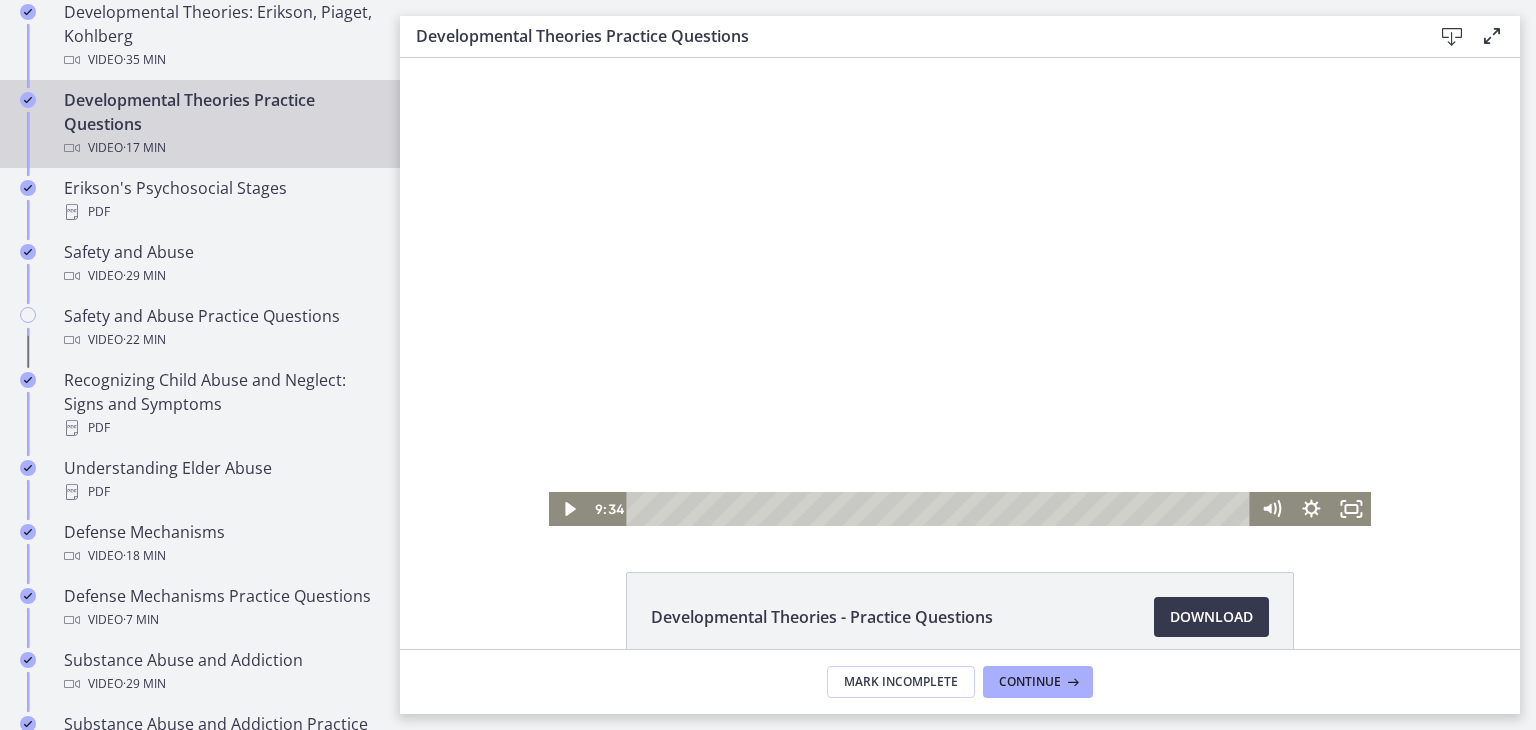 click at bounding box center [960, 292] 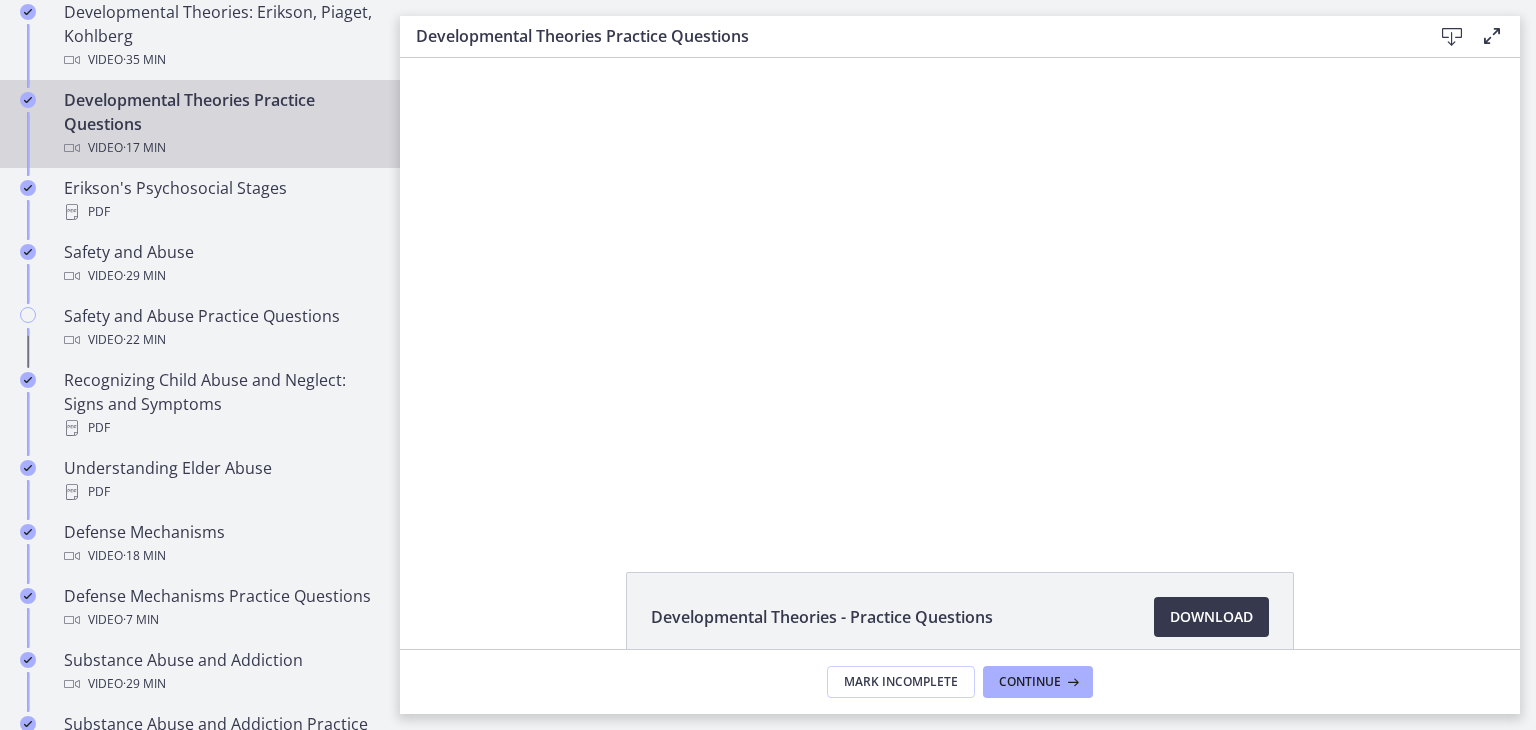 click at bounding box center [549, 58] 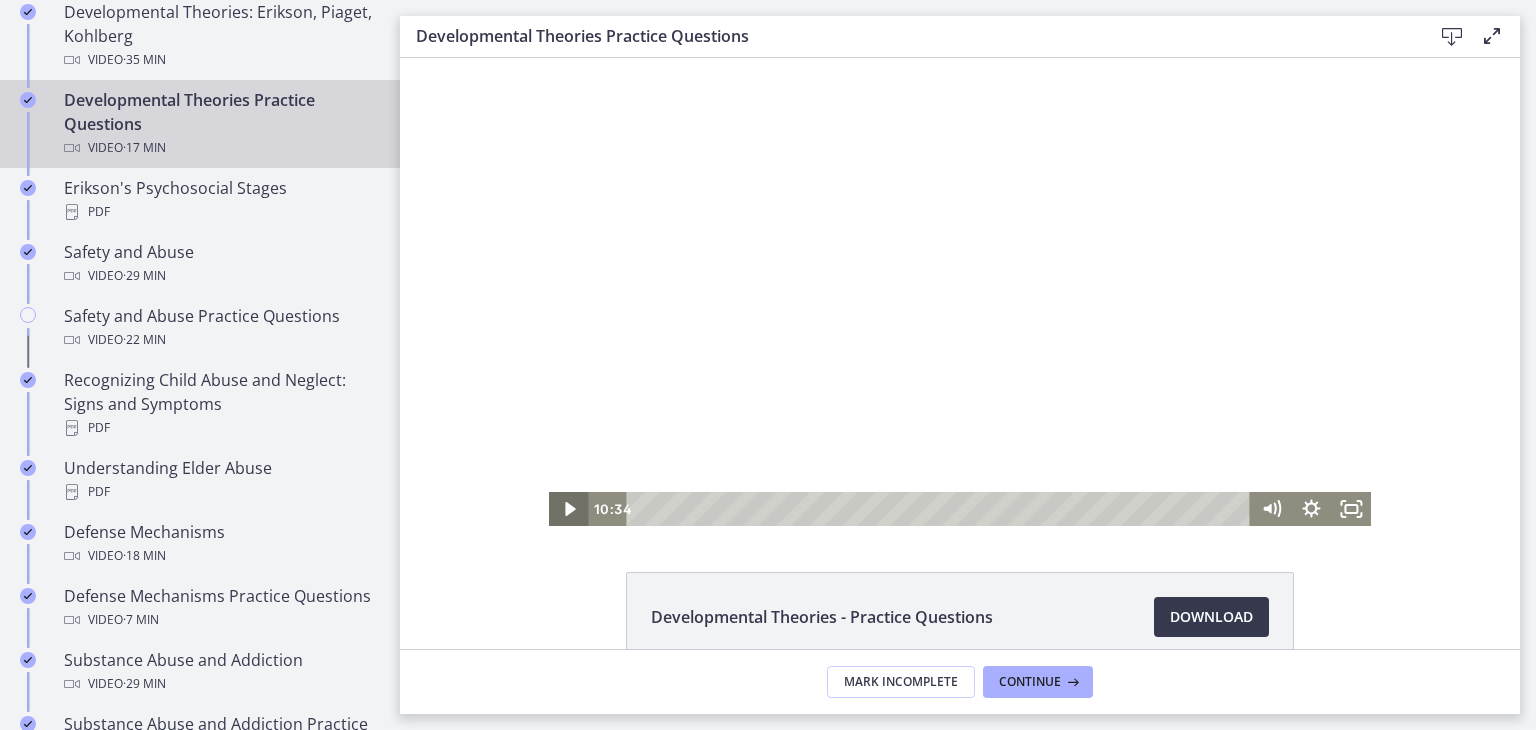 type 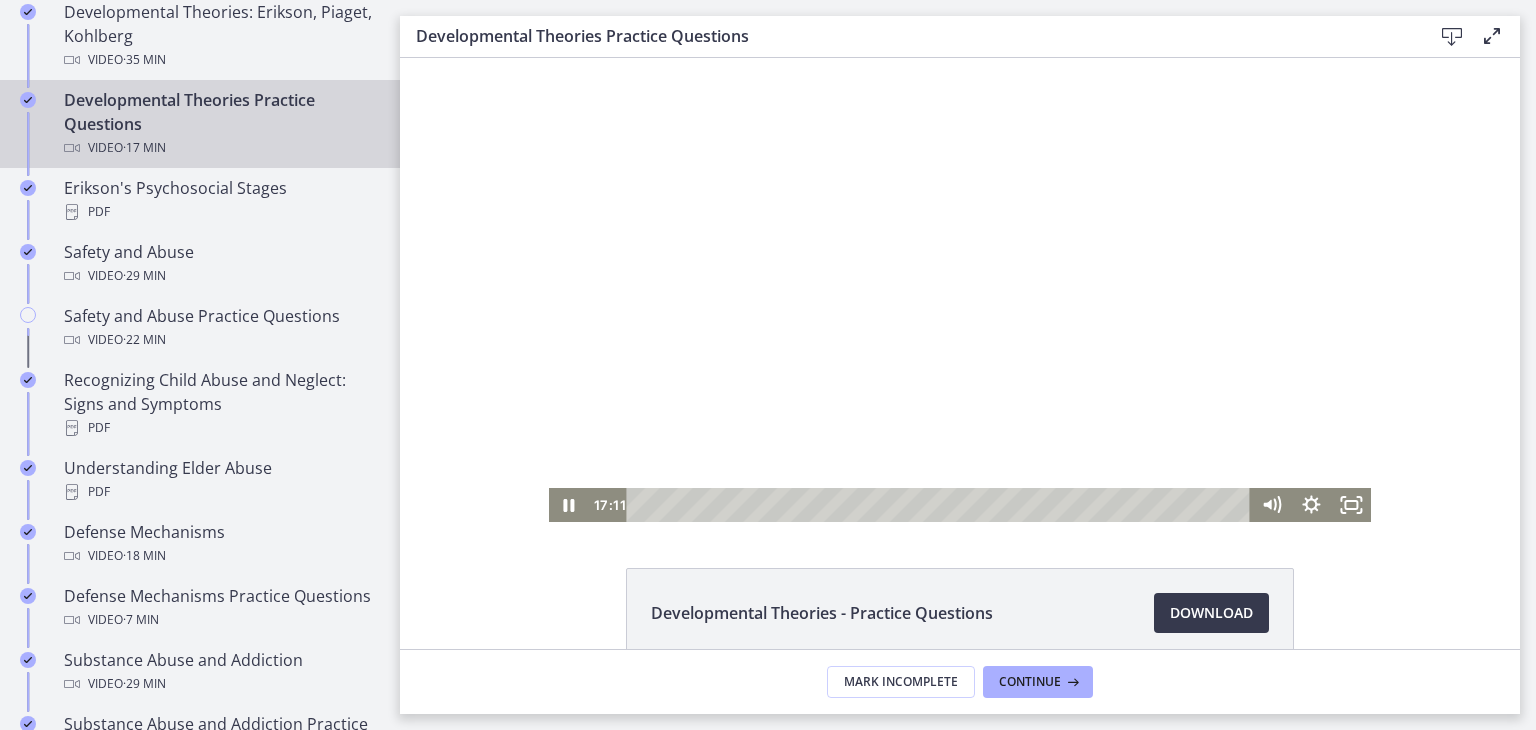 scroll, scrollTop: 0, scrollLeft: 0, axis: both 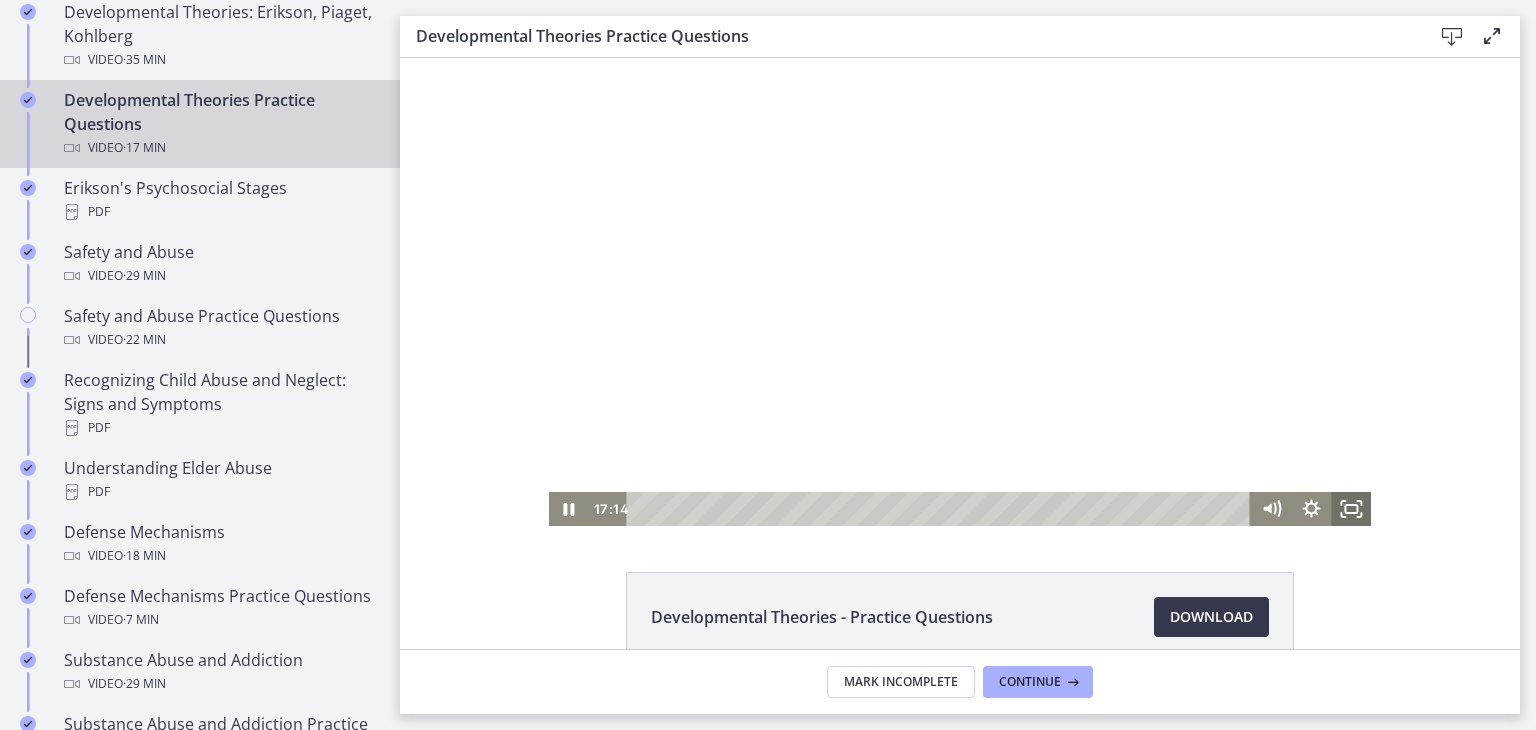 click 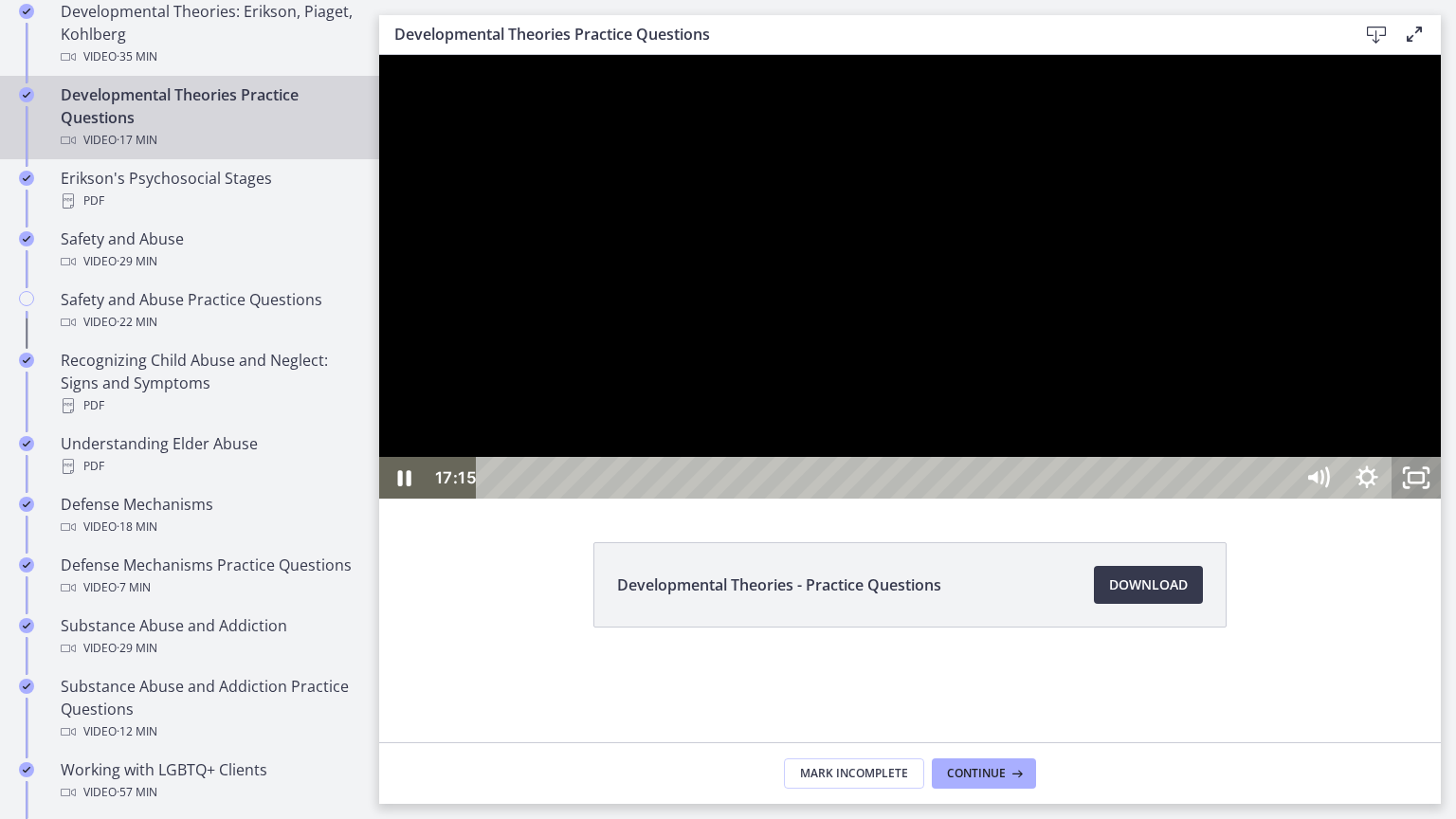 click 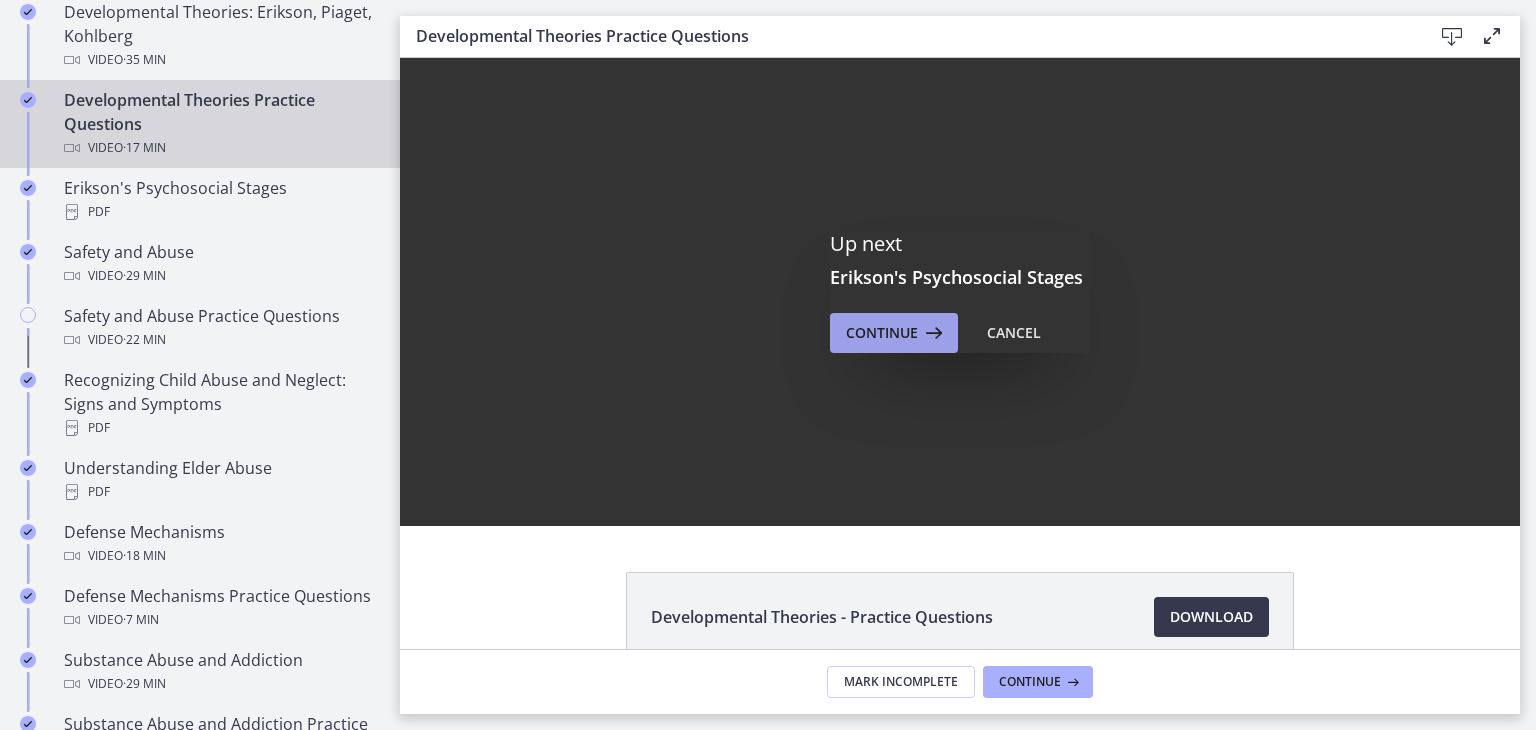 scroll, scrollTop: 0, scrollLeft: 0, axis: both 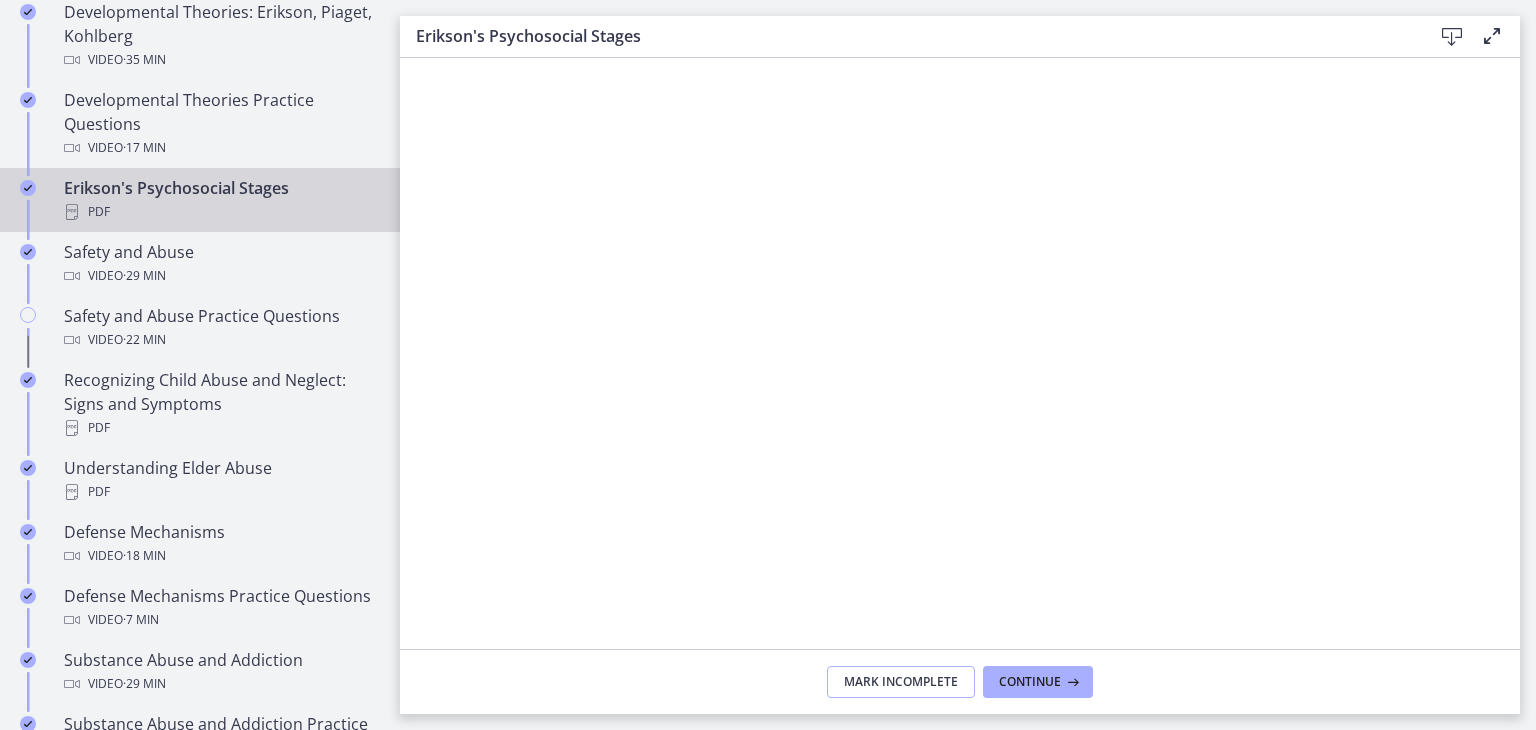click on "Mark Incomplete" at bounding box center (901, 682) 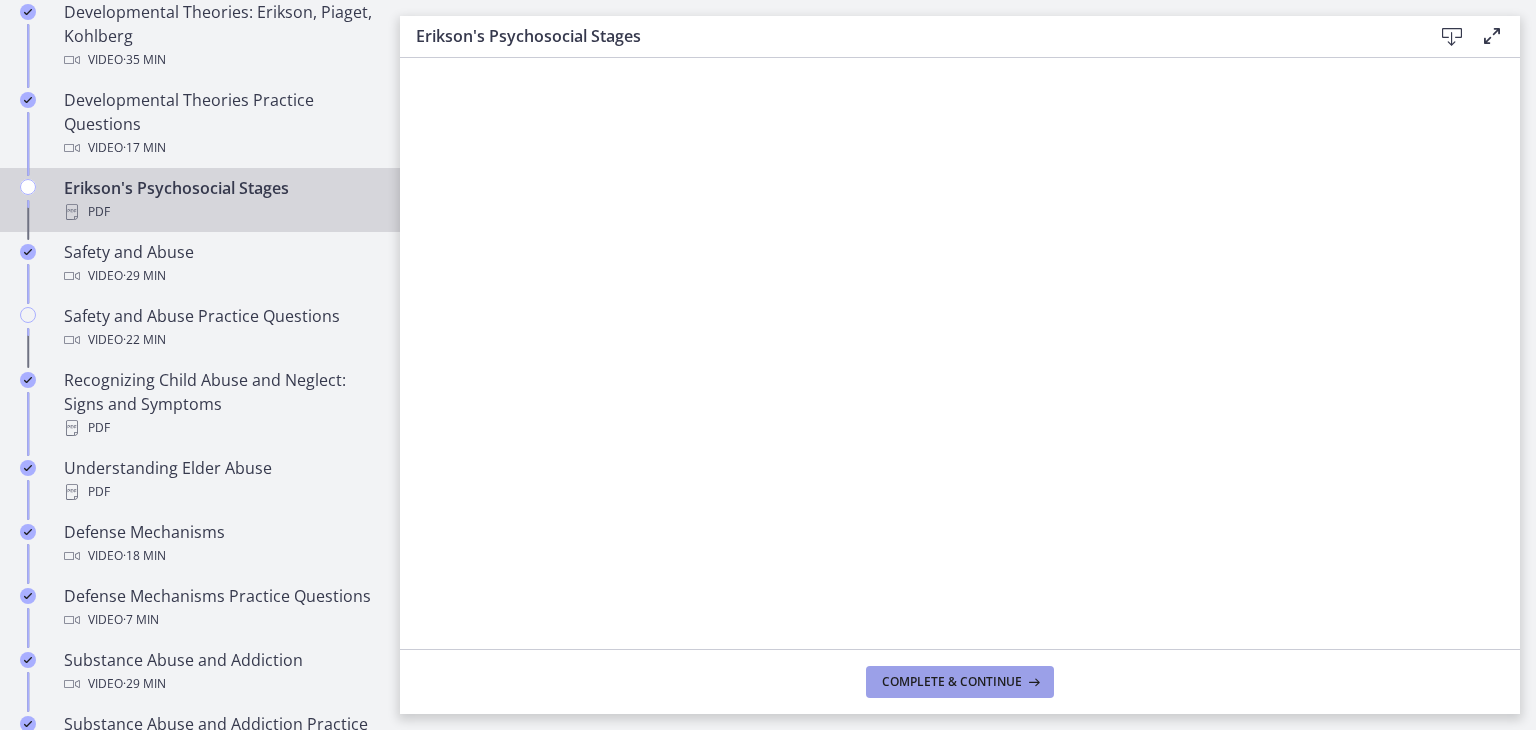 click on "Complete & continue" at bounding box center (960, 682) 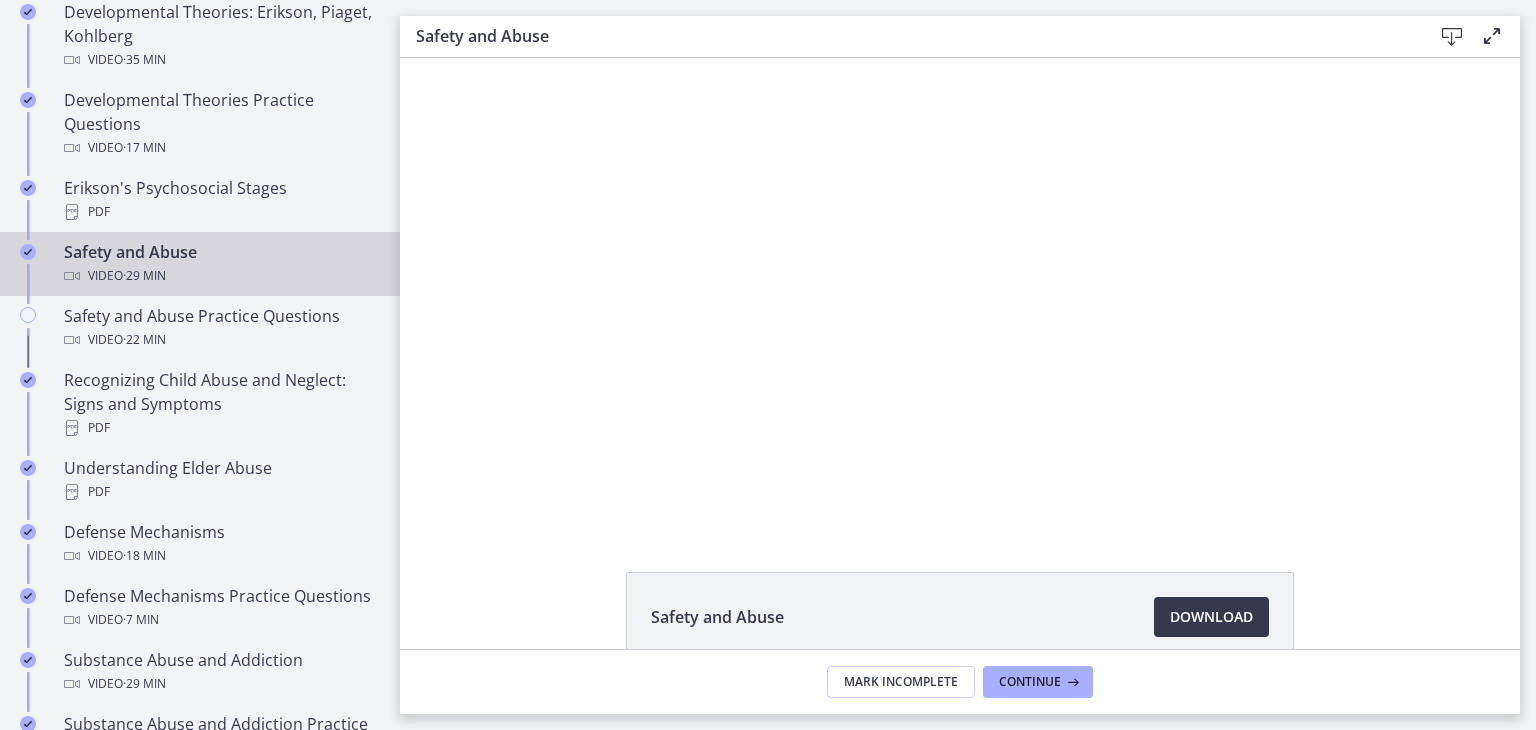 scroll, scrollTop: 0, scrollLeft: 0, axis: both 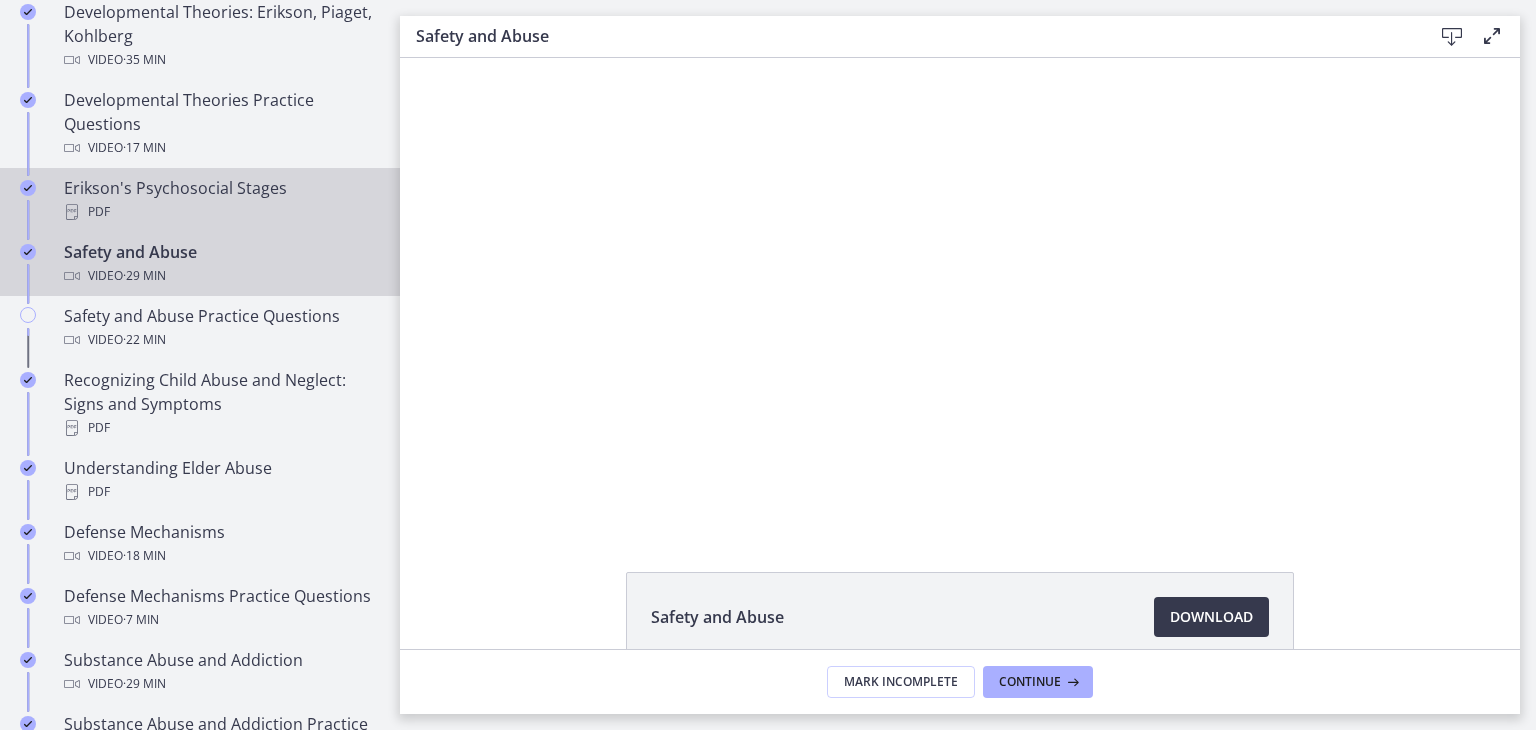 click on "Erikson's Psychosocial Stages
PDF" at bounding box center (220, 200) 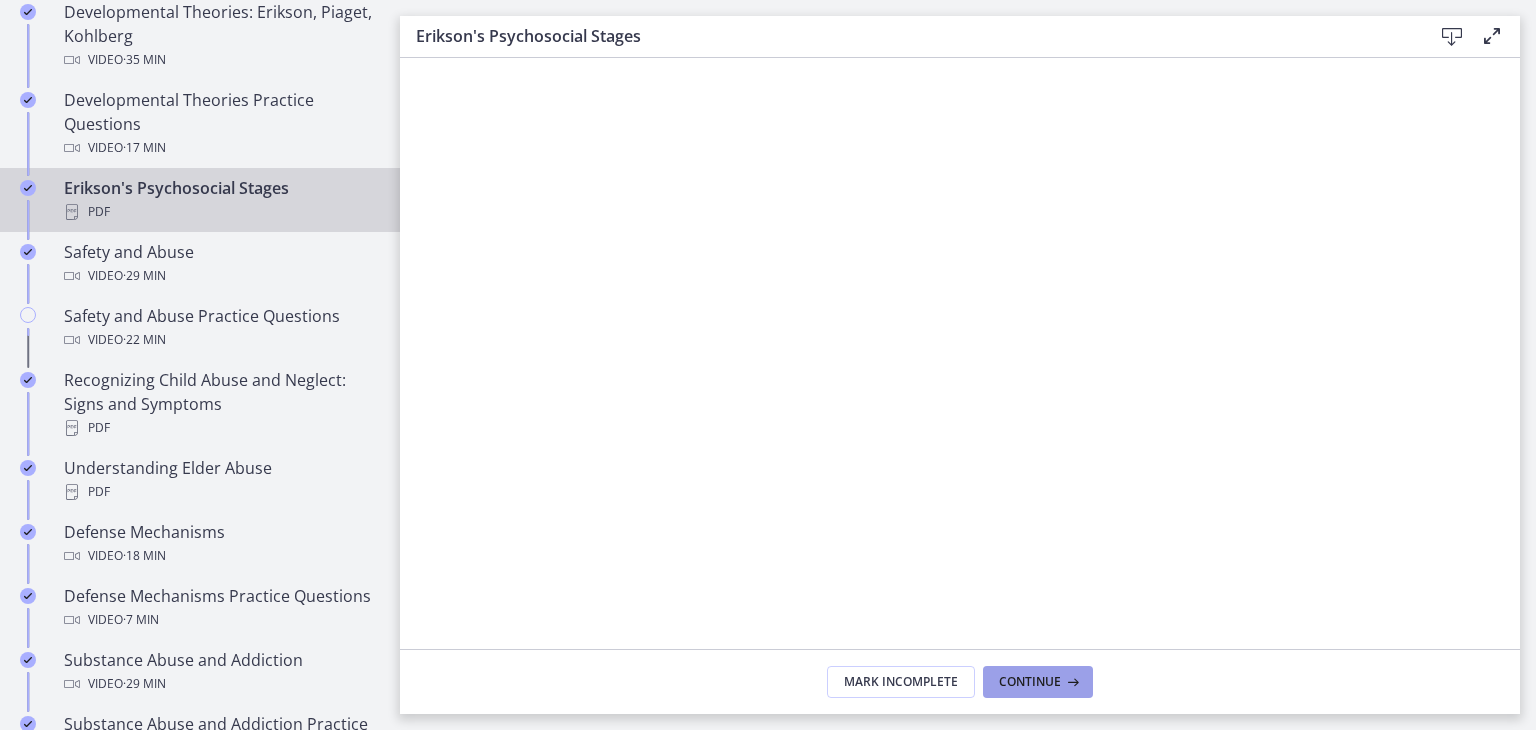 click on "Continue" at bounding box center (1030, 682) 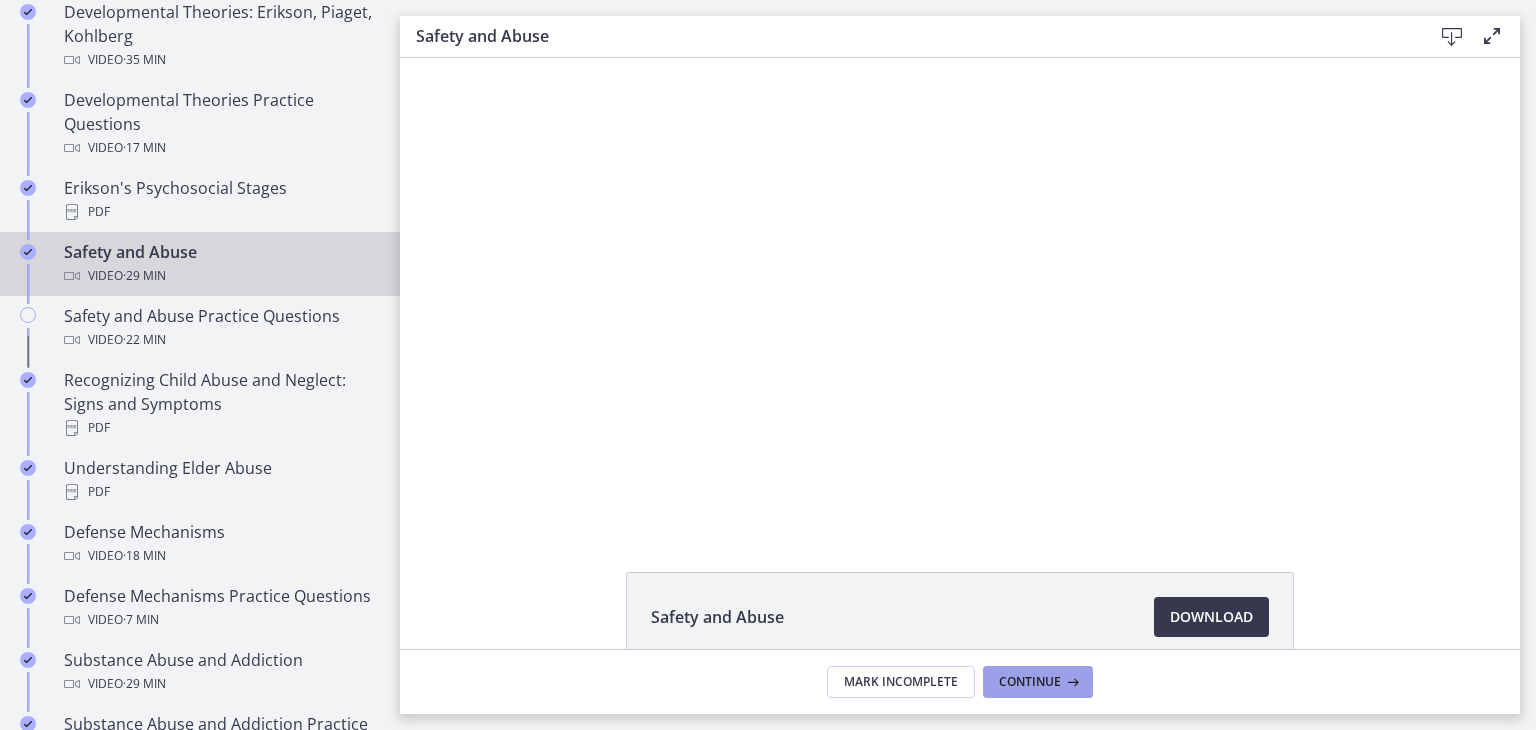 scroll, scrollTop: 0, scrollLeft: 0, axis: both 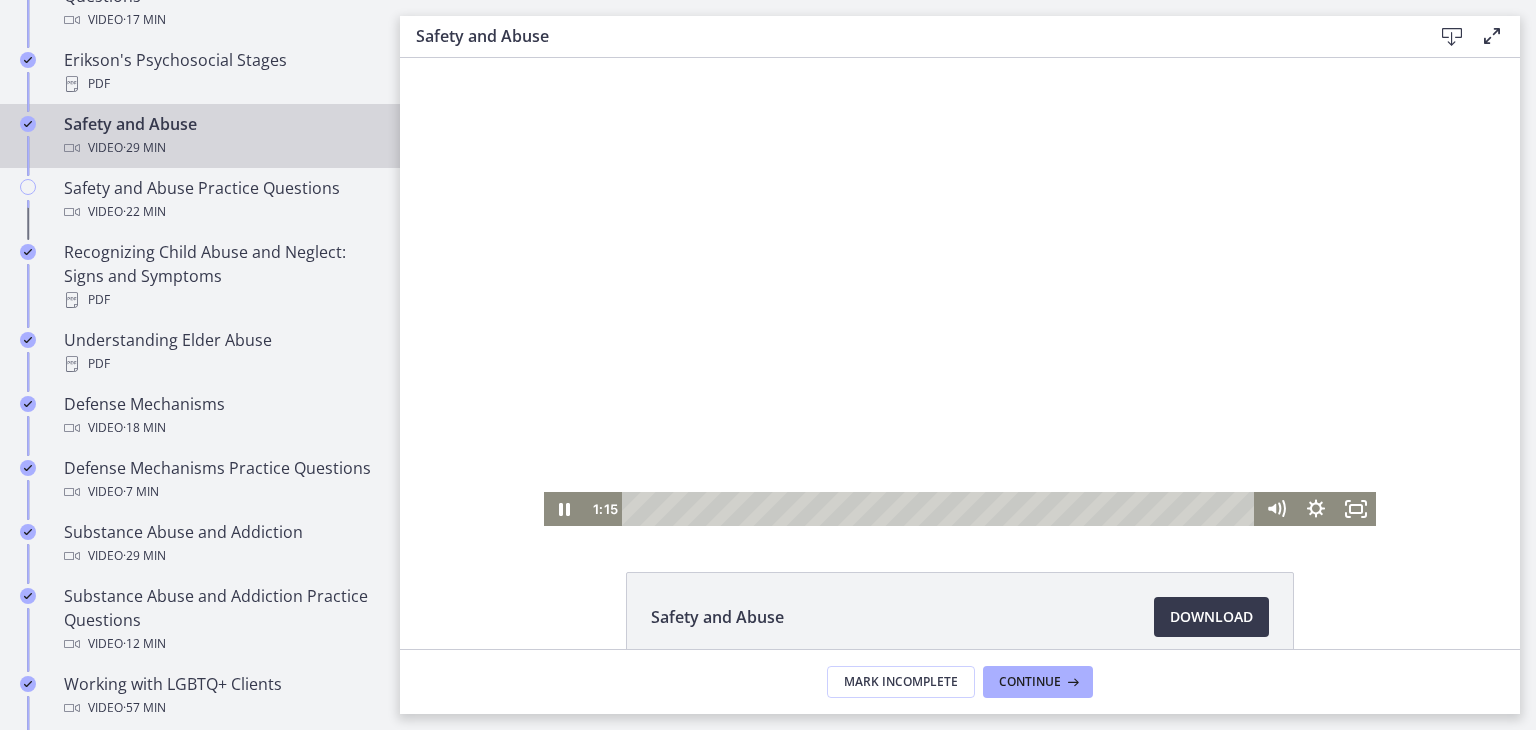 click at bounding box center [960, 292] 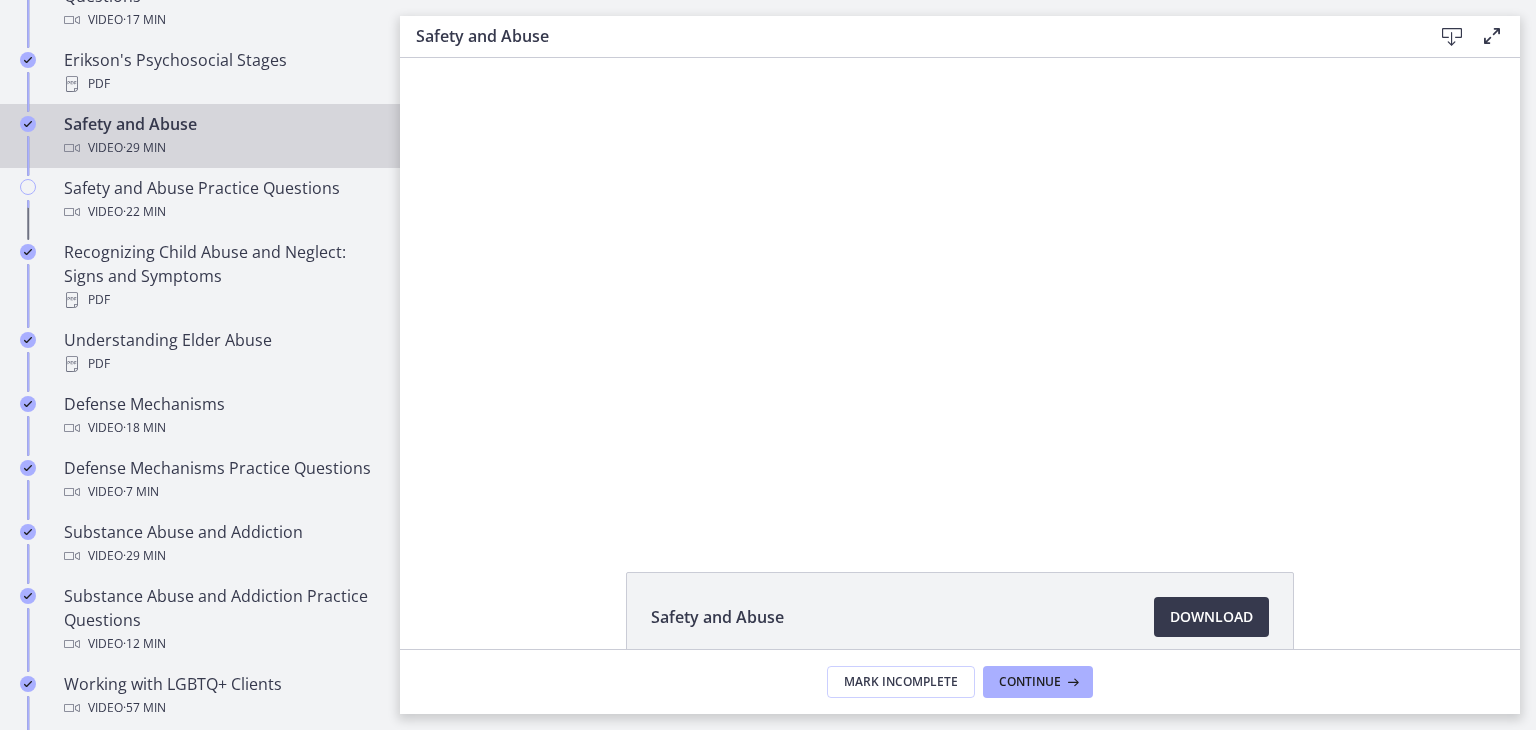 type 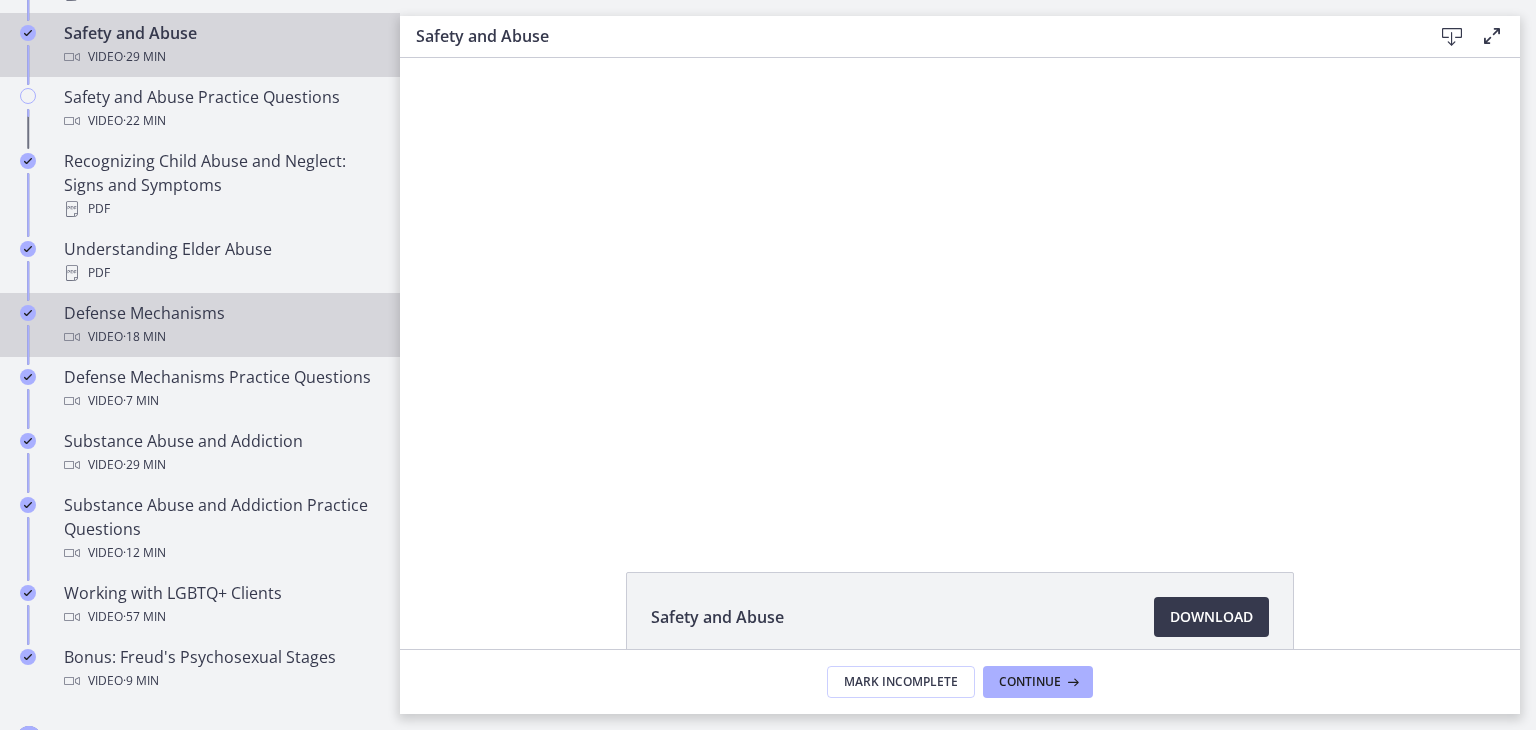 scroll, scrollTop: 956, scrollLeft: 0, axis: vertical 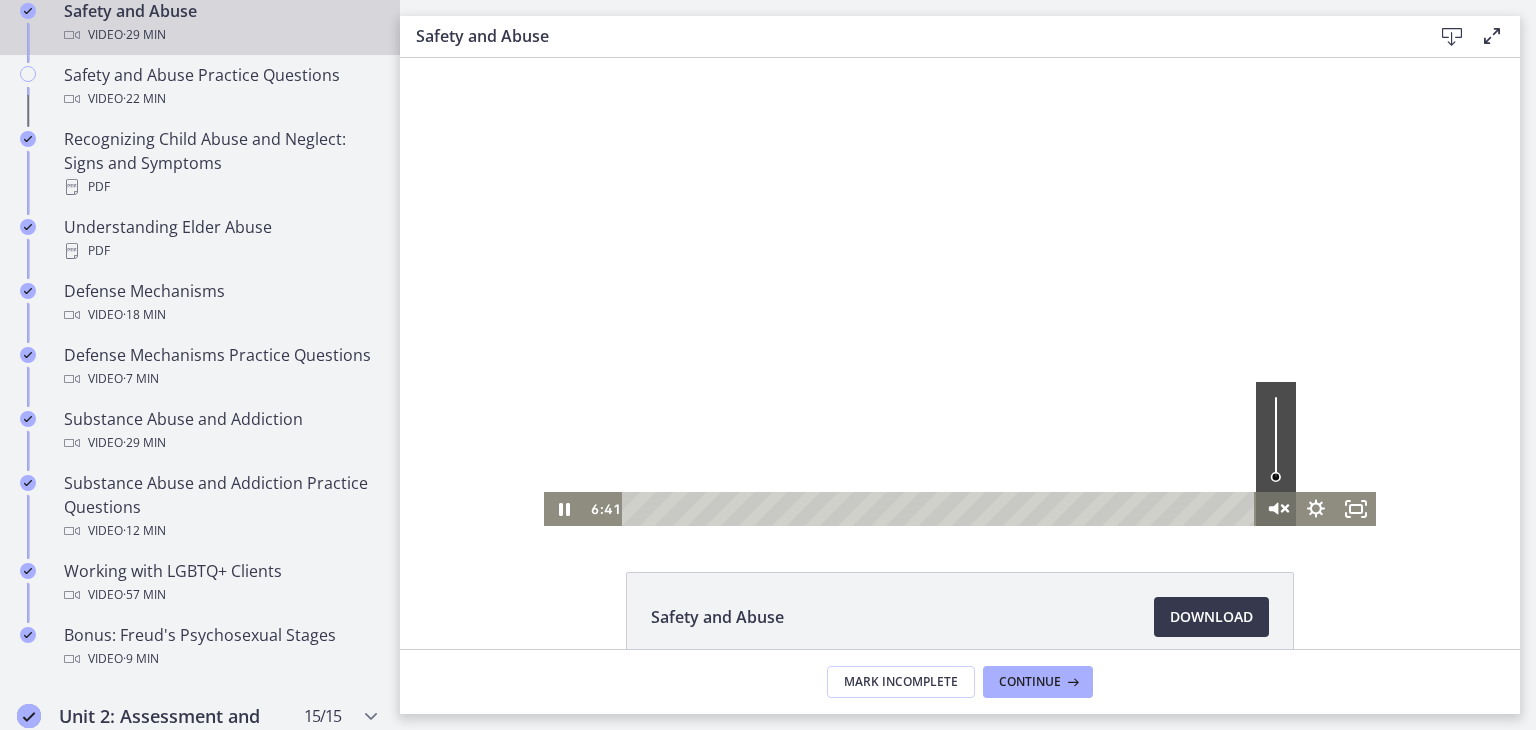click 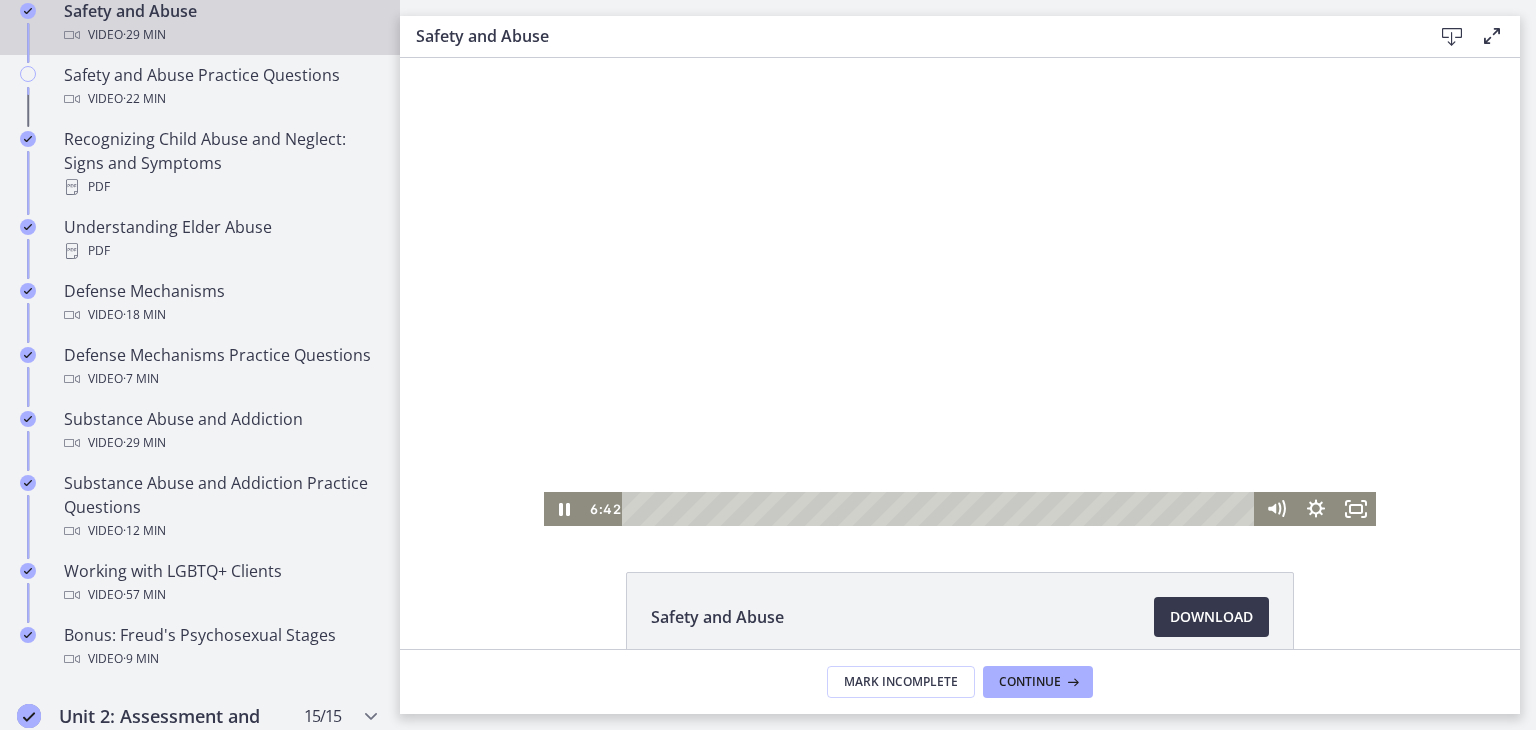 type 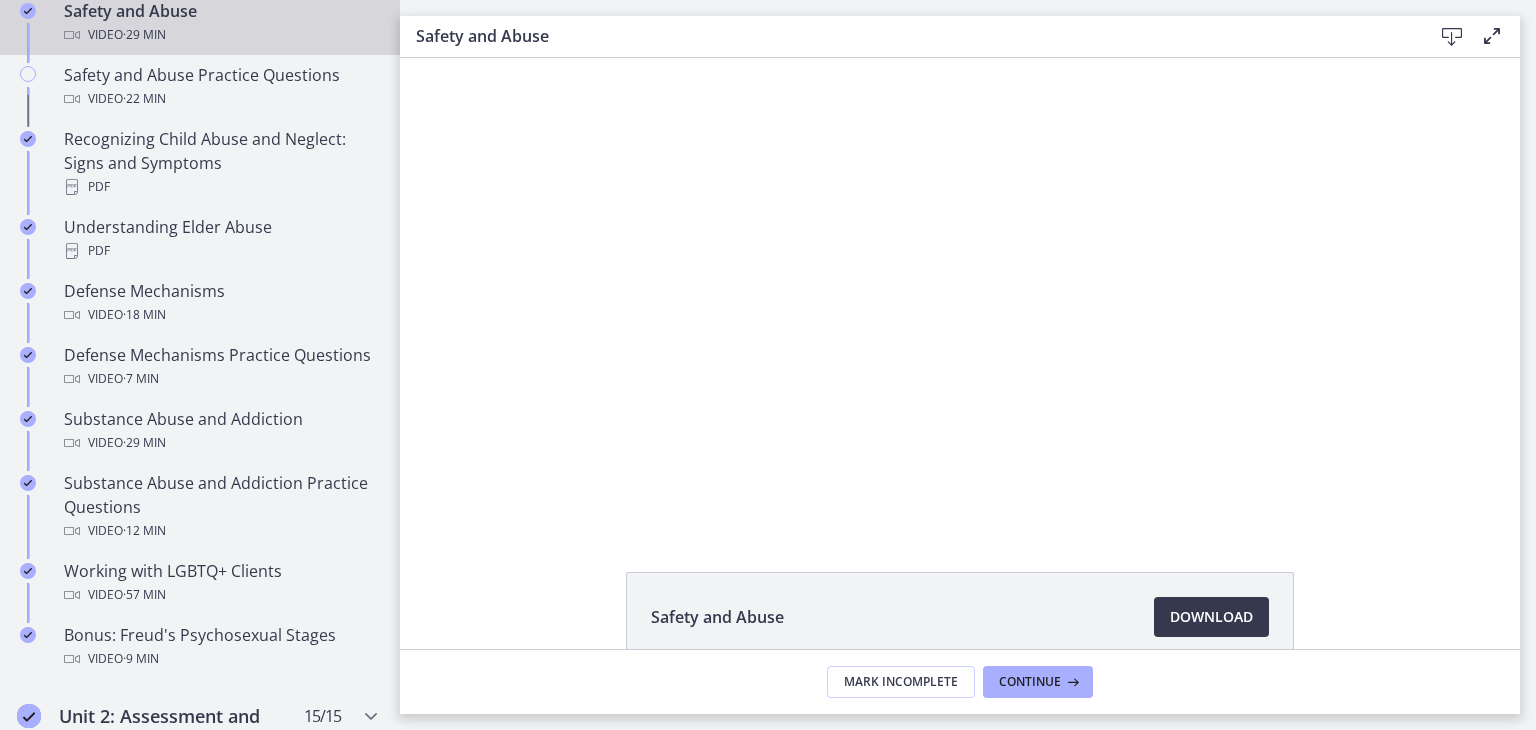 click at bounding box center (1276, 509) 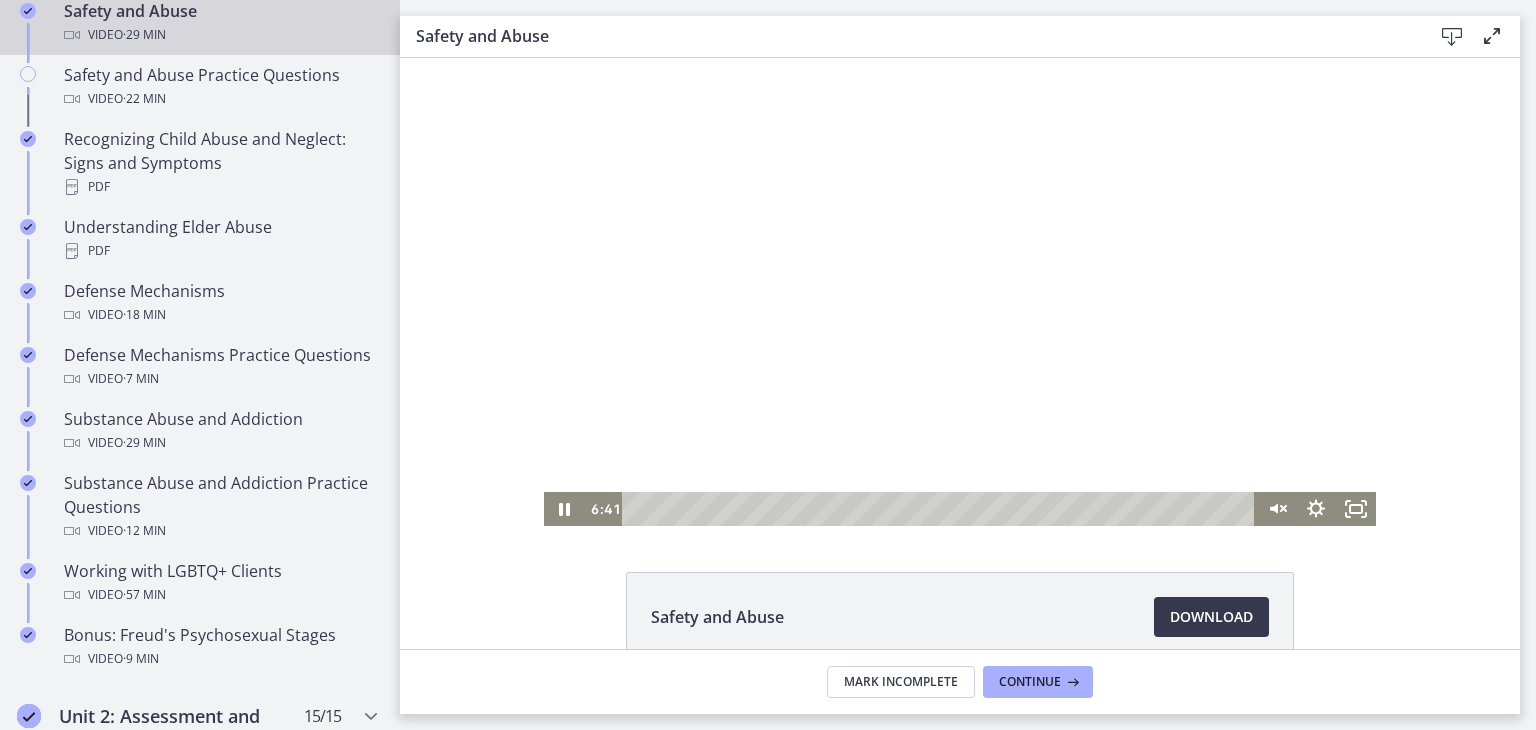 click at bounding box center [1276, 509] 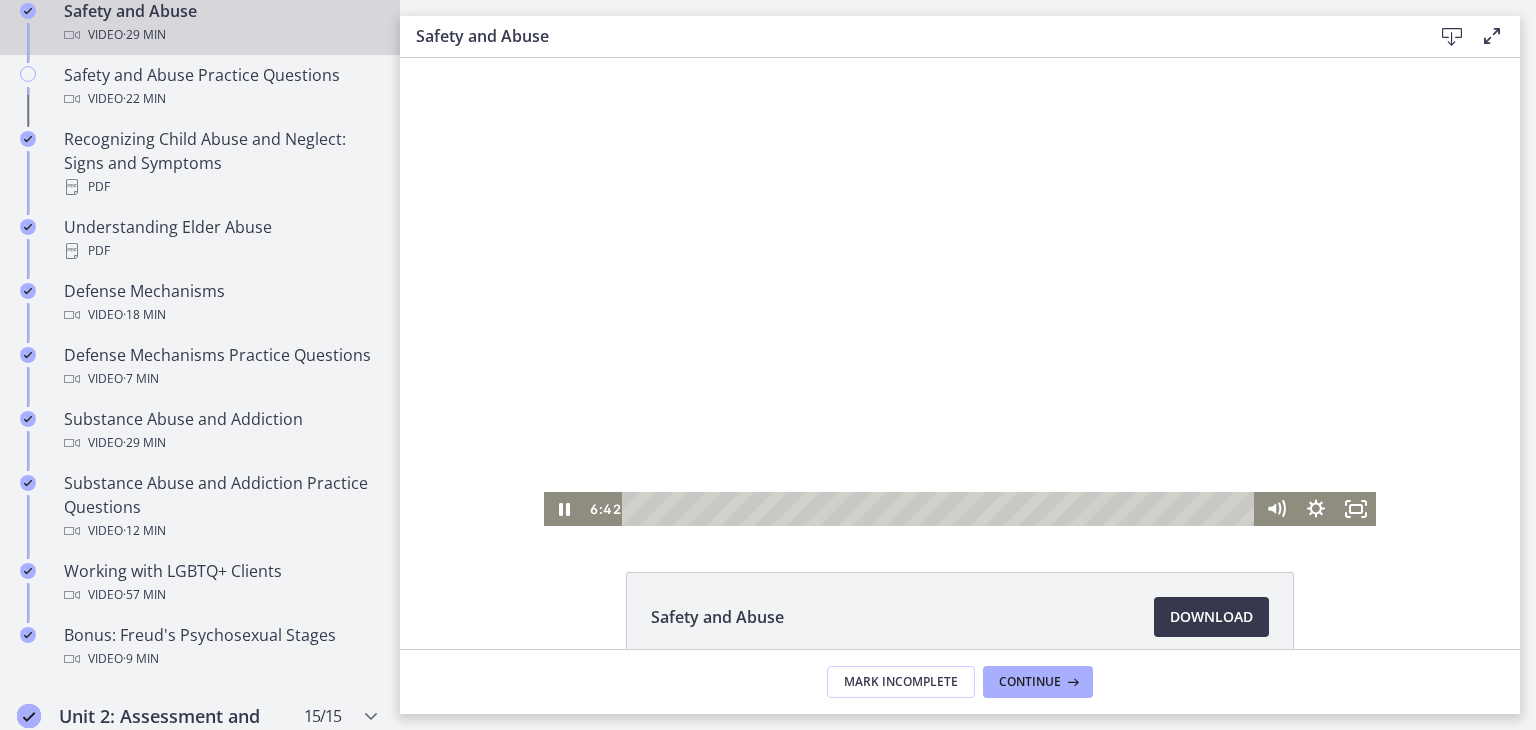 click at bounding box center (1276, 509) 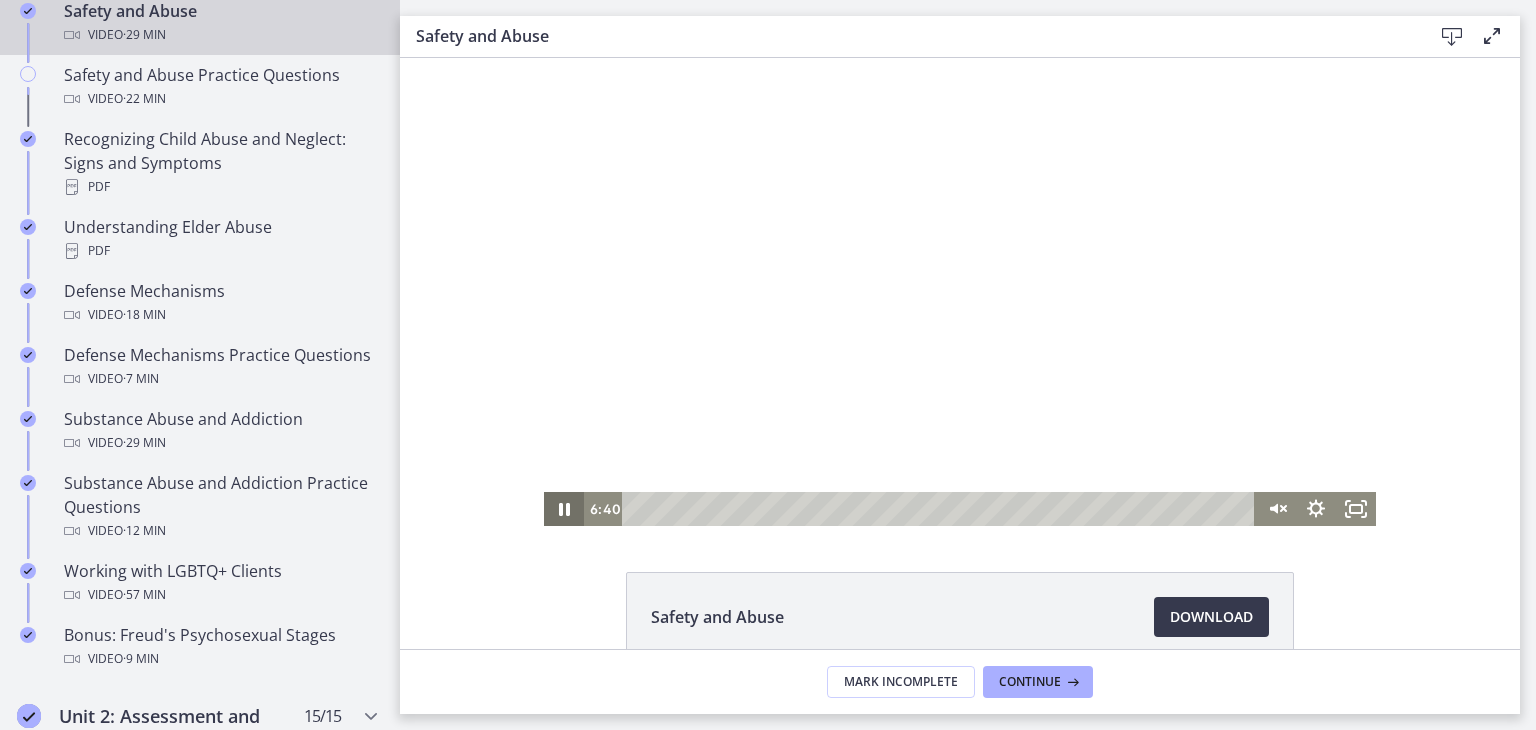 click 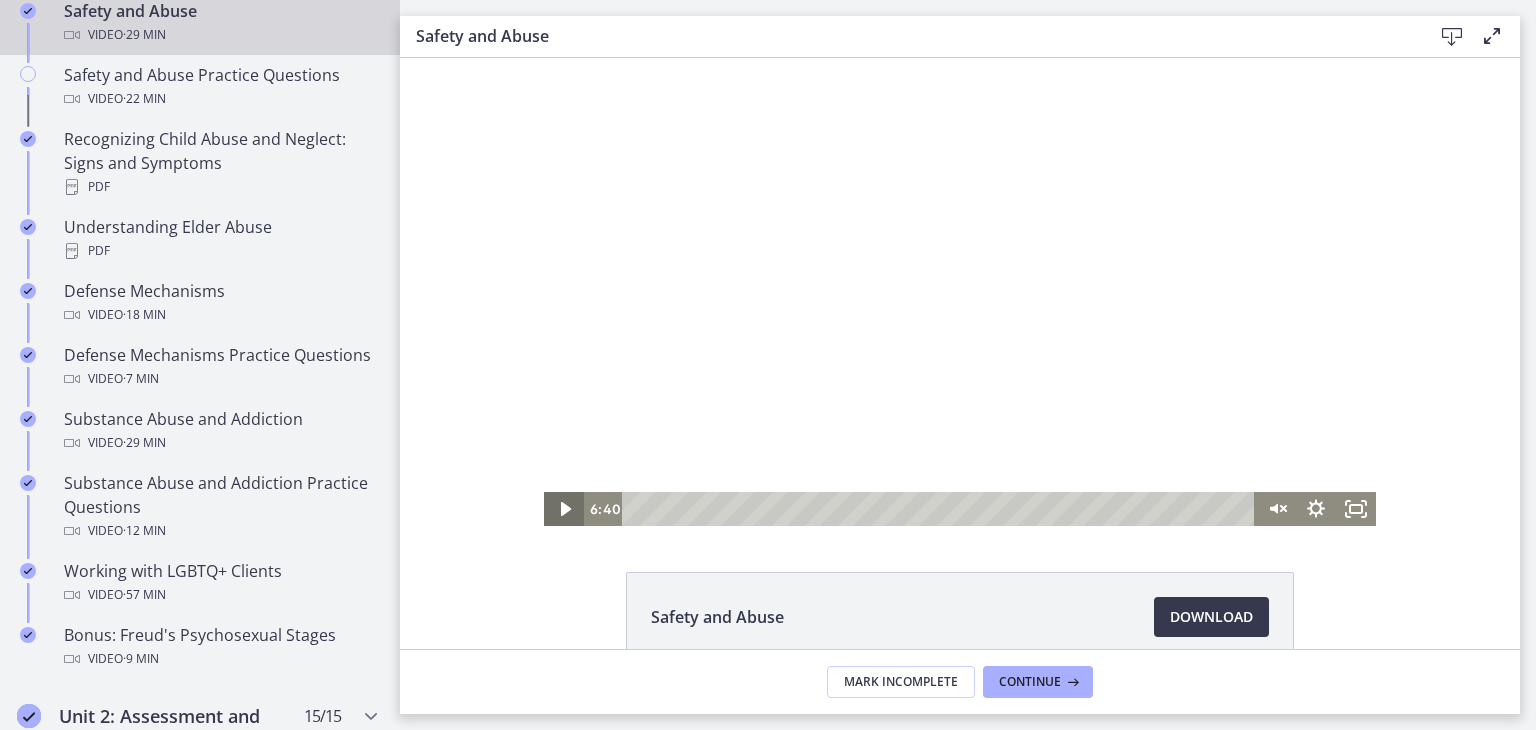 type 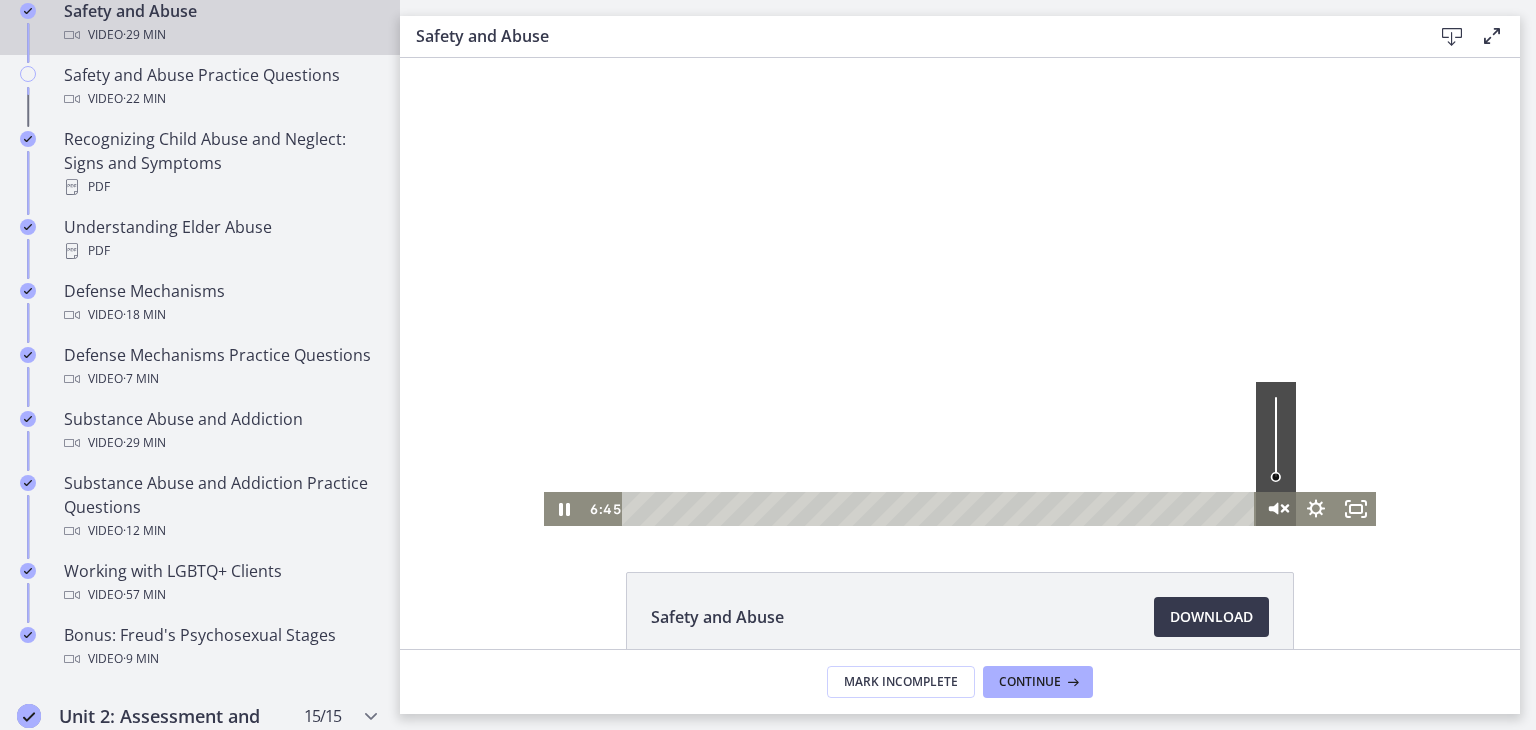 click 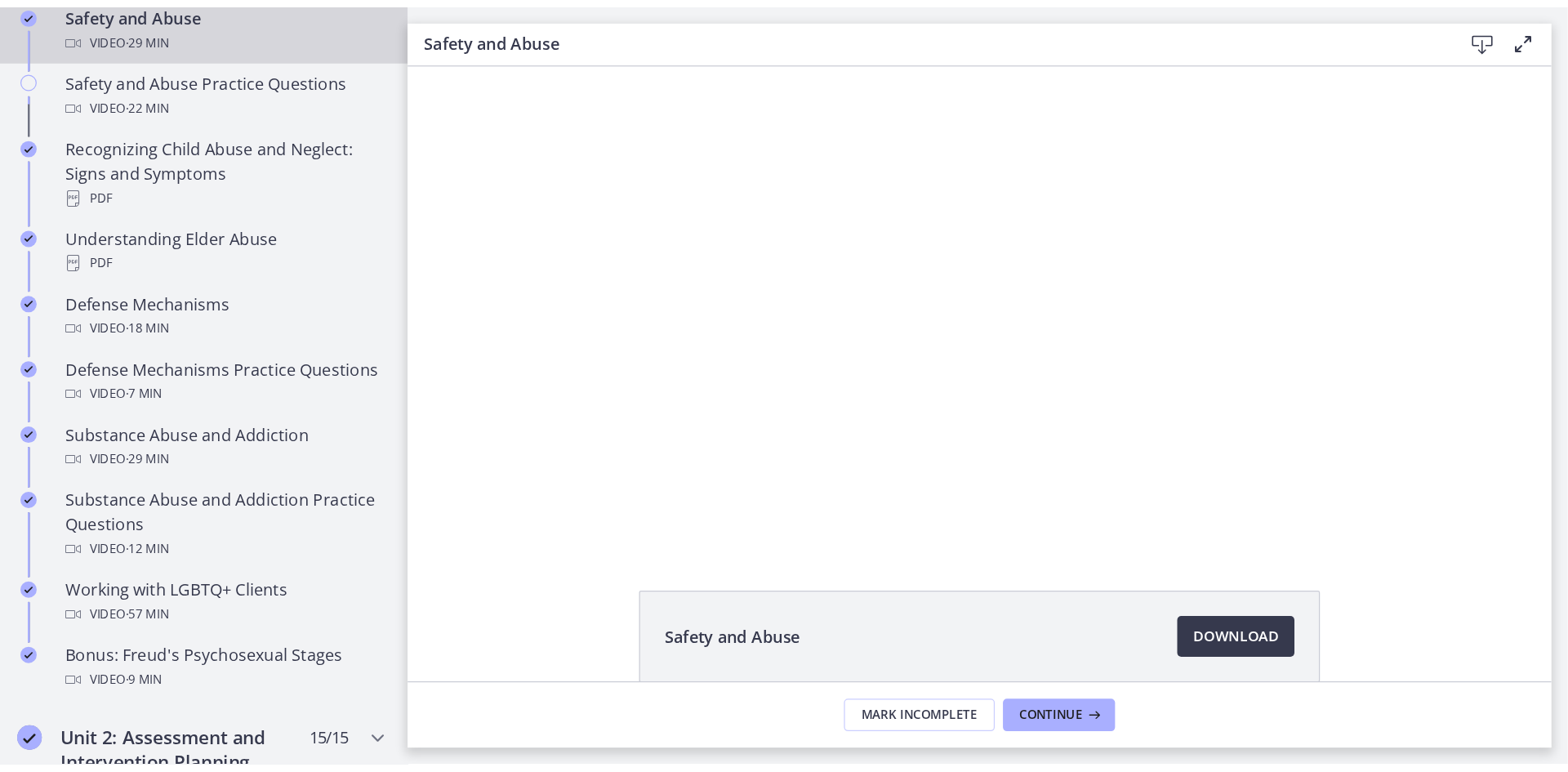 scroll, scrollTop: 707, scrollLeft: 0, axis: vertical 